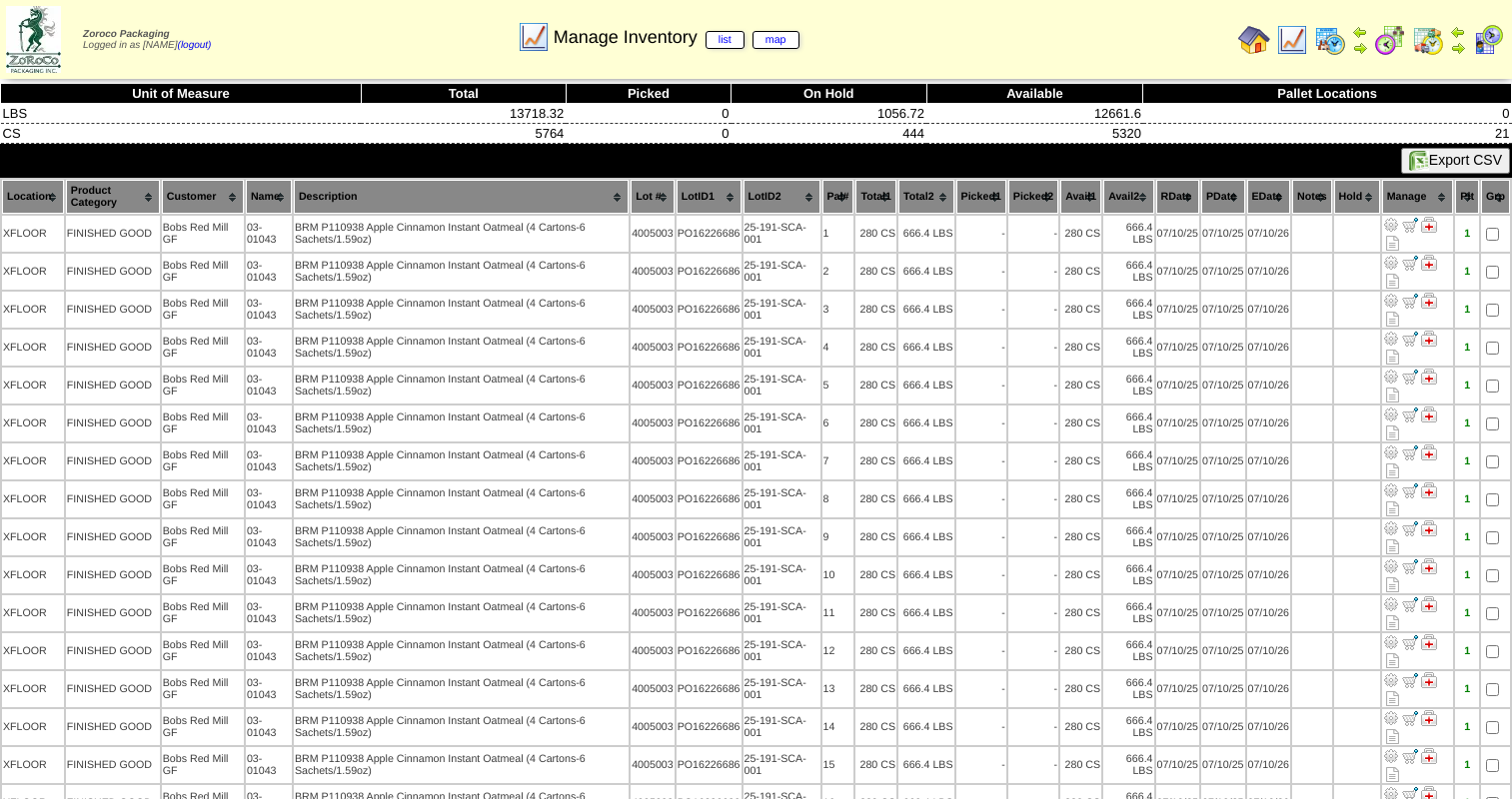 scroll, scrollTop: 0, scrollLeft: 0, axis: both 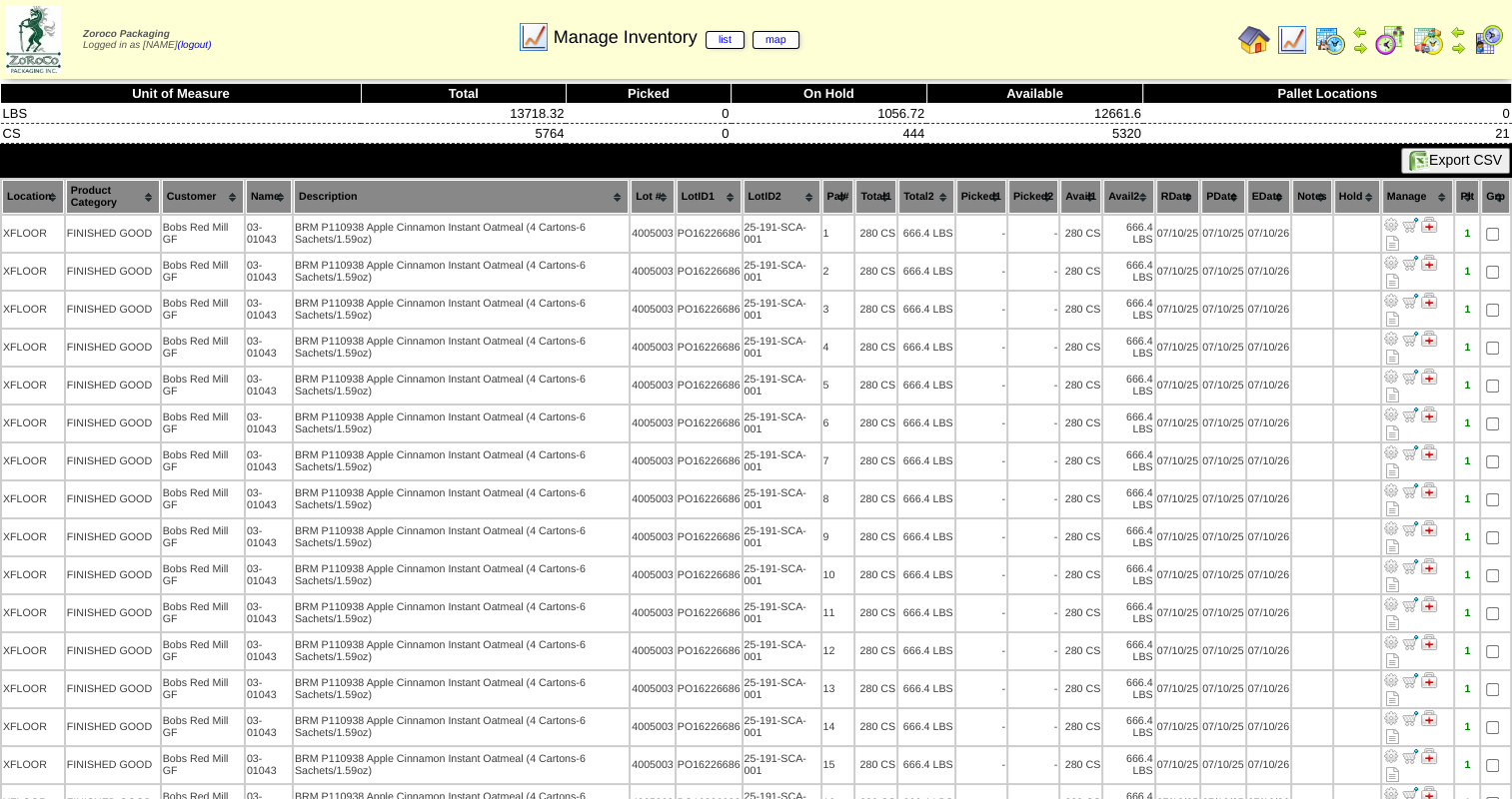 click at bounding box center [1254, 40] 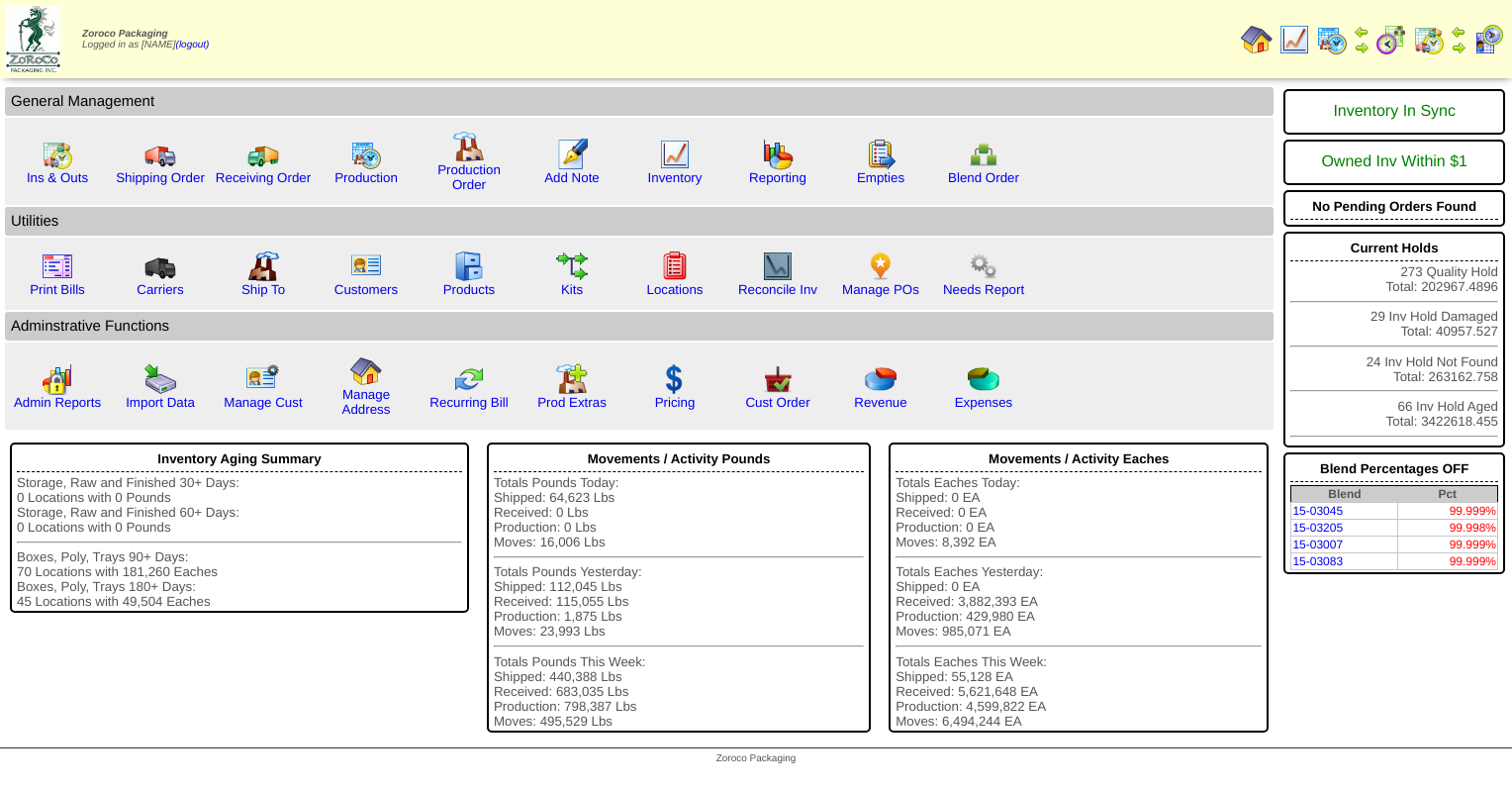 scroll, scrollTop: 0, scrollLeft: 0, axis: both 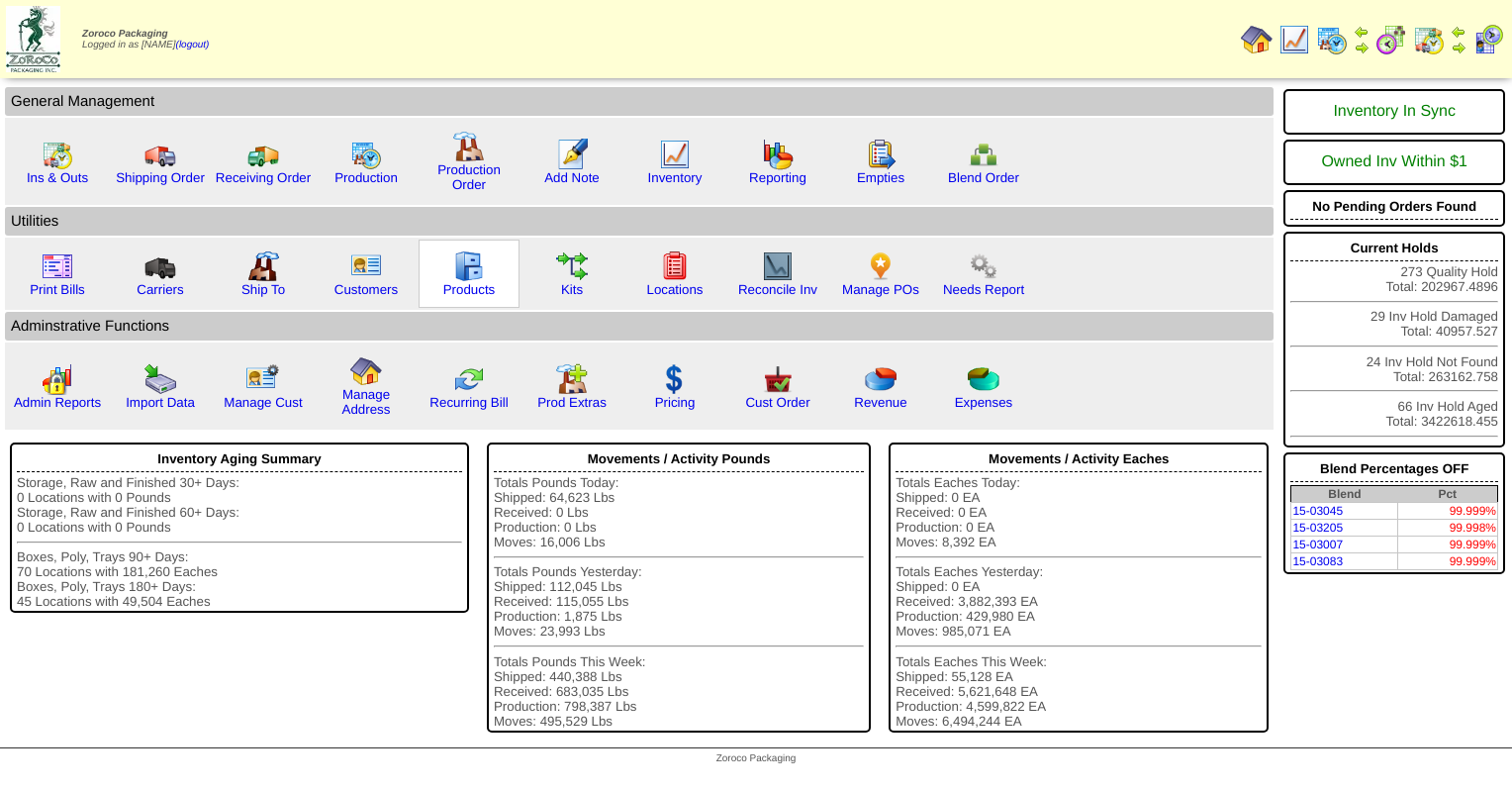 click at bounding box center [469, 266] 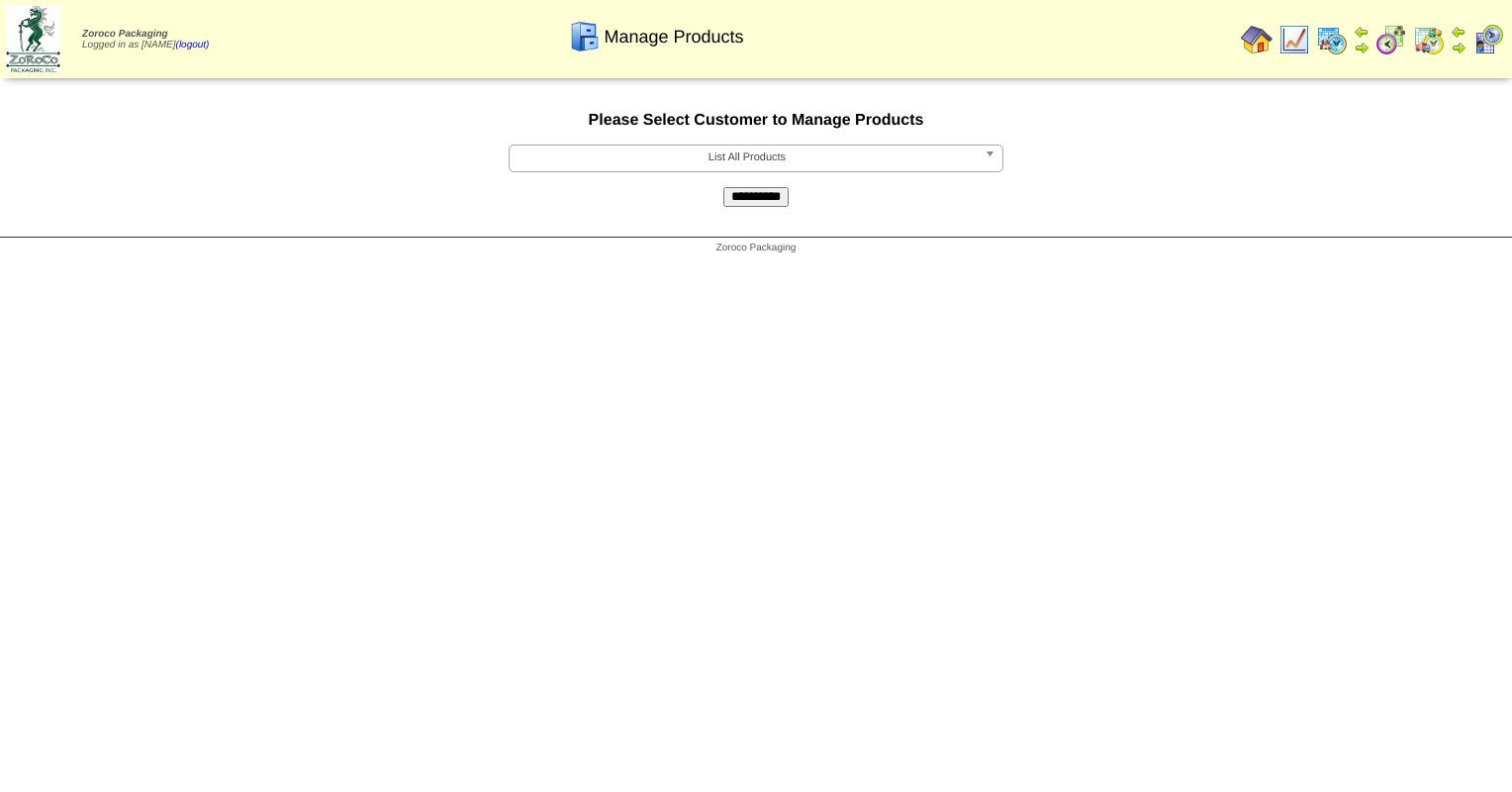 scroll, scrollTop: 0, scrollLeft: 0, axis: both 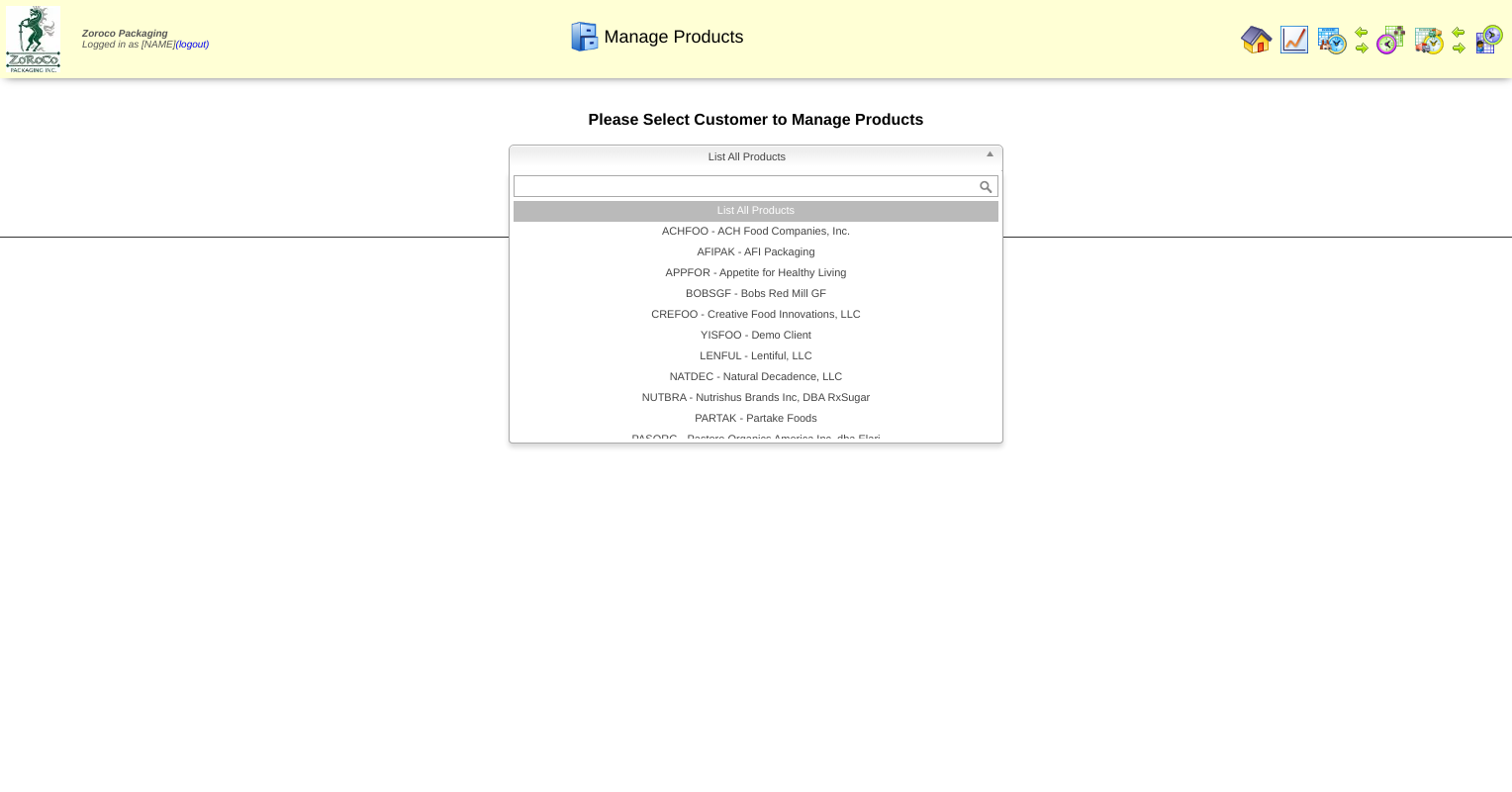 click at bounding box center (993, 158) 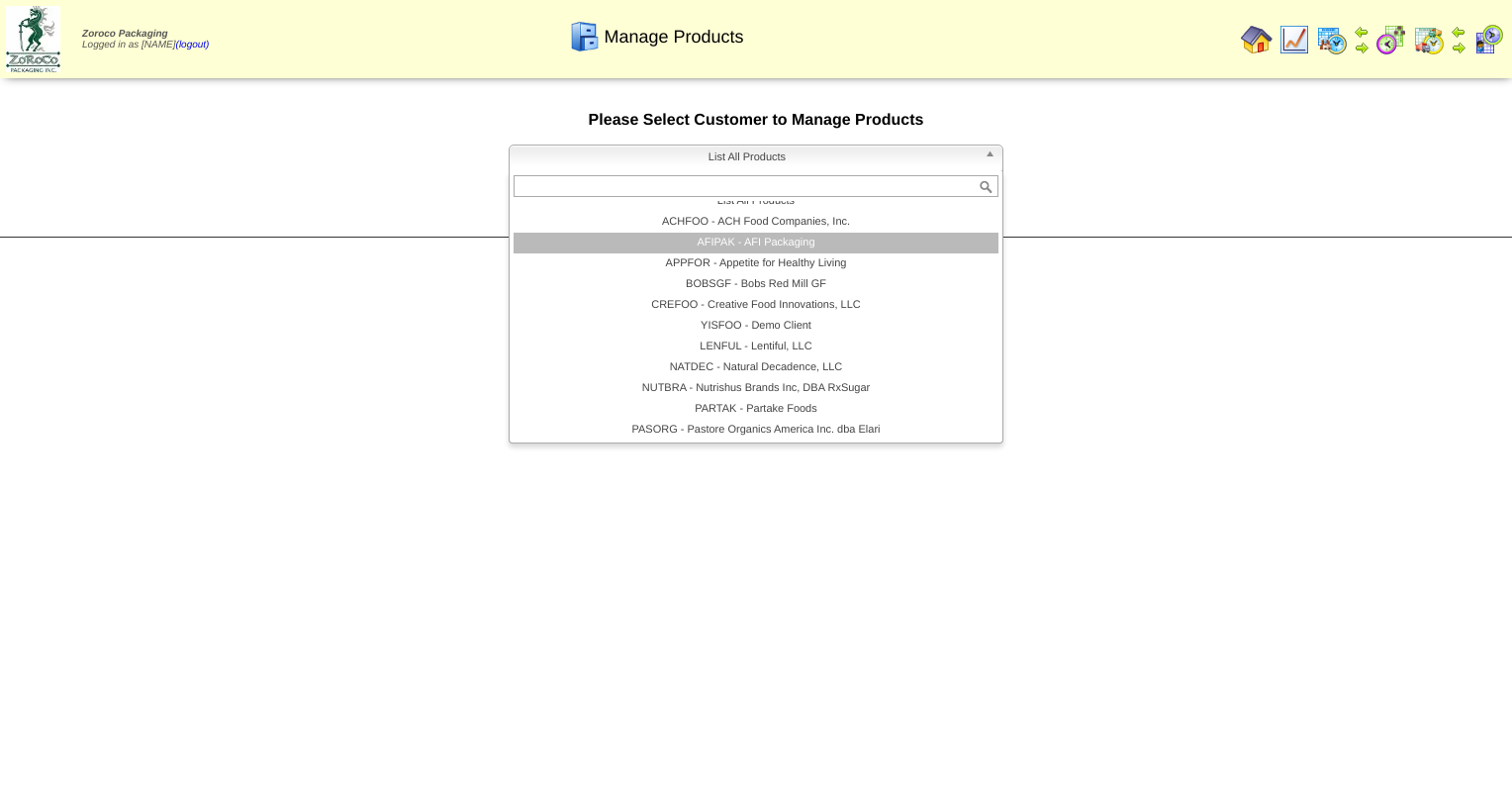 scroll, scrollTop: 0, scrollLeft: 0, axis: both 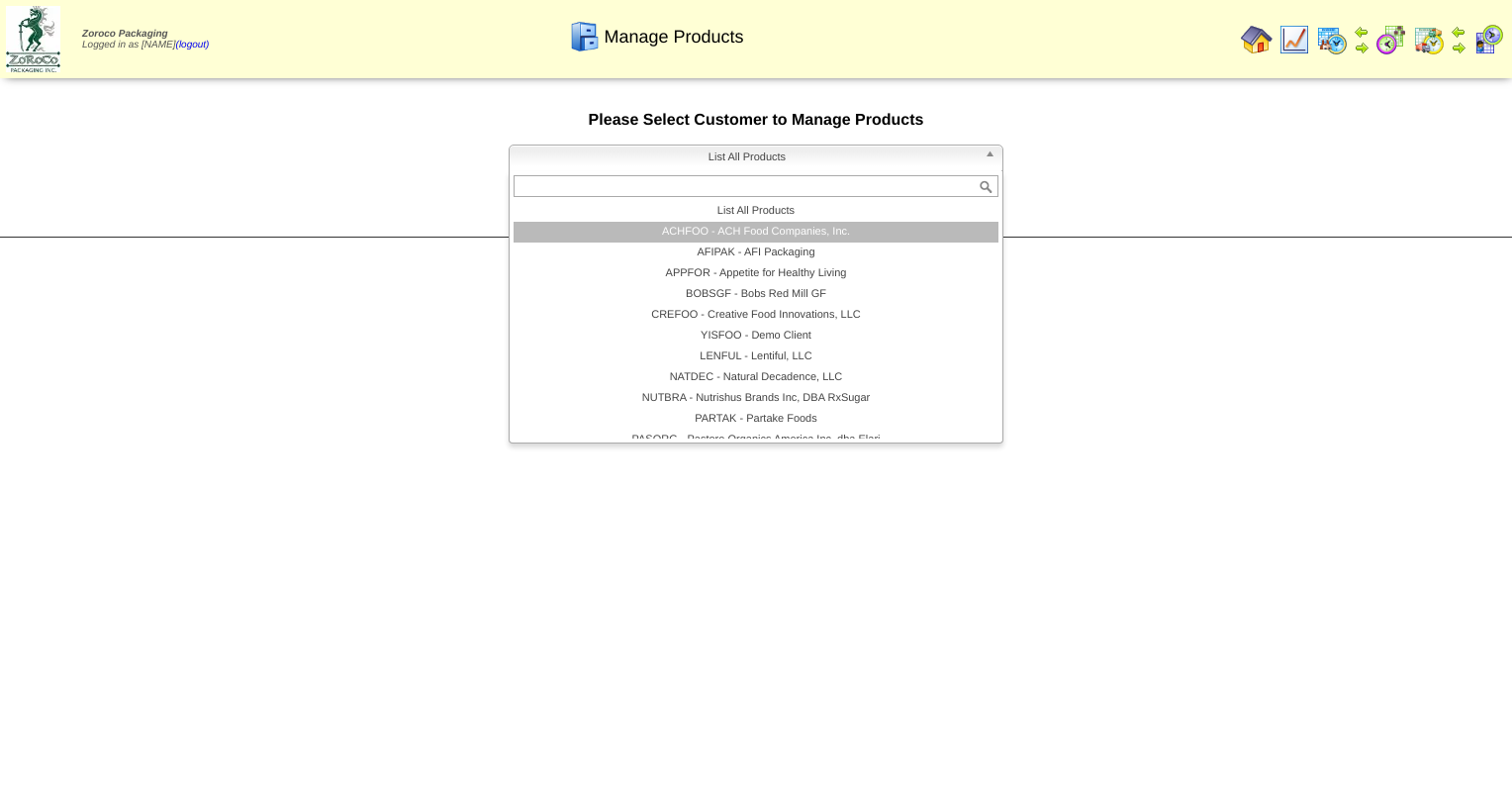 click on "ACHFOO - ACH Food Companies, Inc." at bounding box center [756, 232] 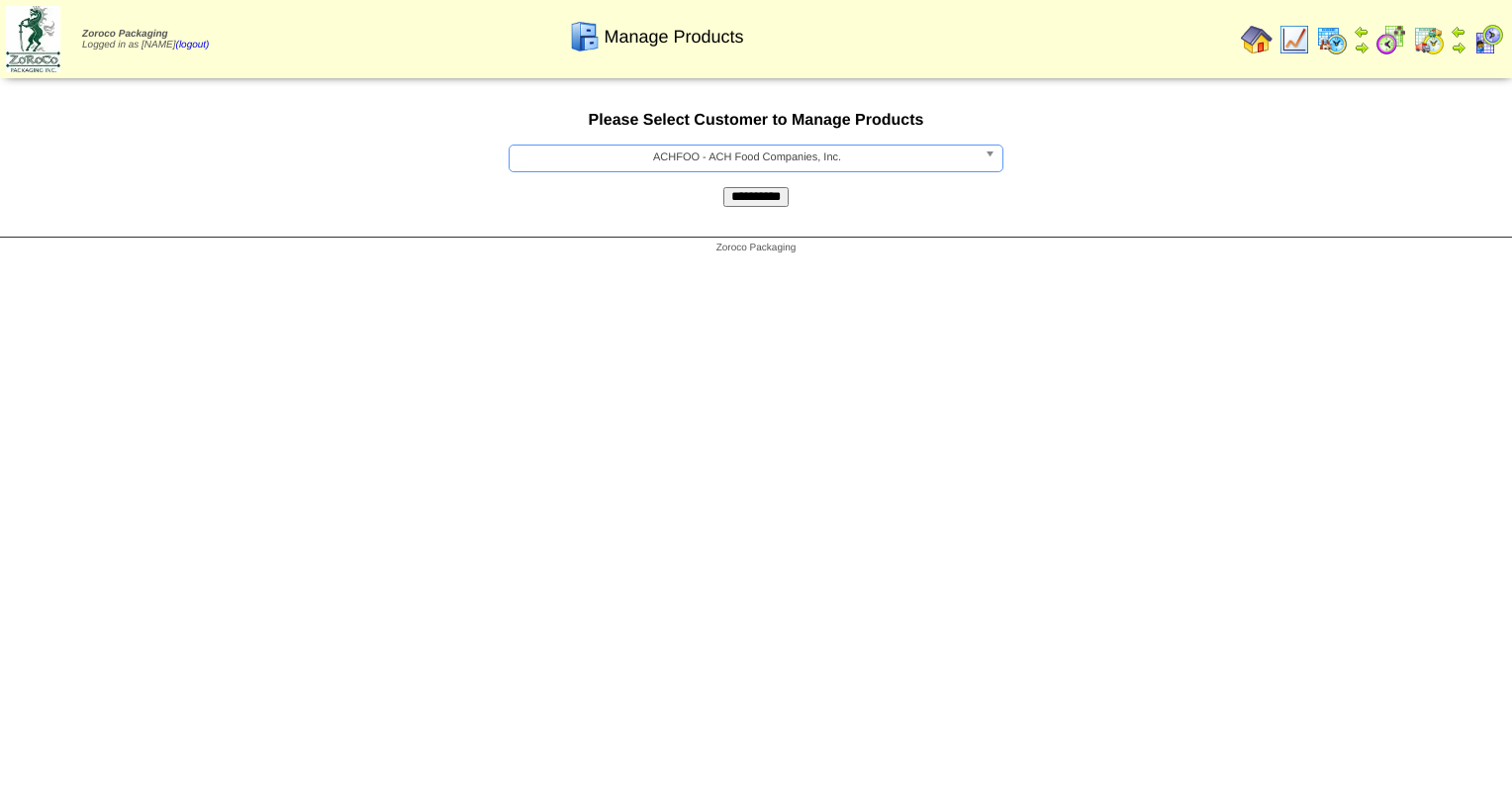 click on "**********" at bounding box center [756, 197] 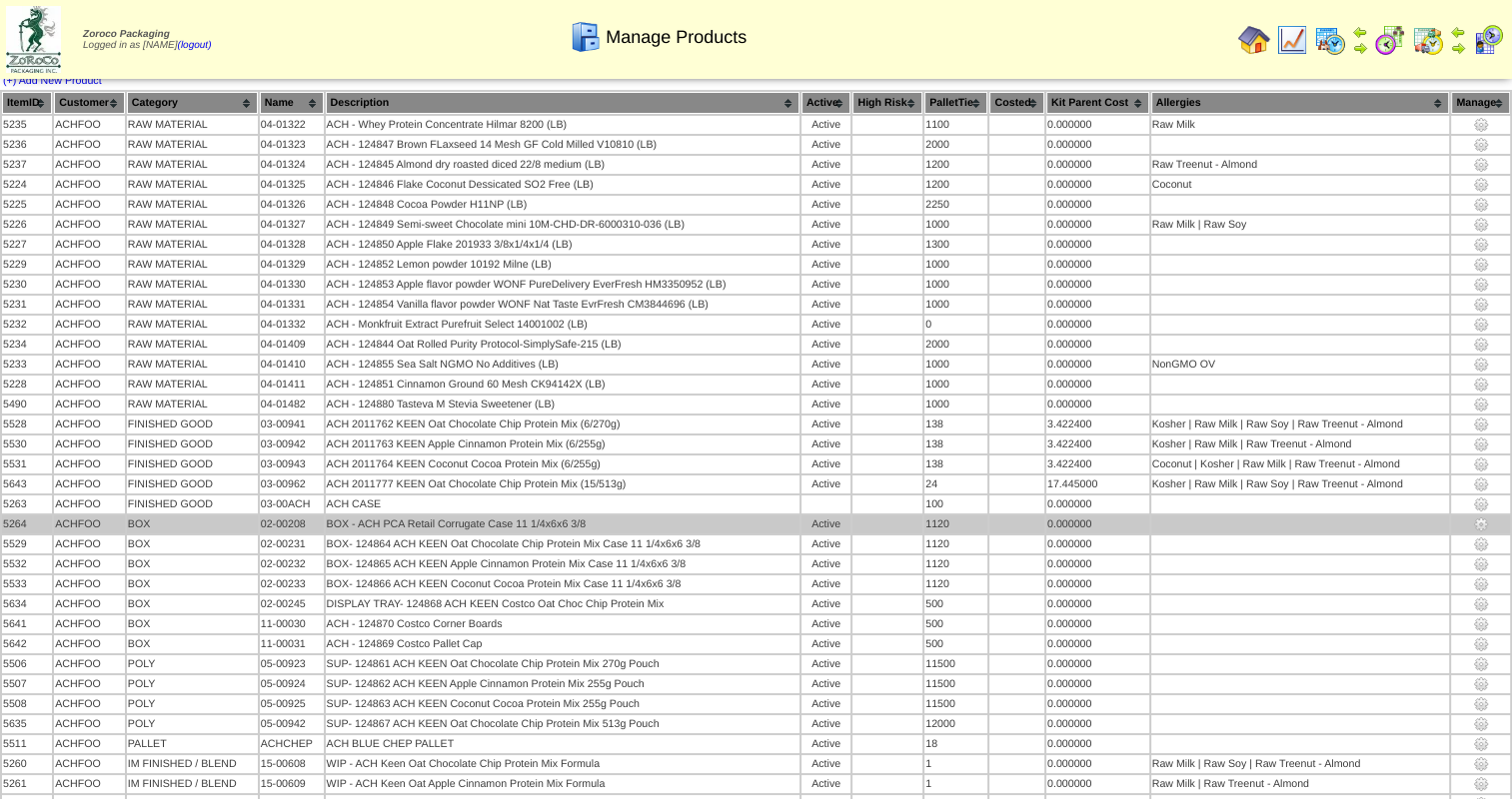 scroll, scrollTop: 28, scrollLeft: 0, axis: vertical 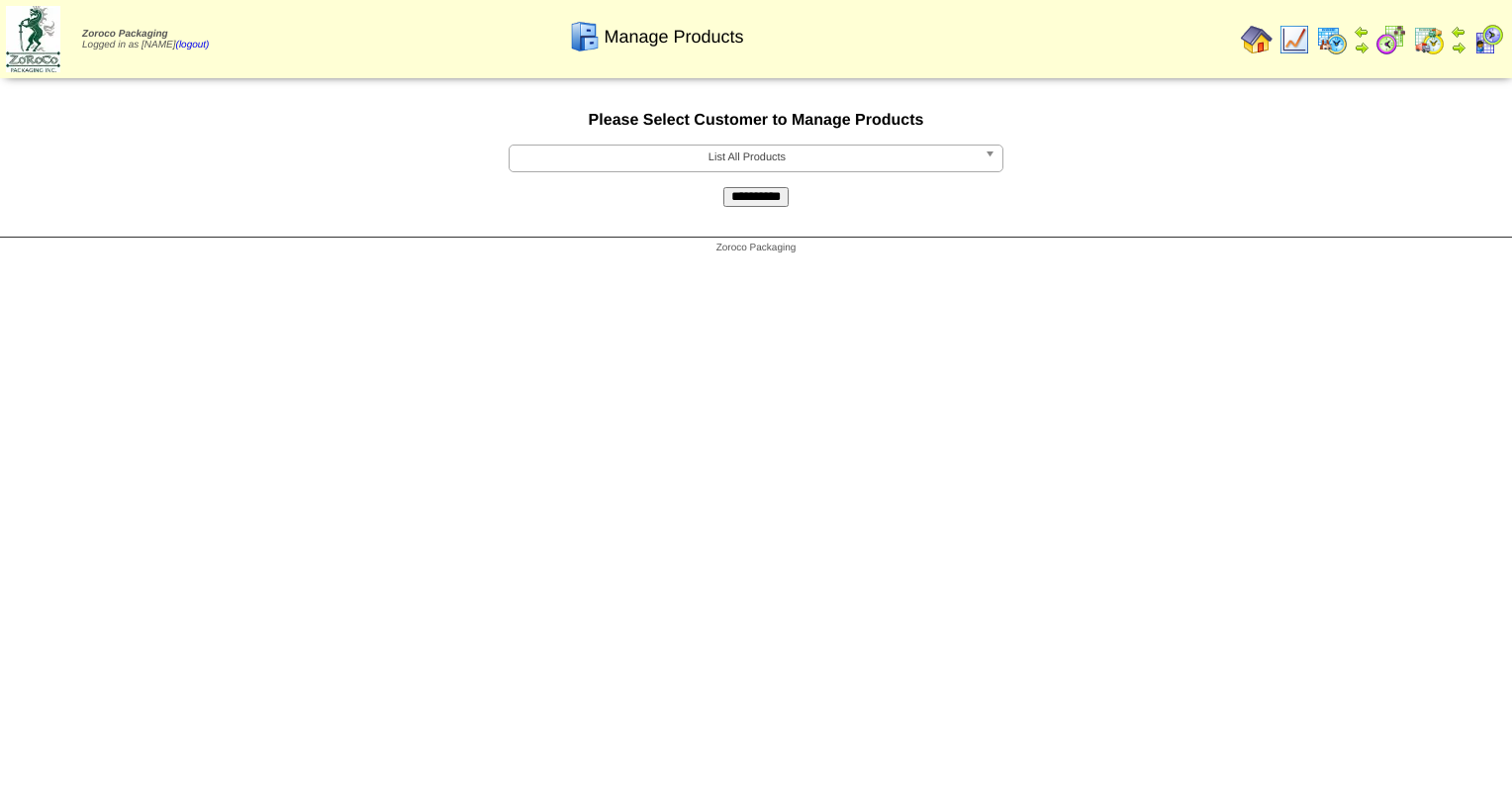 click at bounding box center [993, 158] 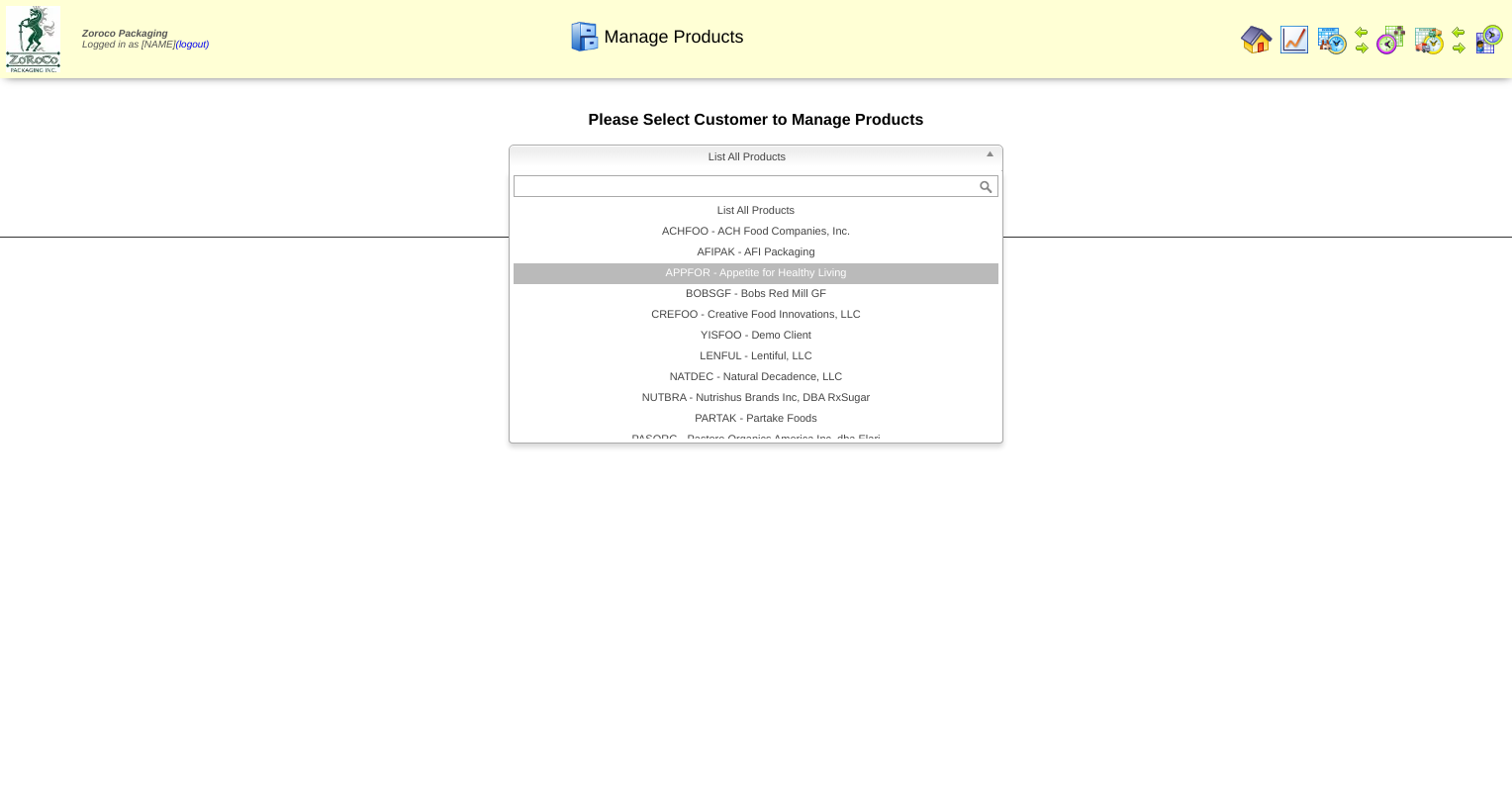click on "APPFOR - Appetite for Healthy Living" at bounding box center [756, 273] 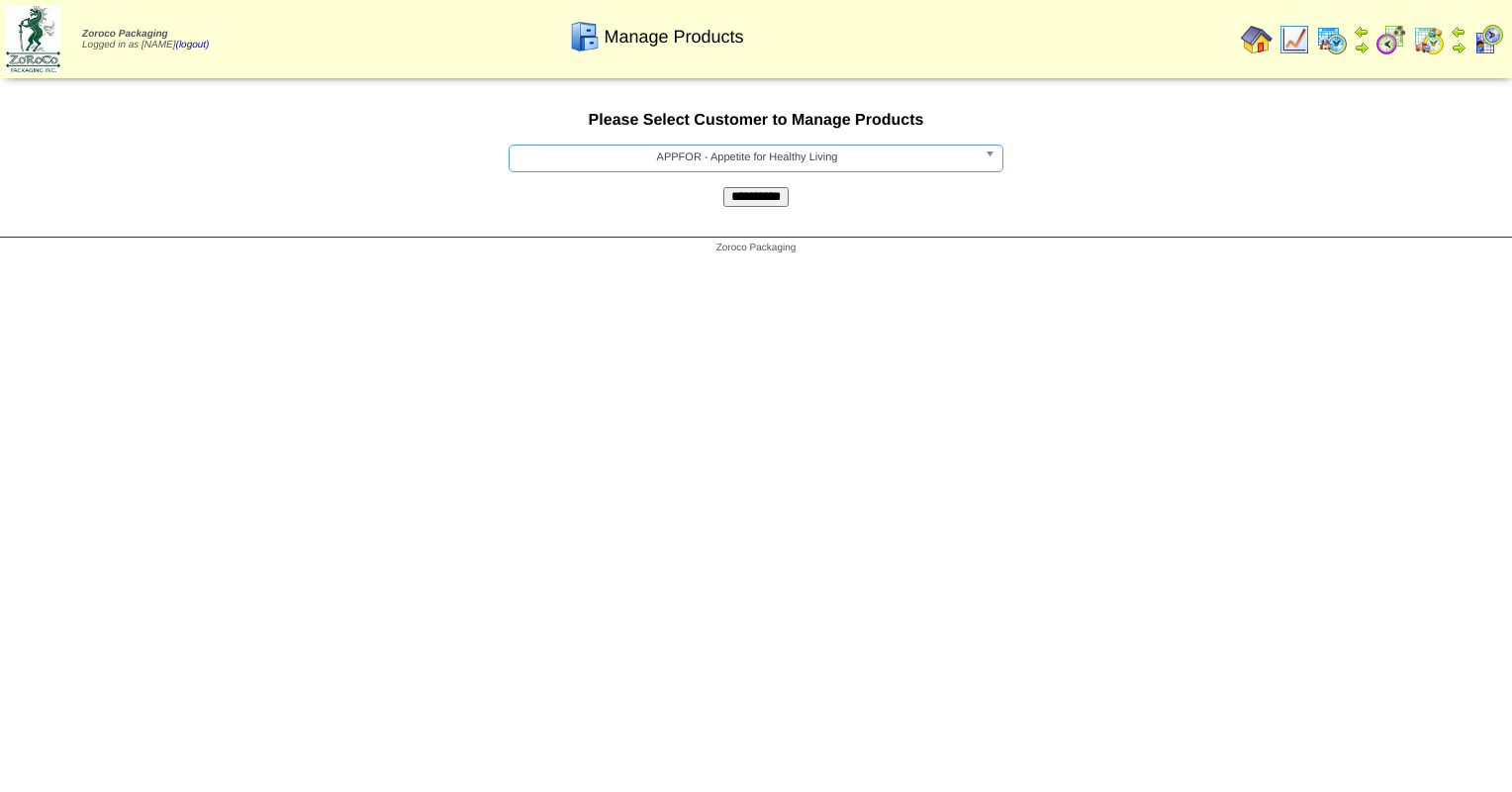 click on "**********" at bounding box center [756, 197] 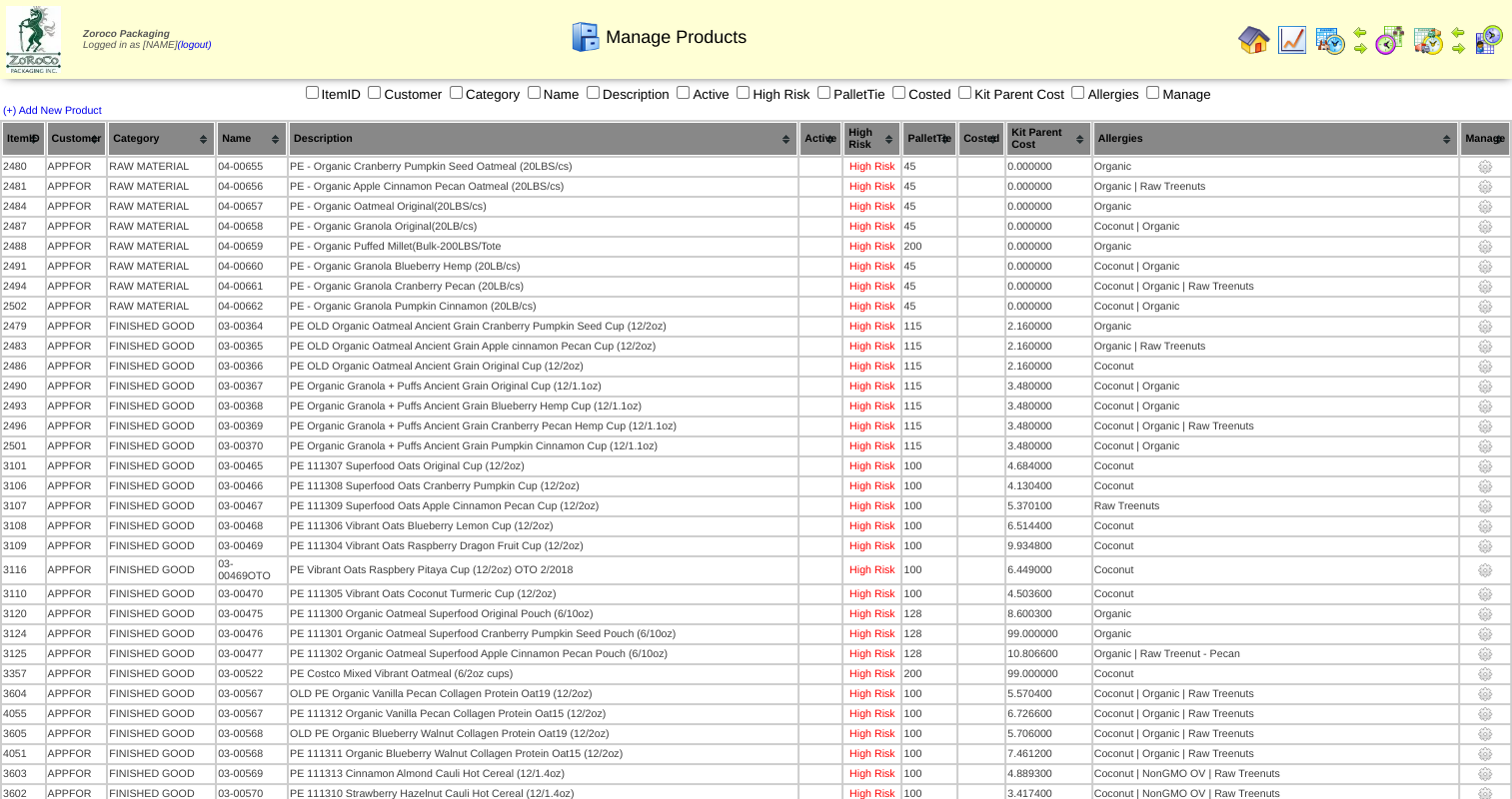 scroll, scrollTop: 0, scrollLeft: 0, axis: both 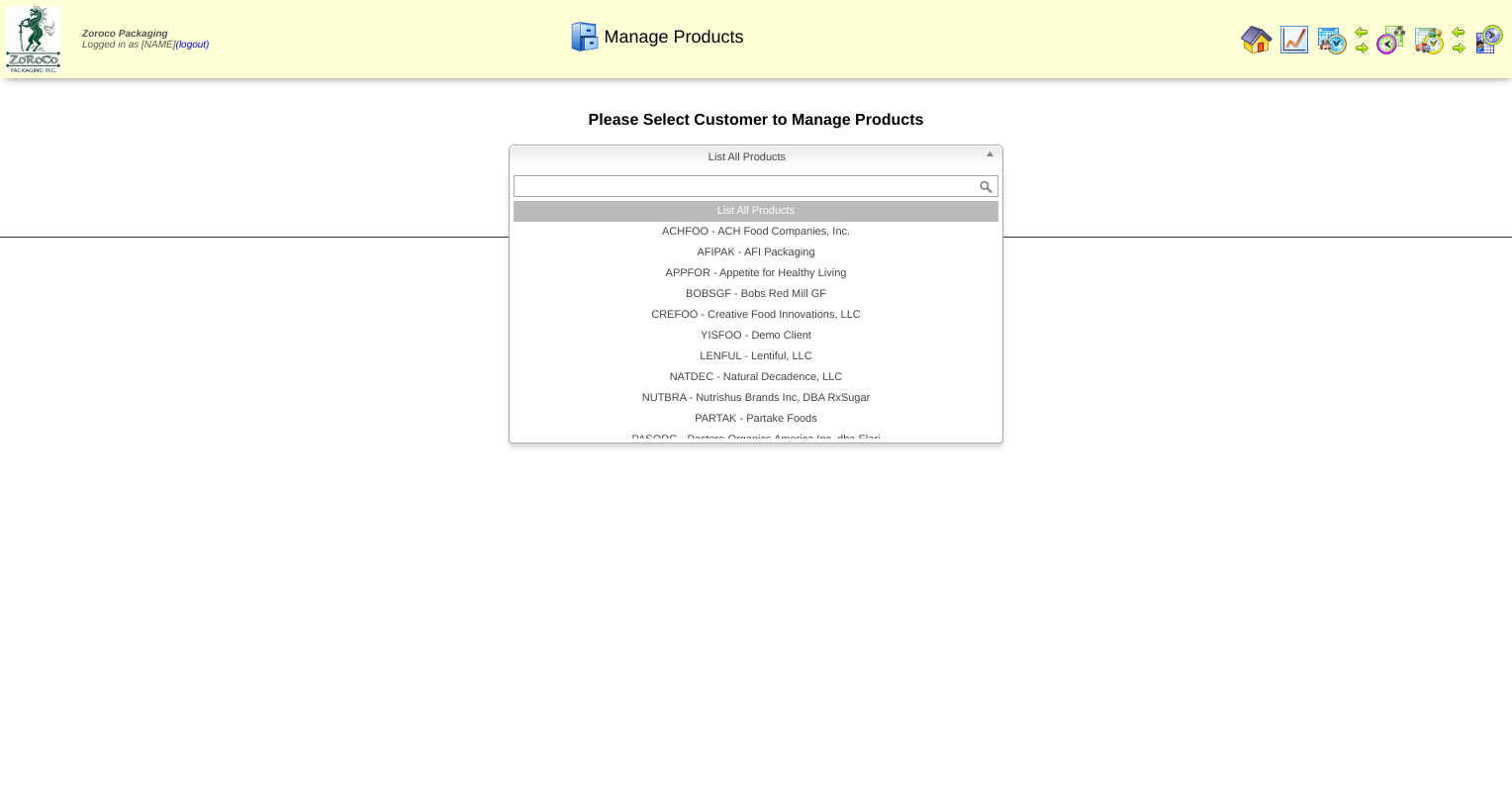 click at bounding box center (993, 158) 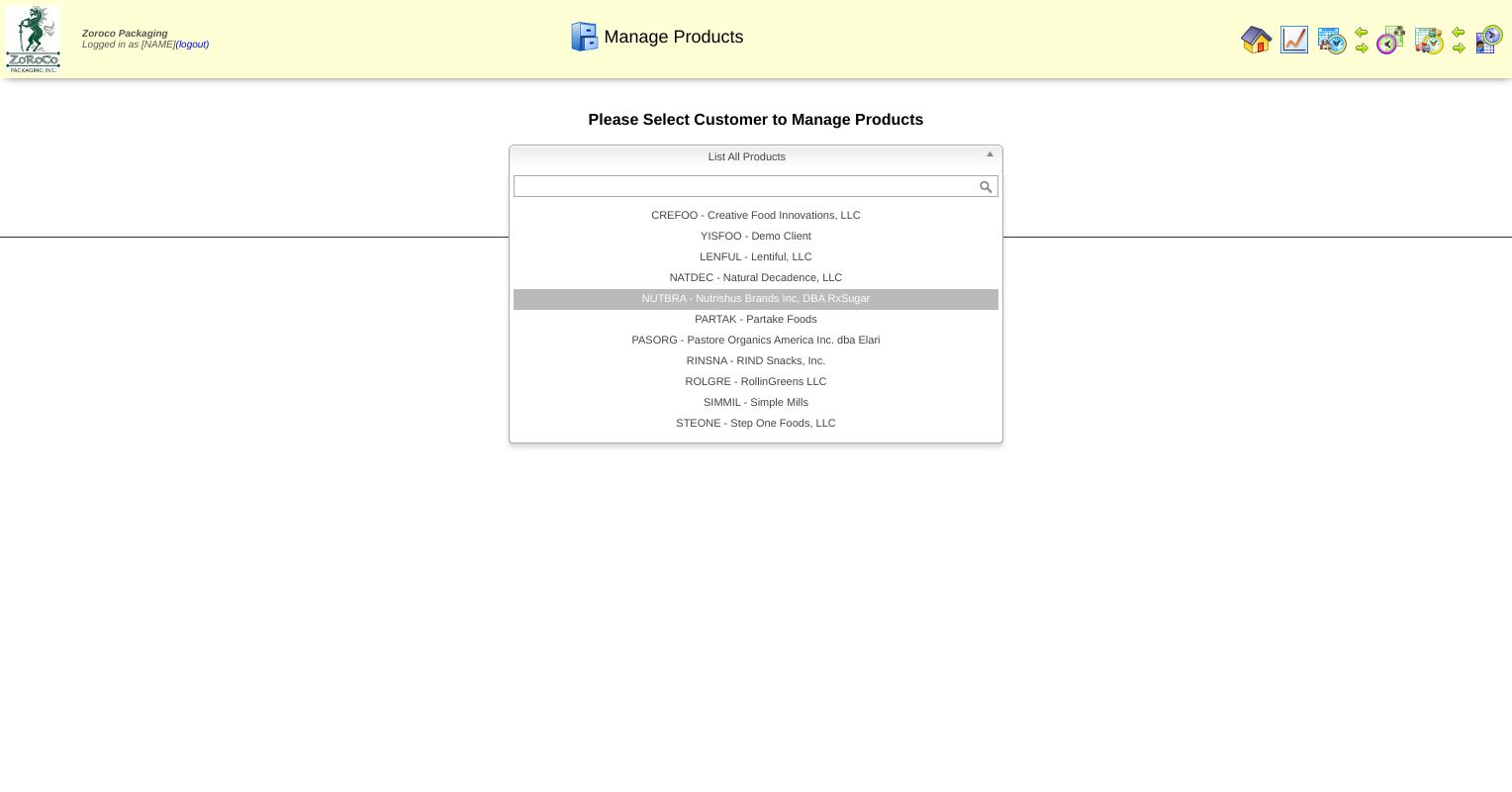 scroll, scrollTop: 105, scrollLeft: 0, axis: vertical 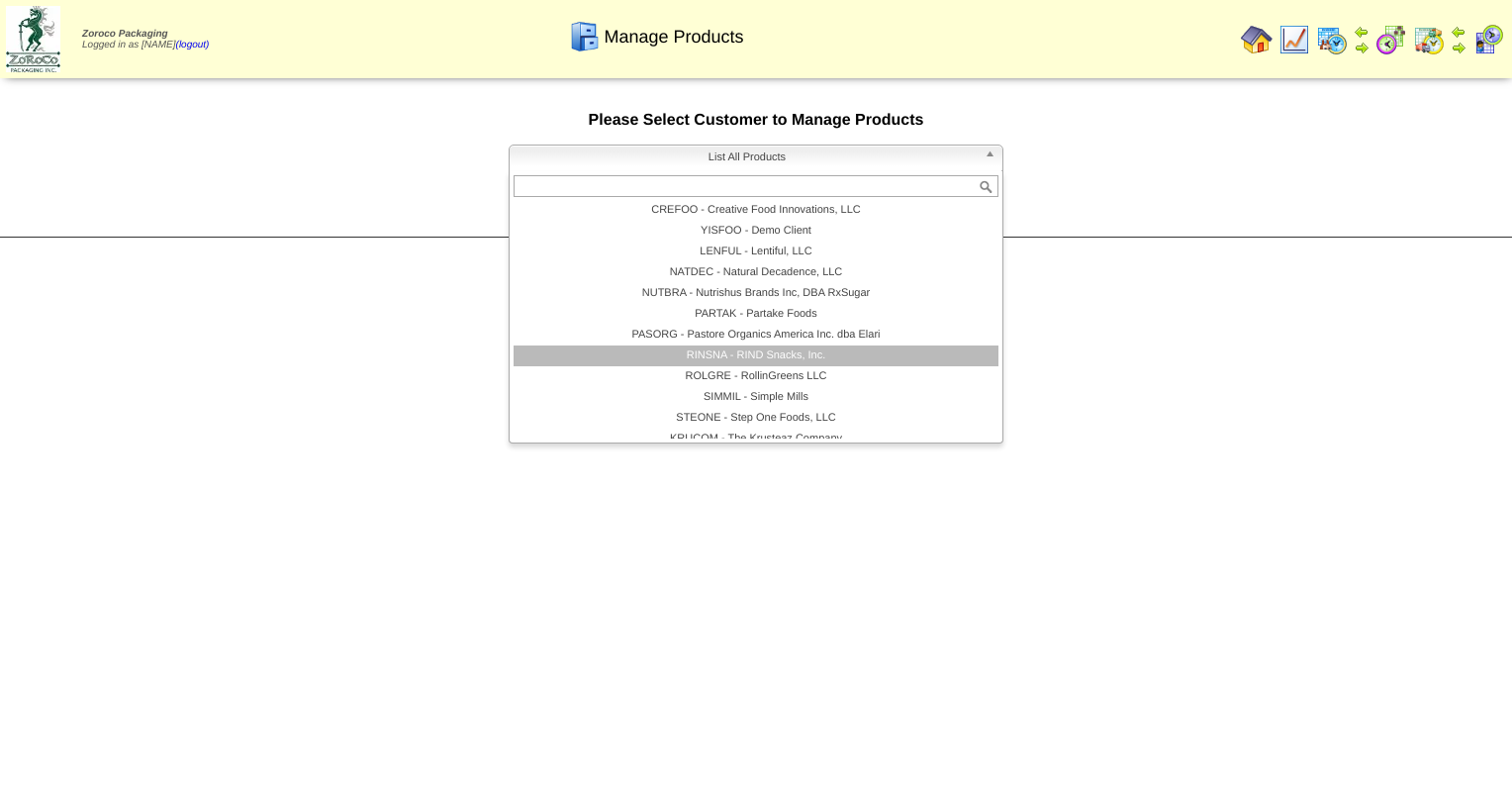 click on "RINSNA - RIND Snacks, Inc." at bounding box center (756, 355) 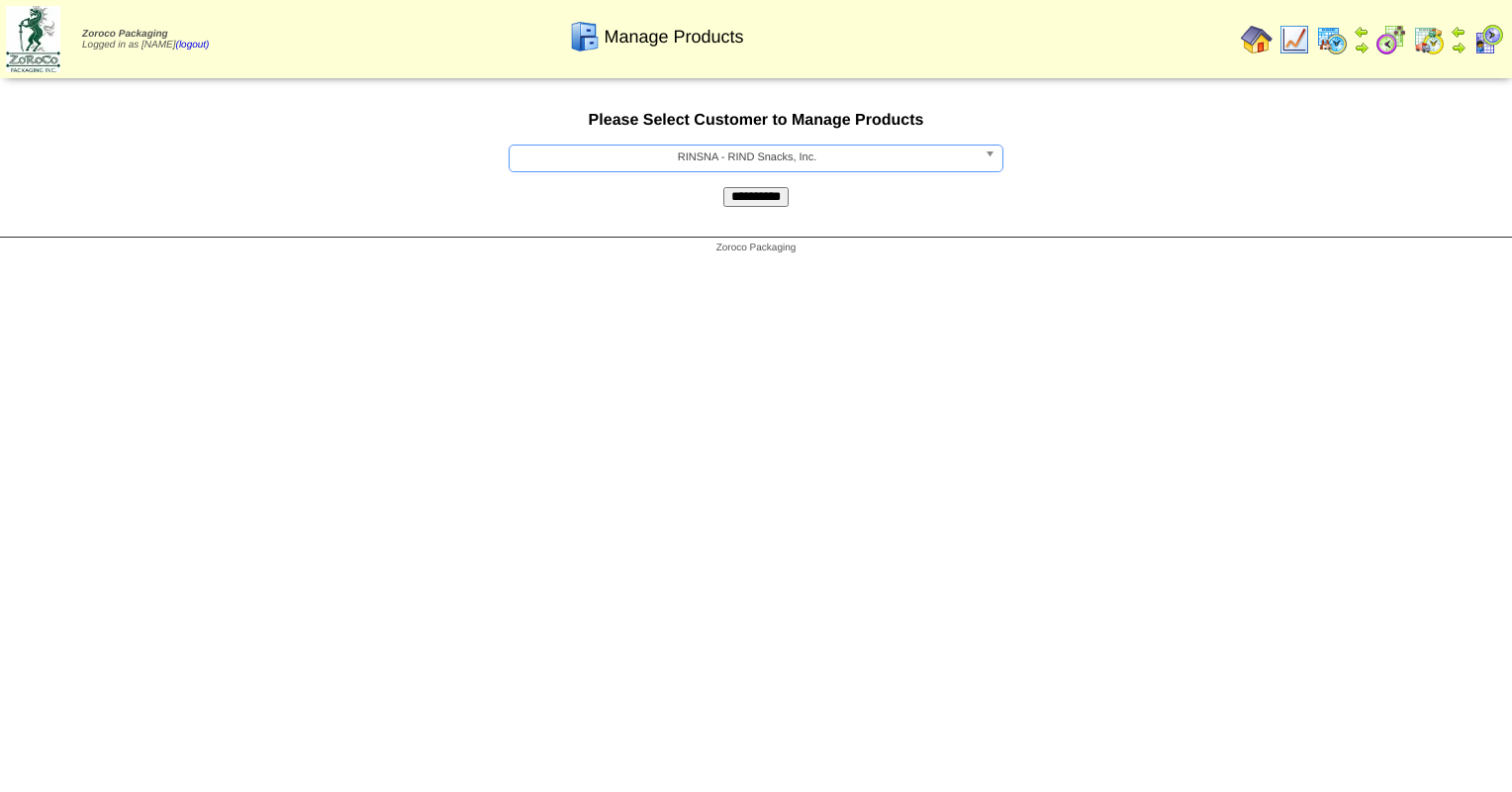 click on "**********" at bounding box center [756, 197] 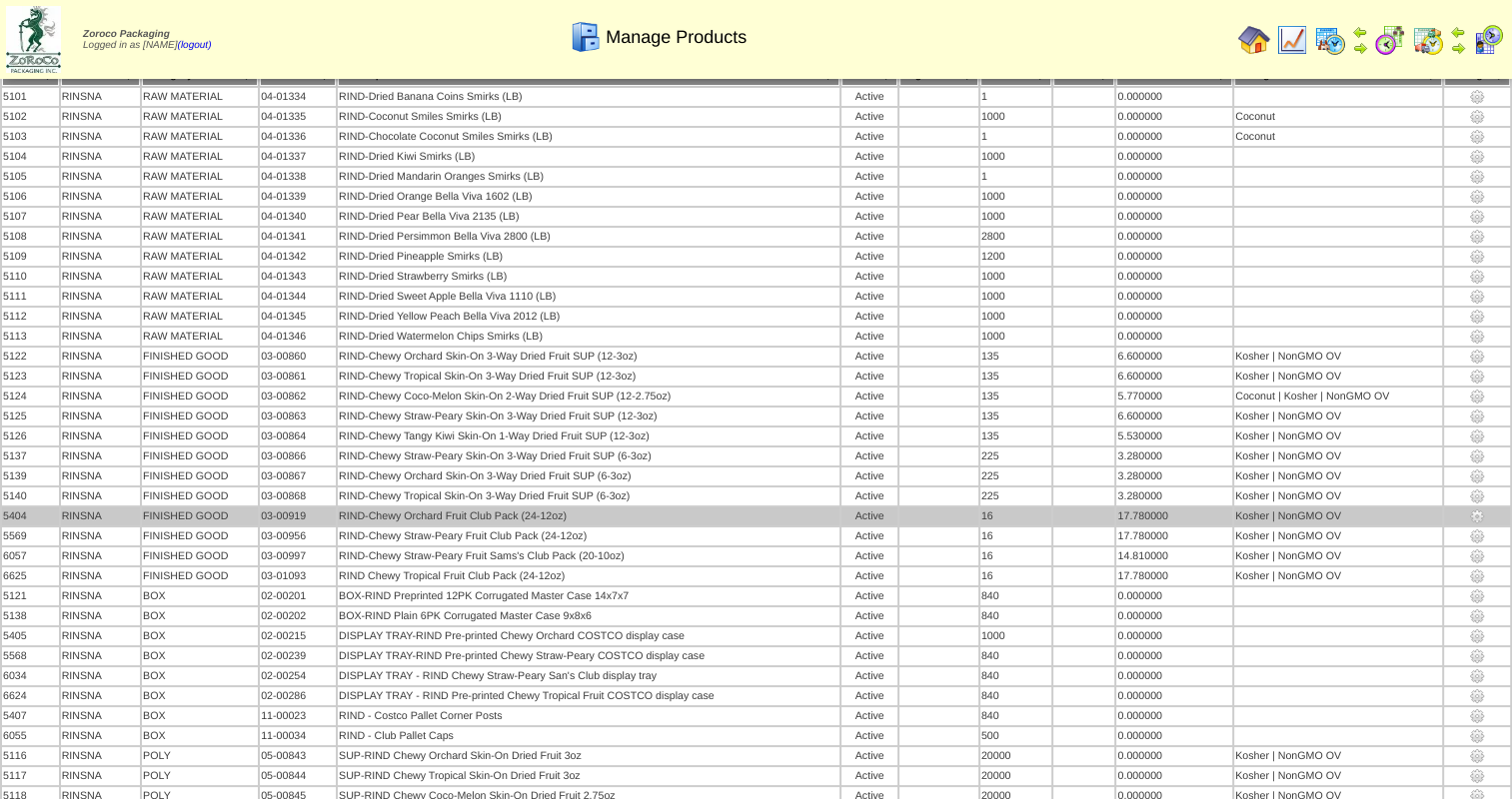 scroll, scrollTop: 0, scrollLeft: 0, axis: both 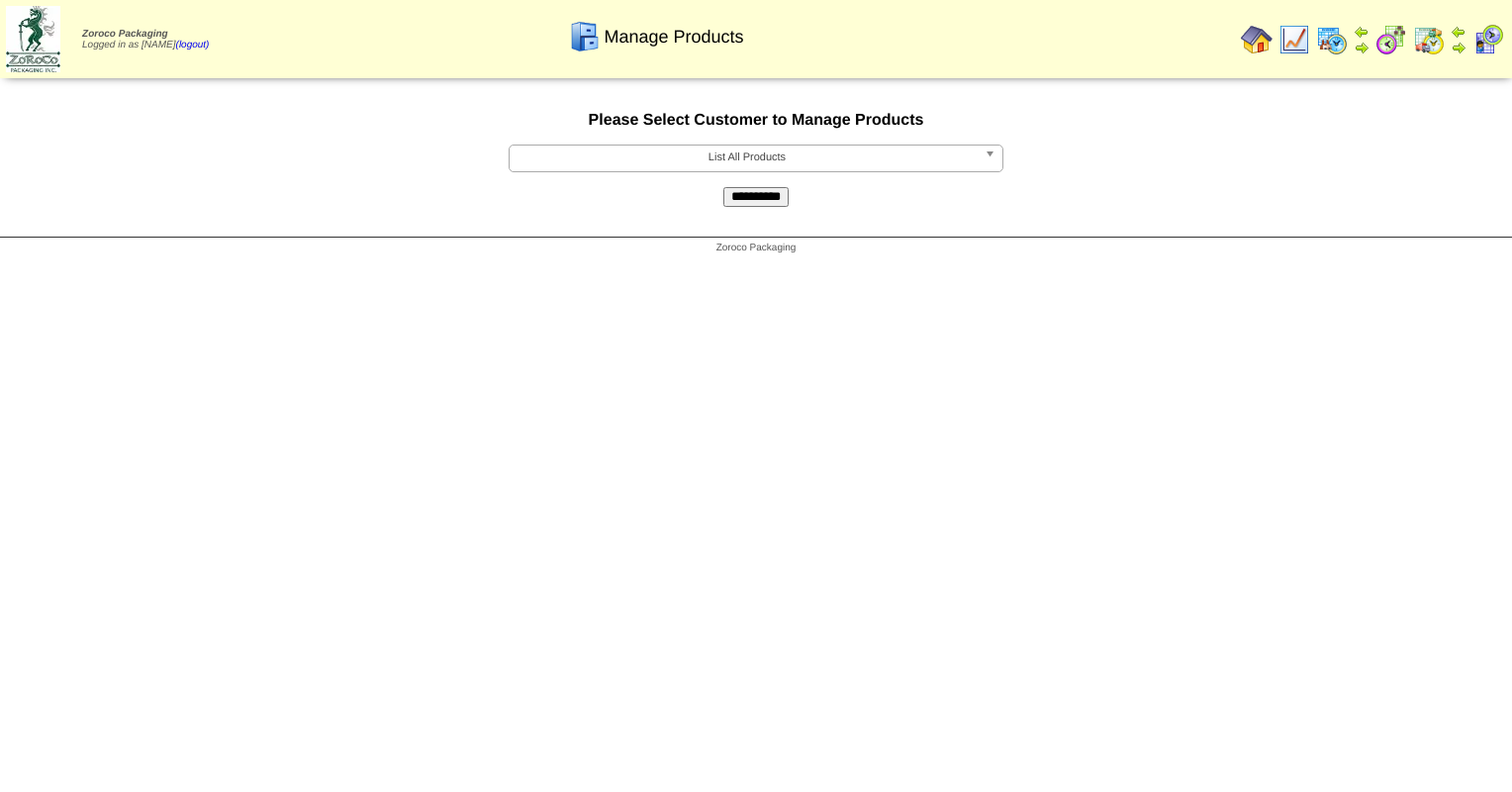 click at bounding box center [993, 158] 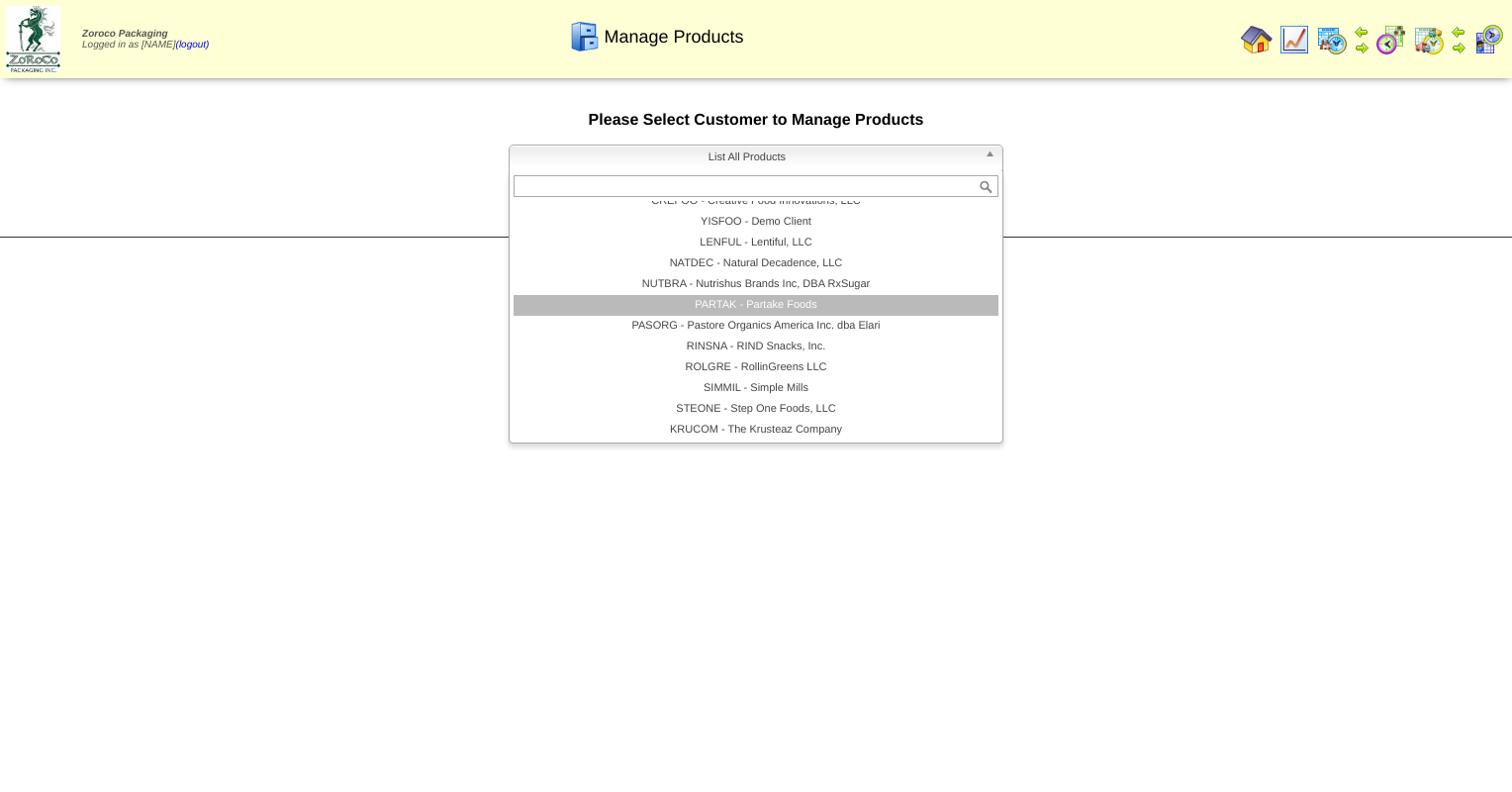 scroll, scrollTop: 115, scrollLeft: 0, axis: vertical 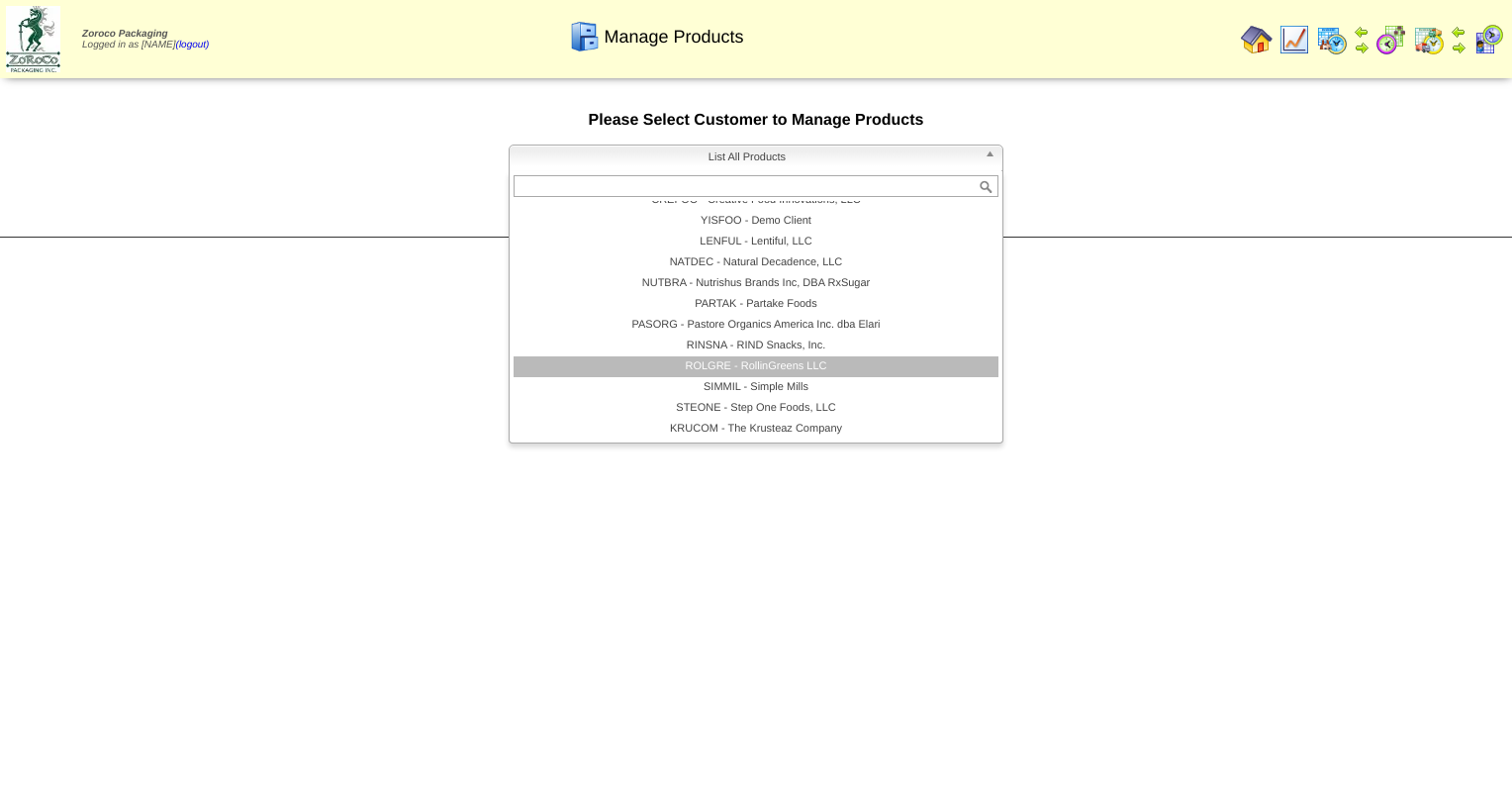 click on "ROLGRE - RollinGreens LLC" at bounding box center [756, 366] 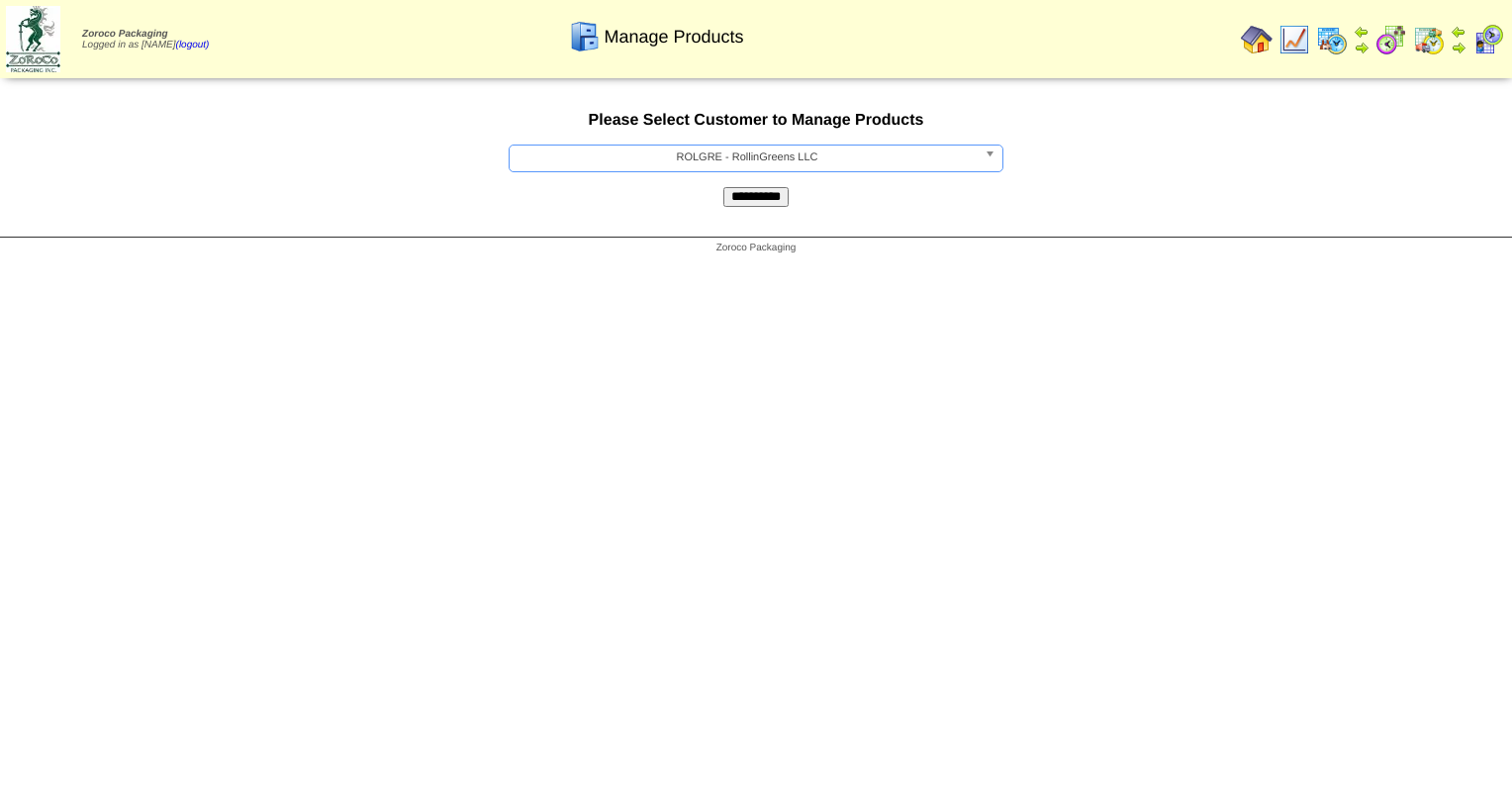 click on "**********" at bounding box center (756, 197) 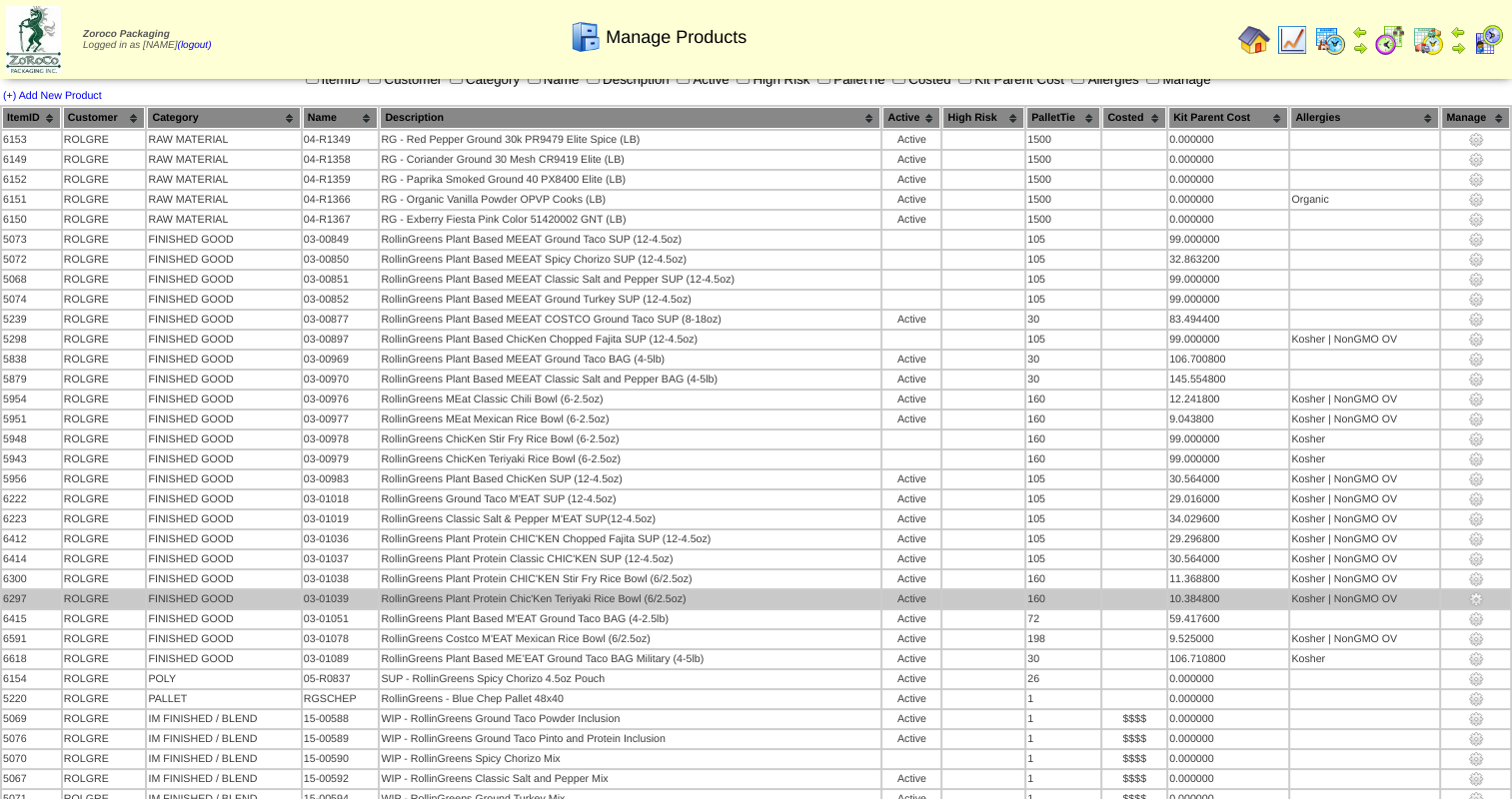 scroll, scrollTop: 0, scrollLeft: 0, axis: both 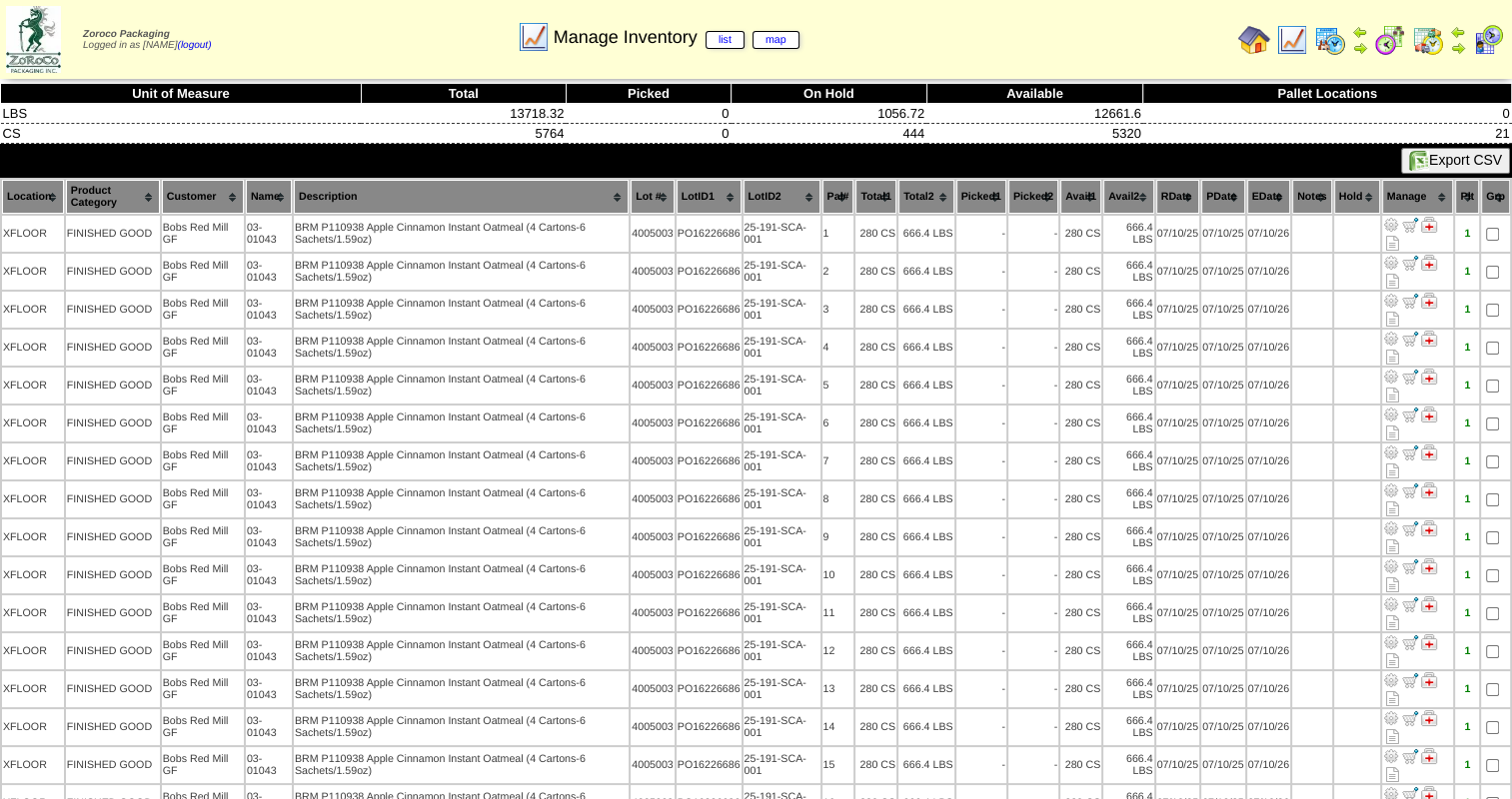 click at bounding box center (1254, 40) 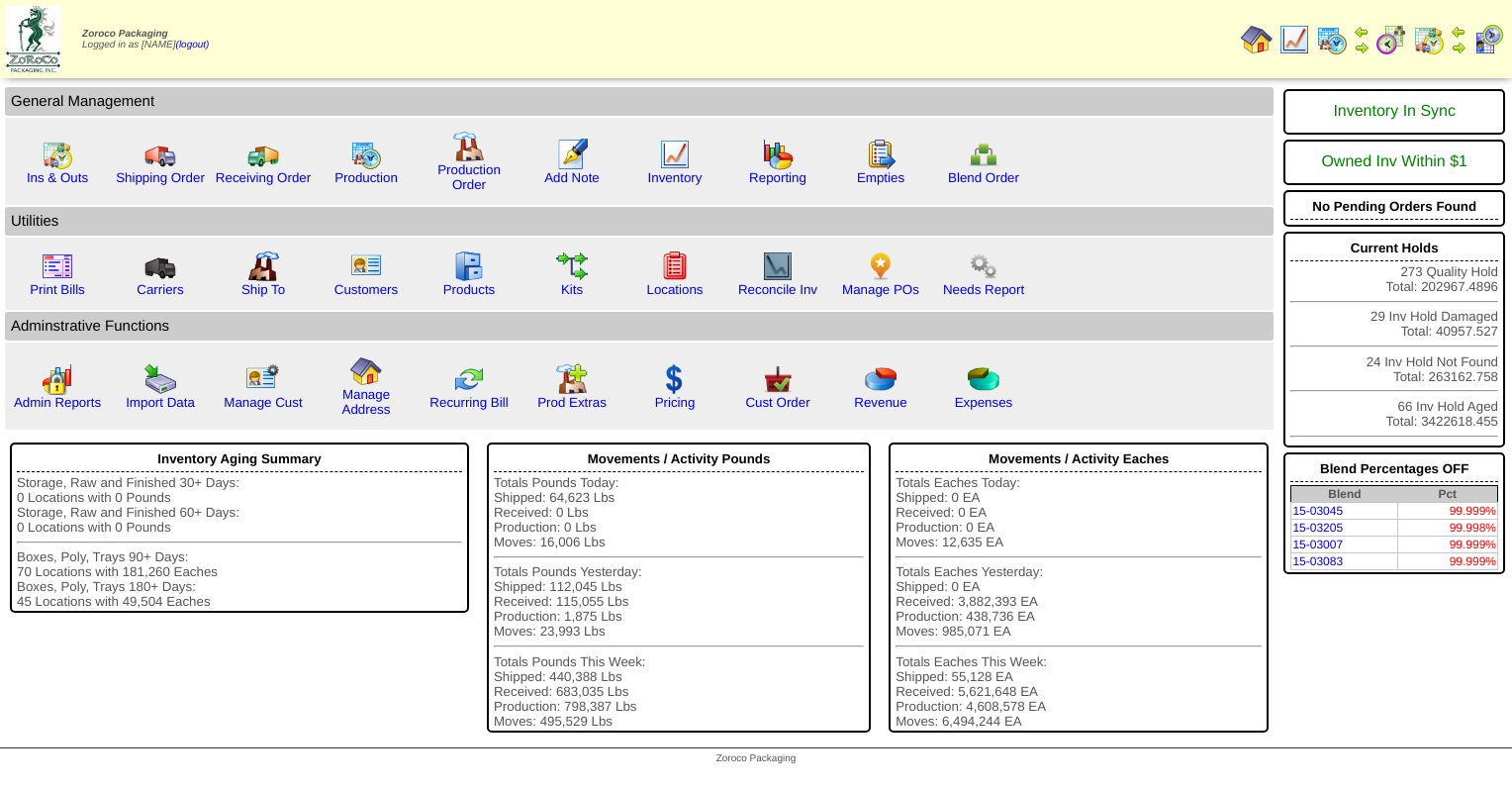 scroll, scrollTop: 0, scrollLeft: 0, axis: both 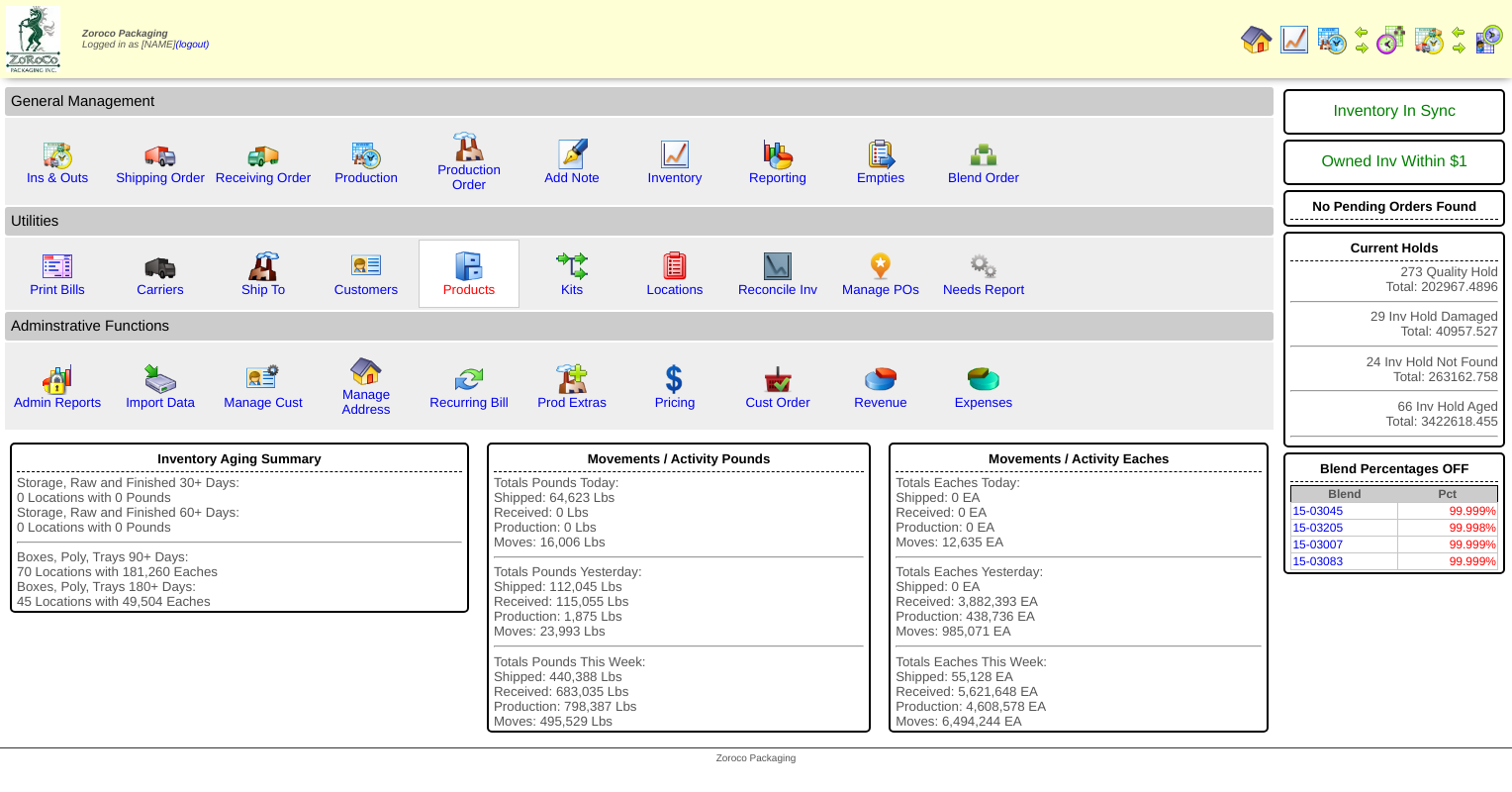 click on "Products" at bounding box center [469, 289] 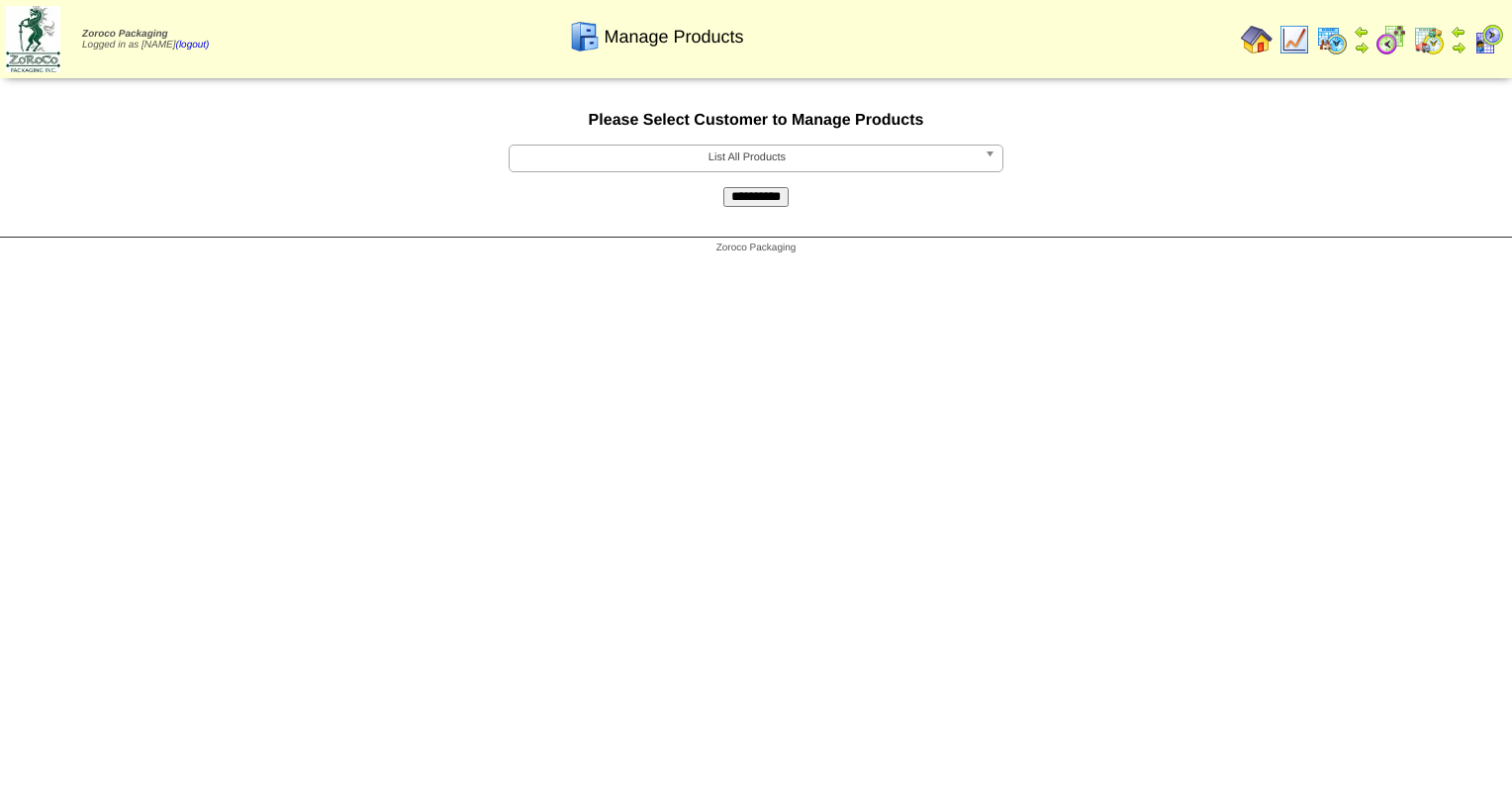 scroll, scrollTop: 0, scrollLeft: 0, axis: both 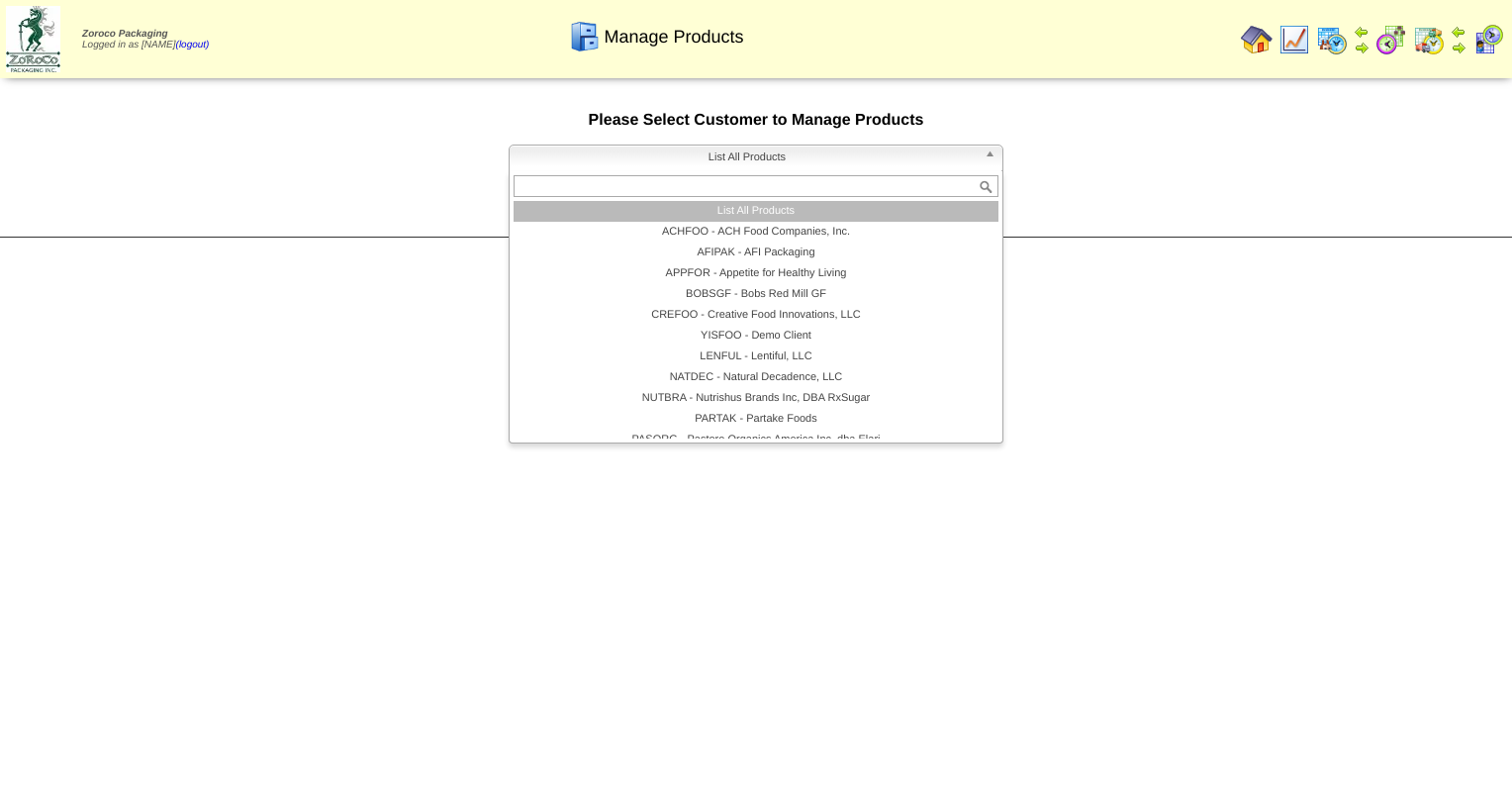 click at bounding box center [993, 158] 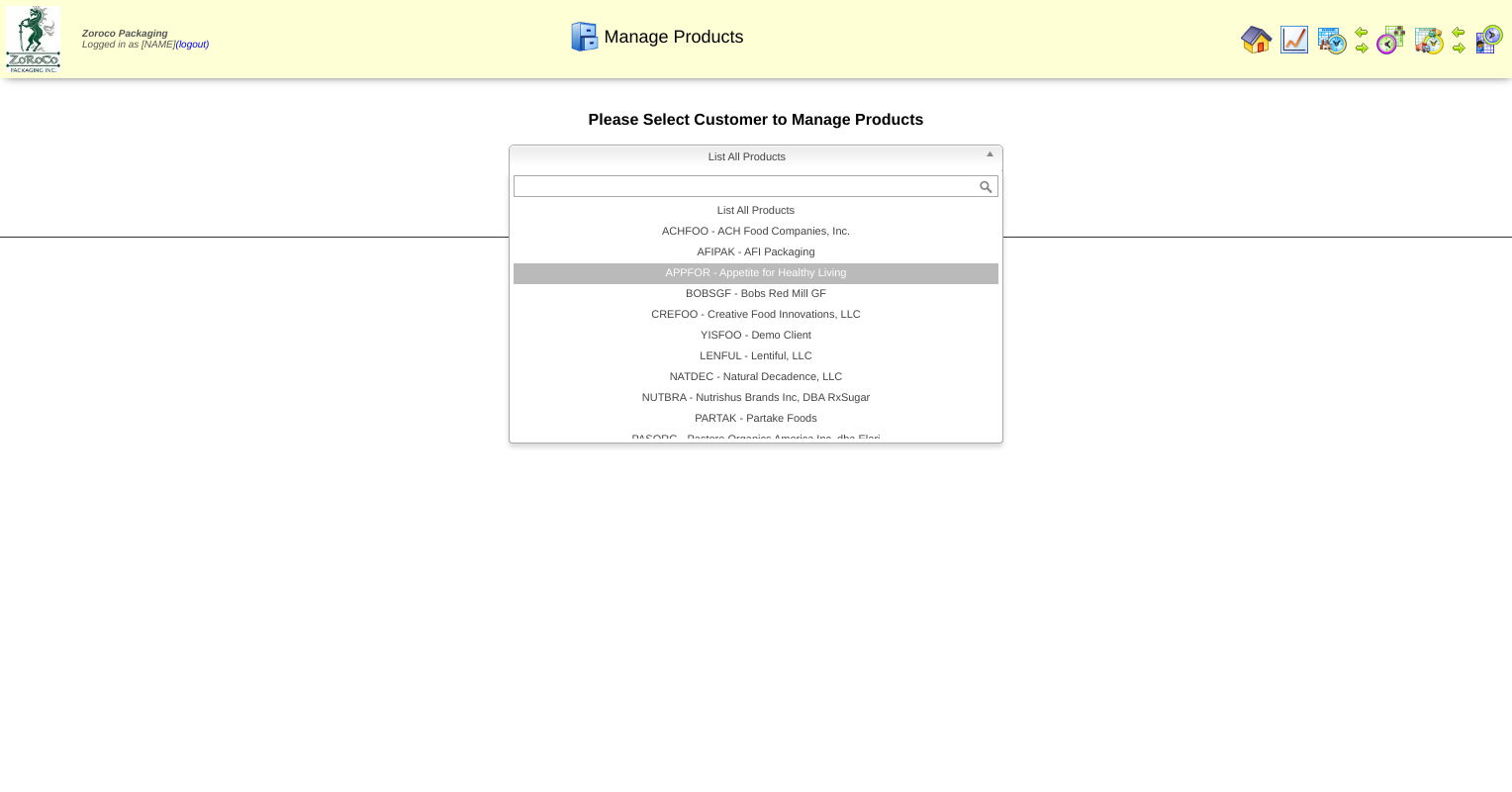click on "APPFOR - Appetite for Healthy Living" at bounding box center (756, 273) 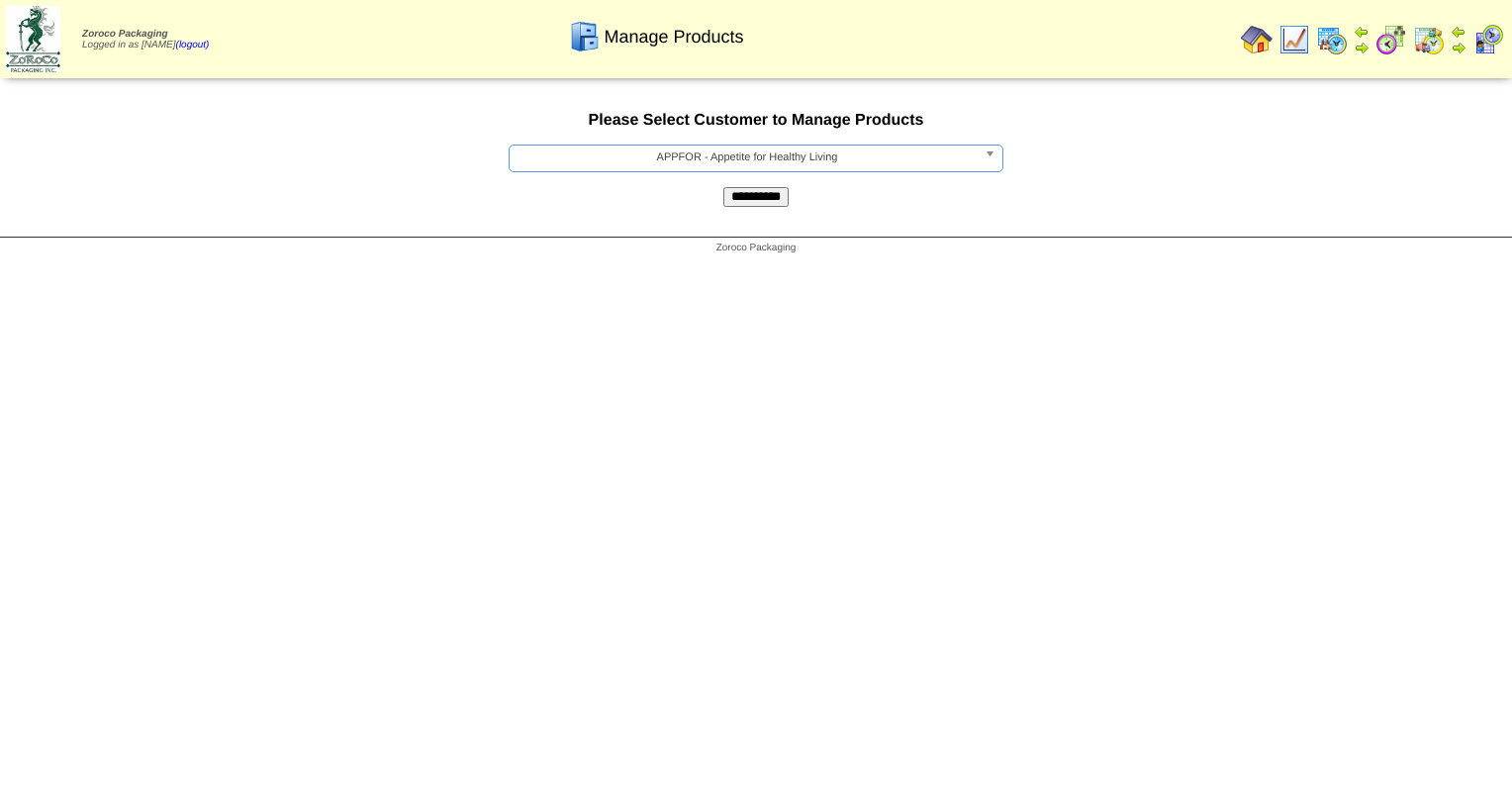 click on "**********" at bounding box center [756, 197] 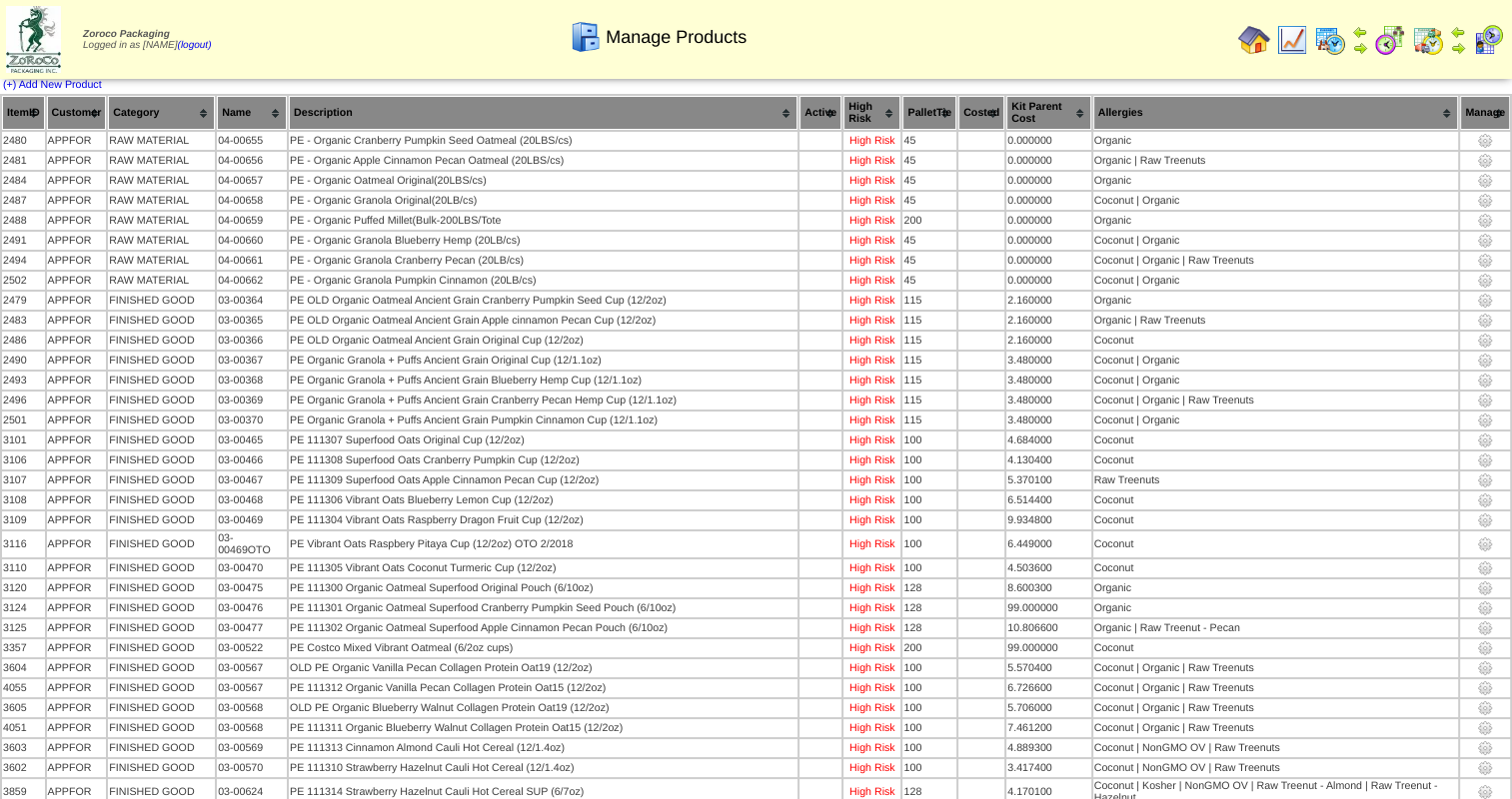 scroll, scrollTop: 0, scrollLeft: 0, axis: both 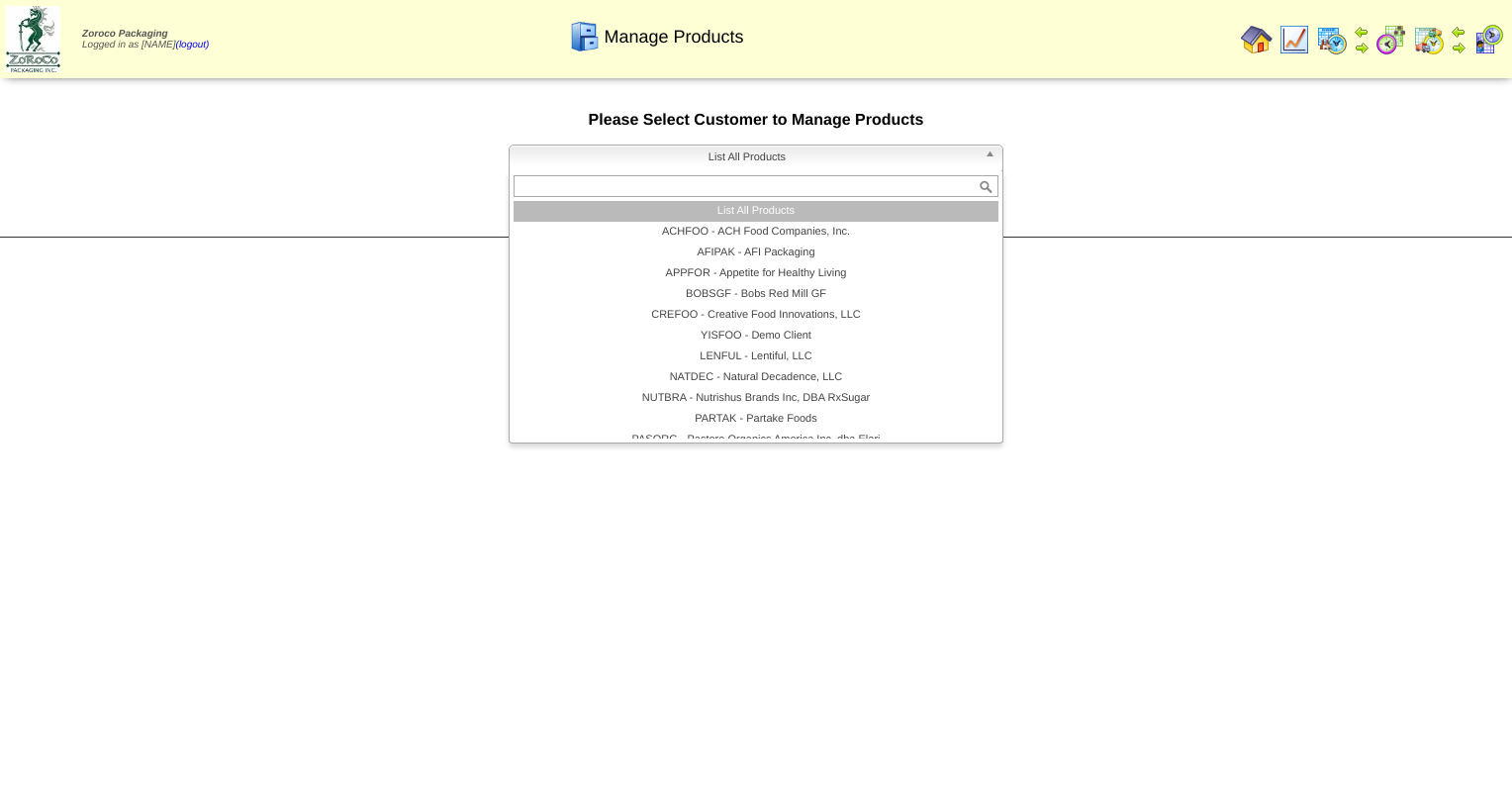 click at bounding box center (993, 158) 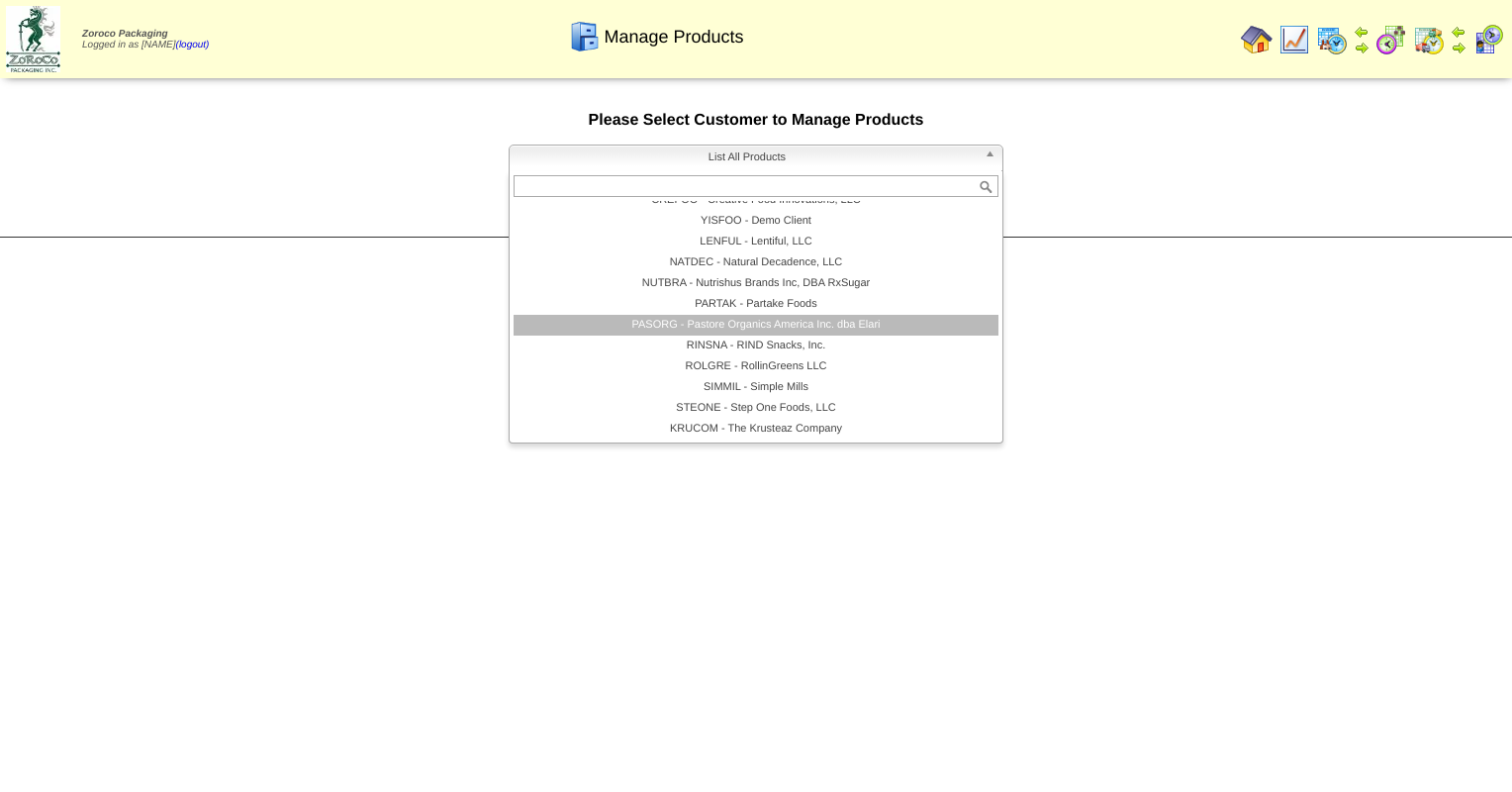 scroll, scrollTop: 115, scrollLeft: 0, axis: vertical 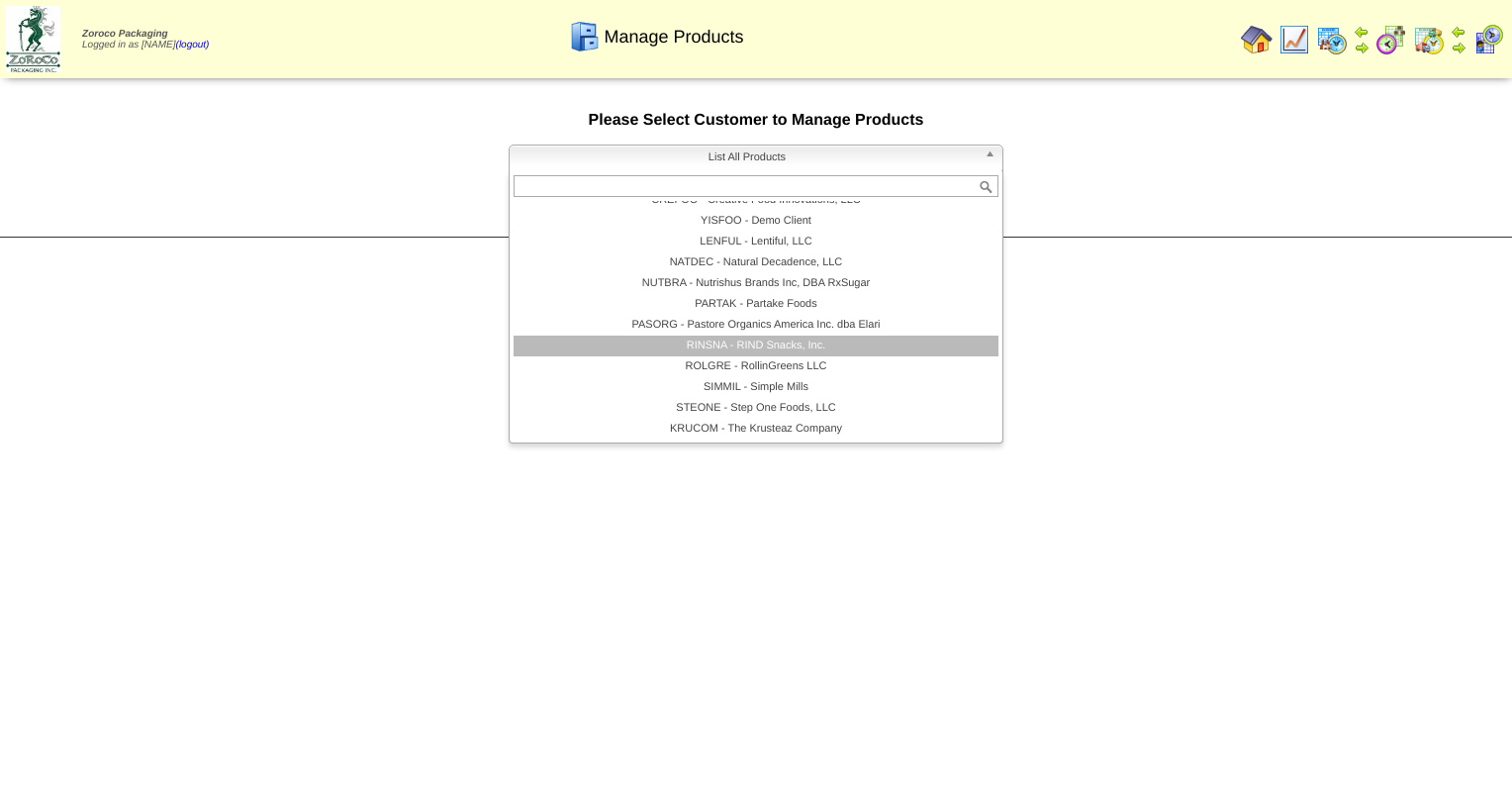 click on "RINSNA - RIND Snacks, Inc." at bounding box center [756, 346] 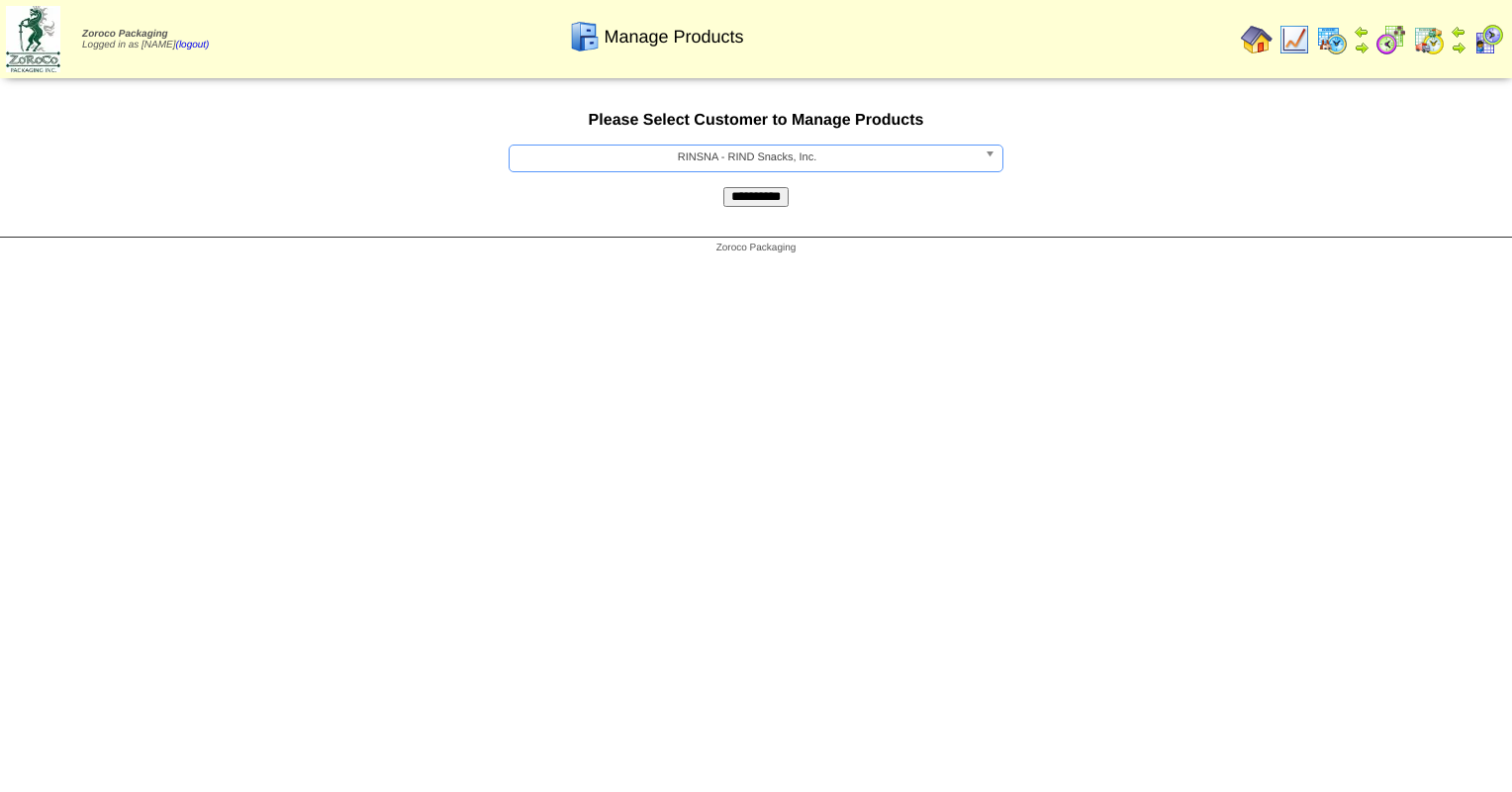 click on "**********" at bounding box center (756, 197) 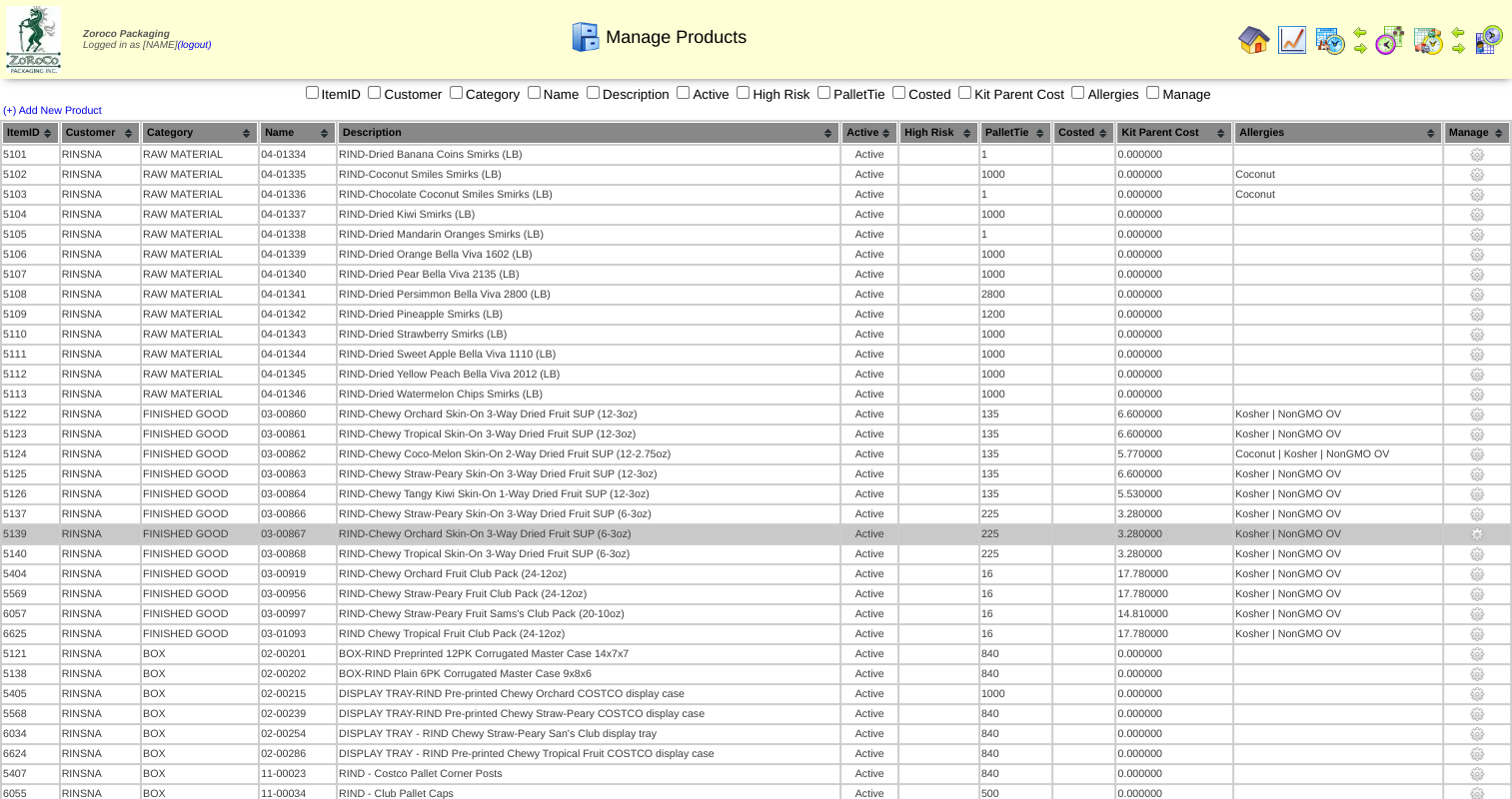 scroll, scrollTop: 0, scrollLeft: 0, axis: both 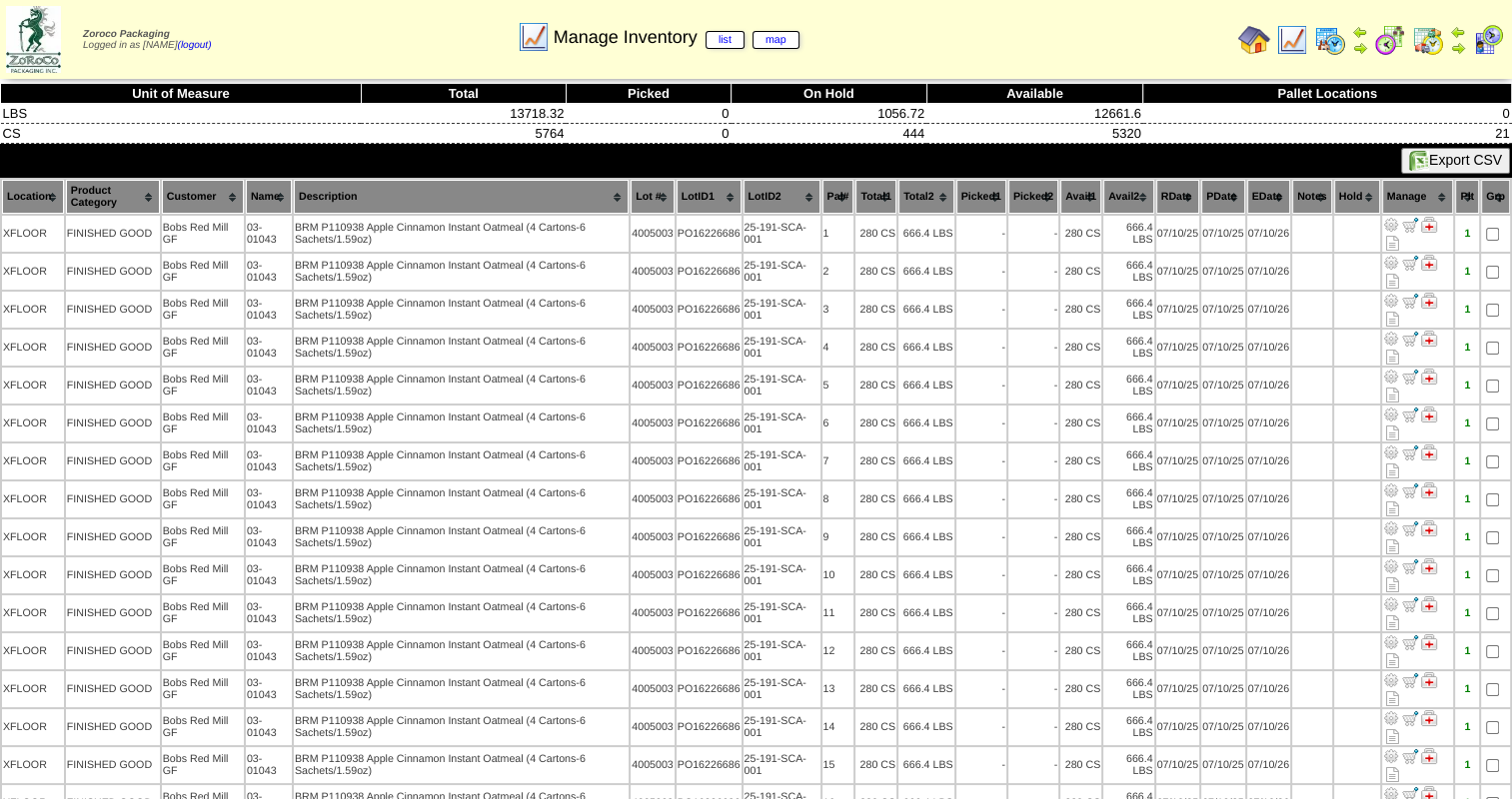 click at bounding box center [1254, 40] 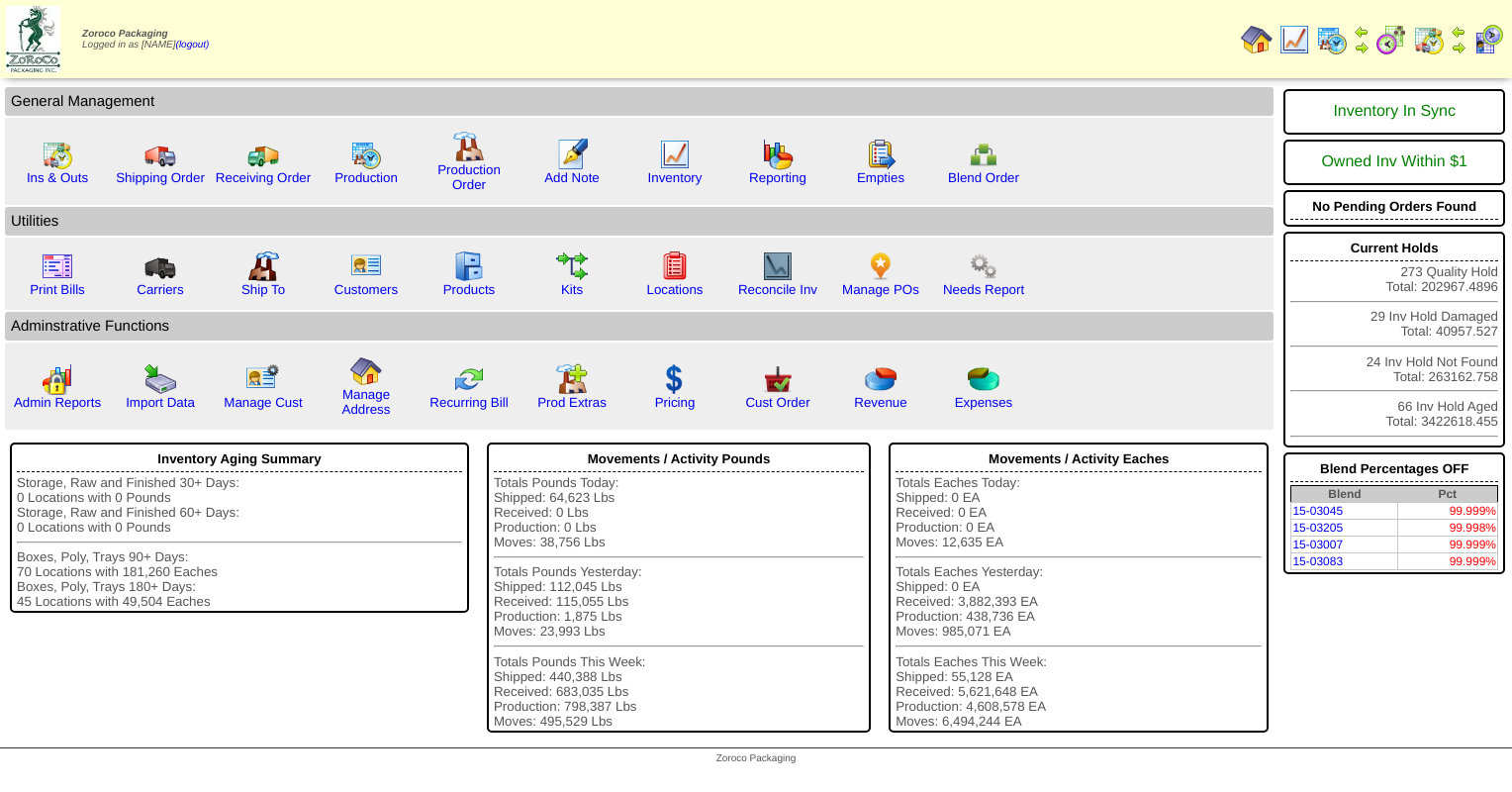 scroll, scrollTop: 0, scrollLeft: 0, axis: both 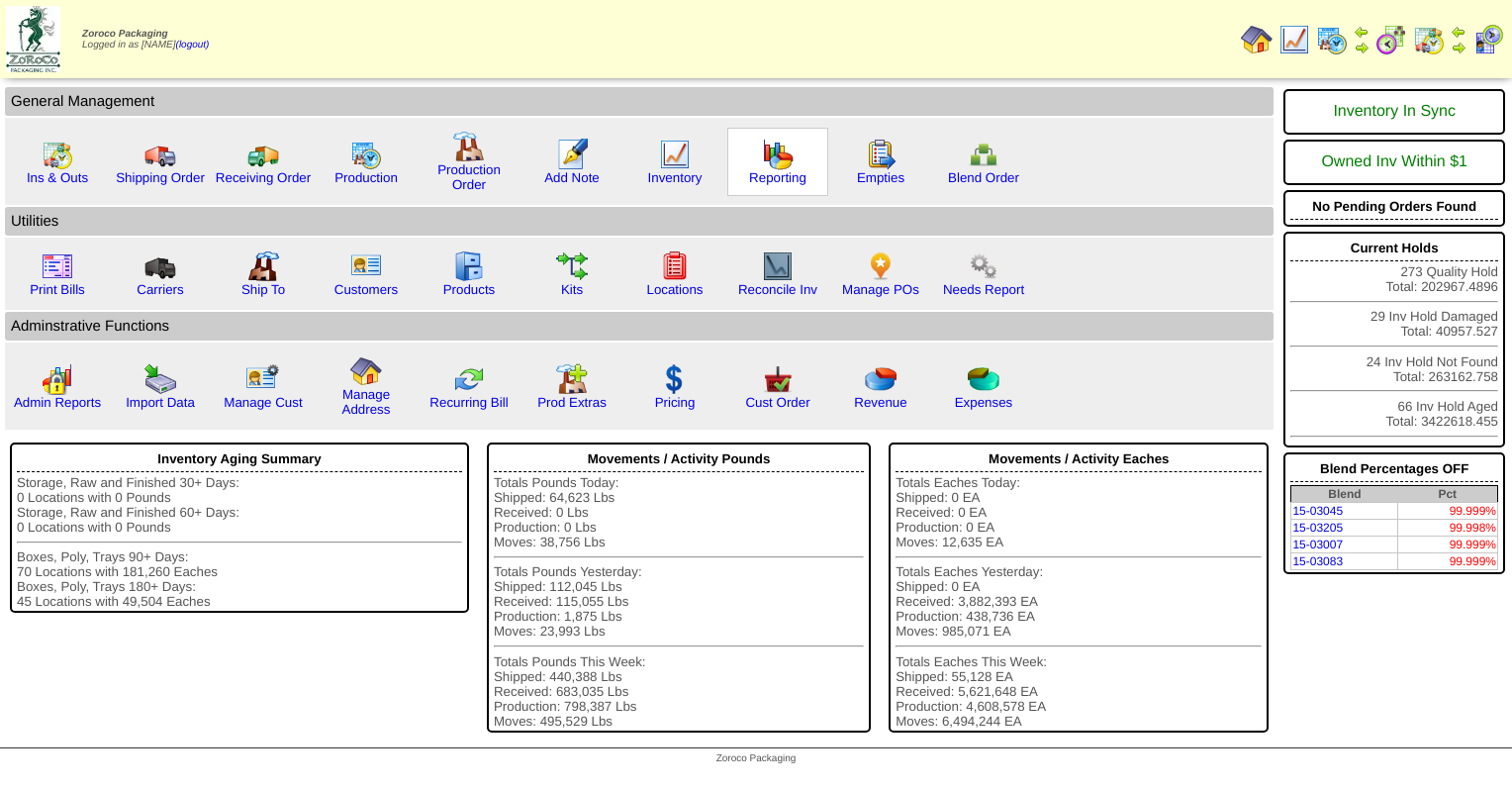 click at bounding box center (778, 154) 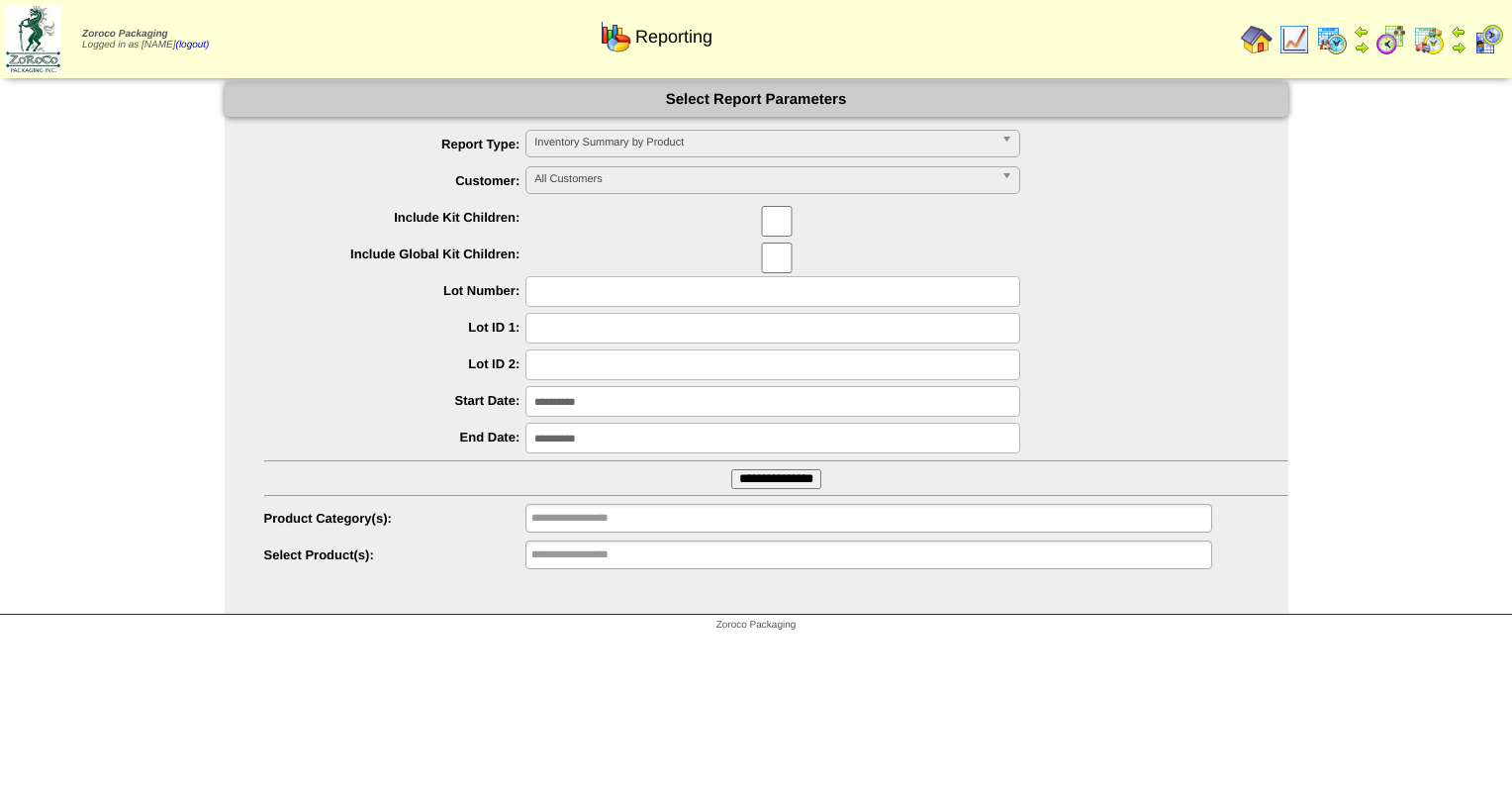 scroll, scrollTop: 0, scrollLeft: 0, axis: both 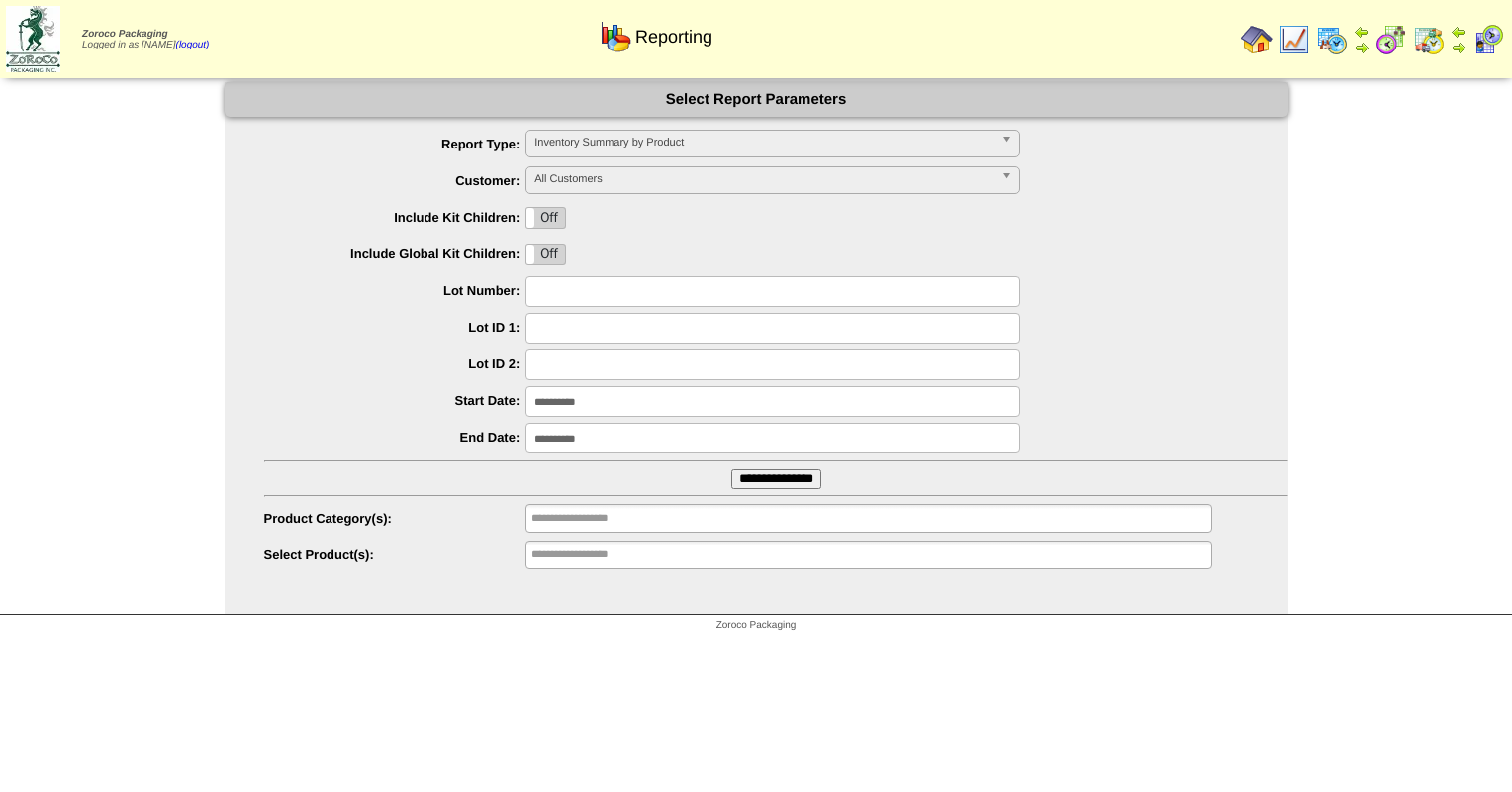 click on "Inventory Summary by Product" at bounding box center (764, 143) 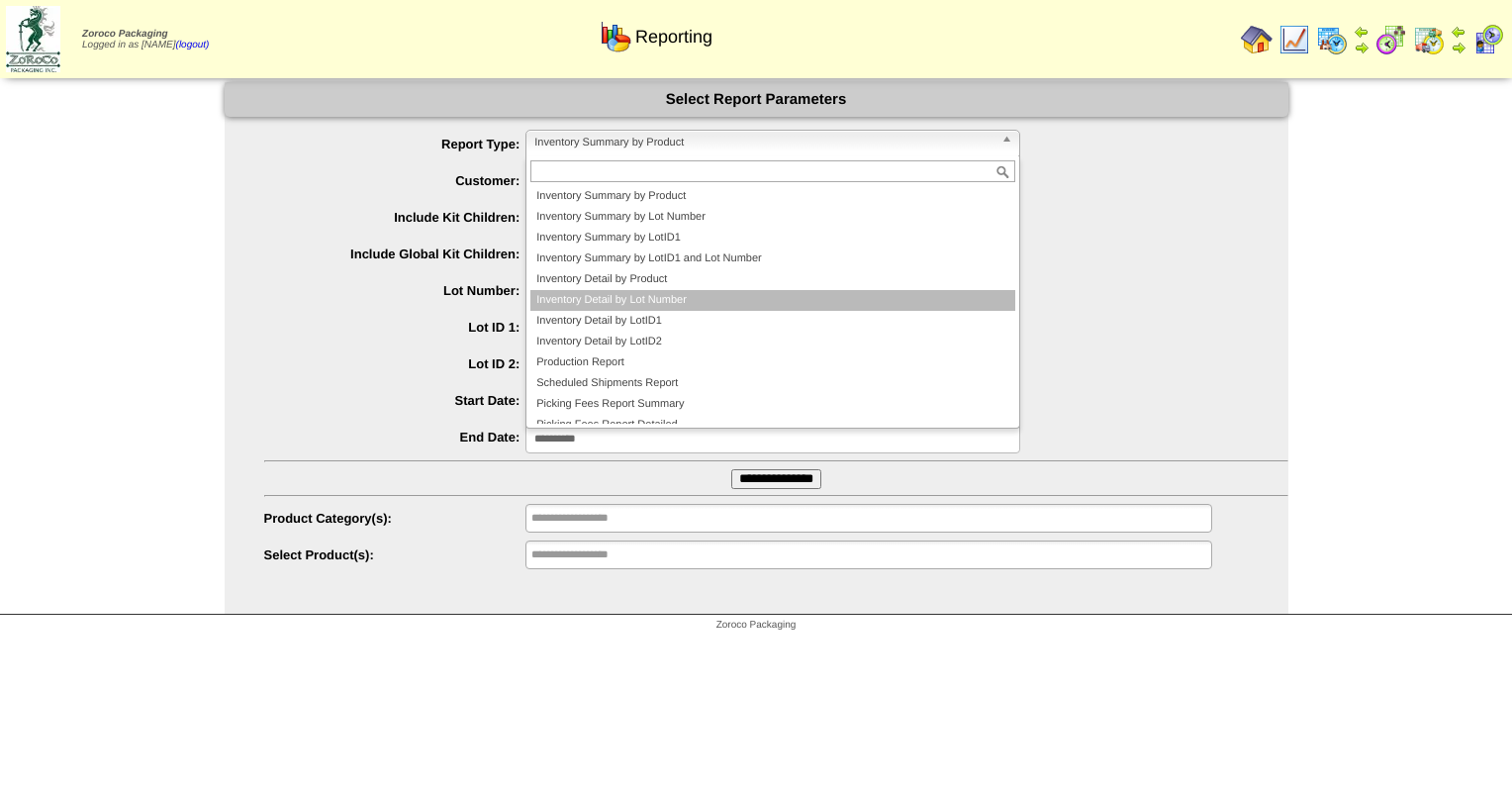 click on "Inventory Detail by Lot Number" at bounding box center [773, 300] 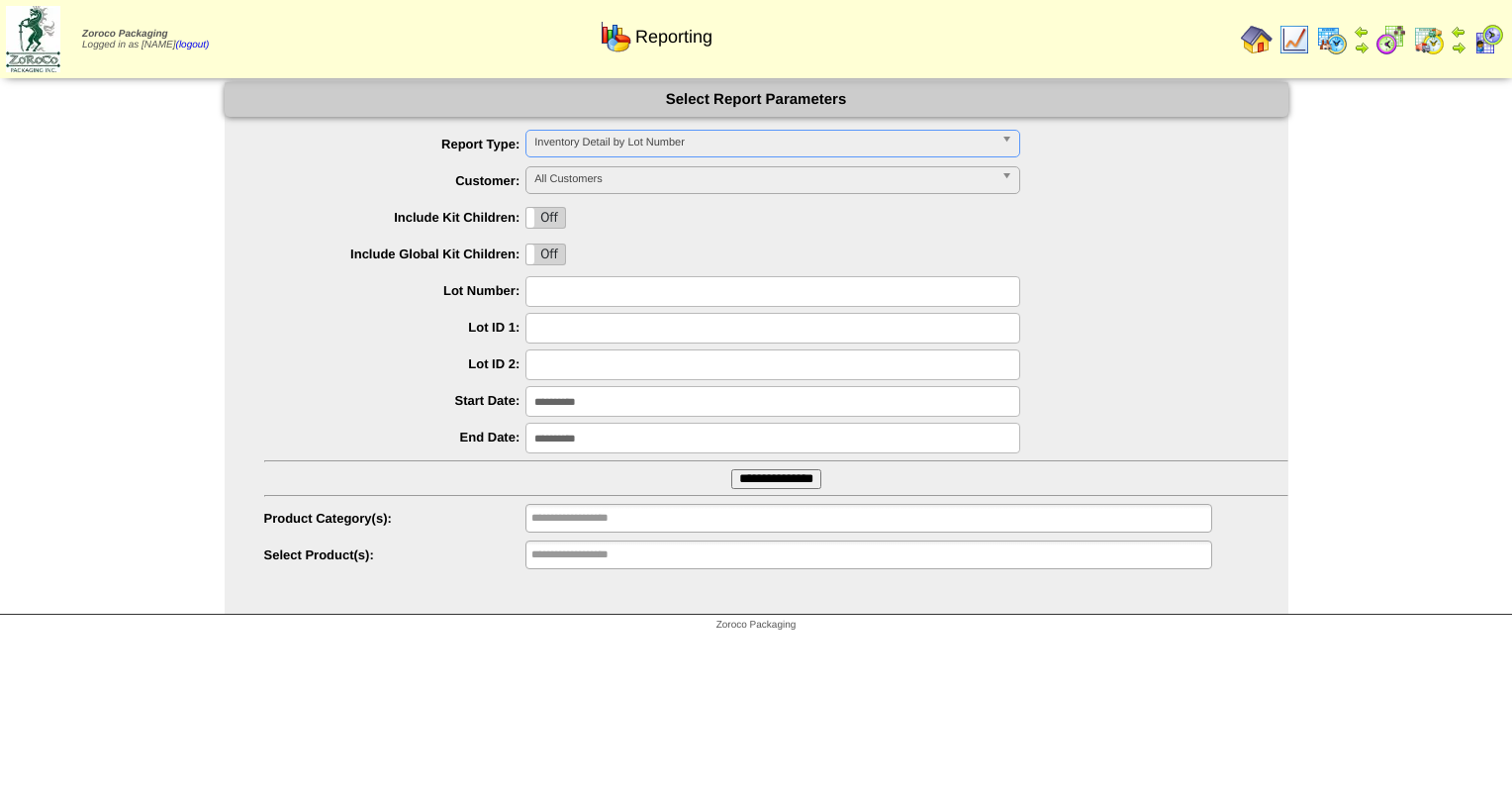 click on "Inventory Detail by Lot Number" at bounding box center (764, 143) 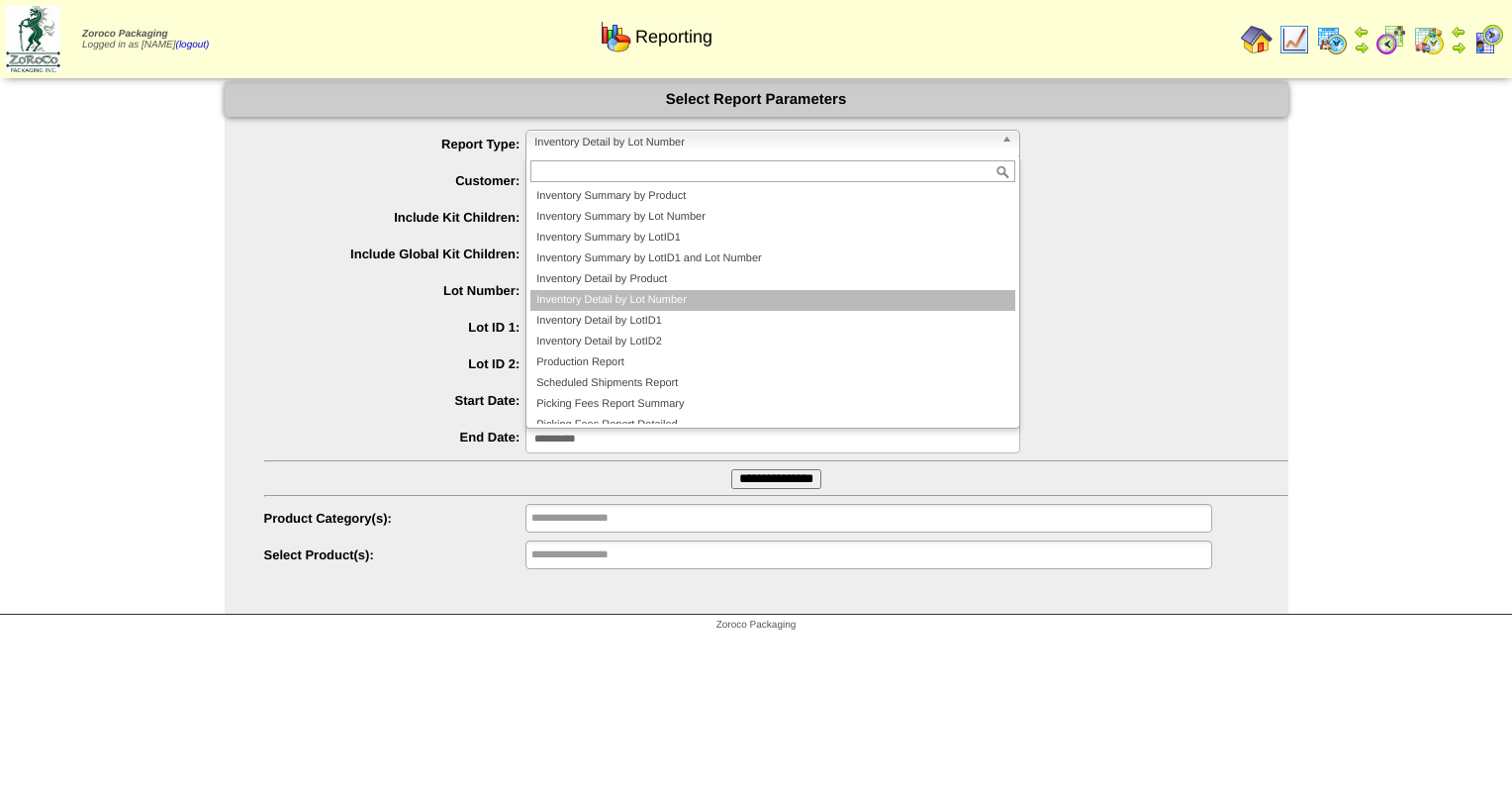 scroll, scrollTop: 0, scrollLeft: 0, axis: both 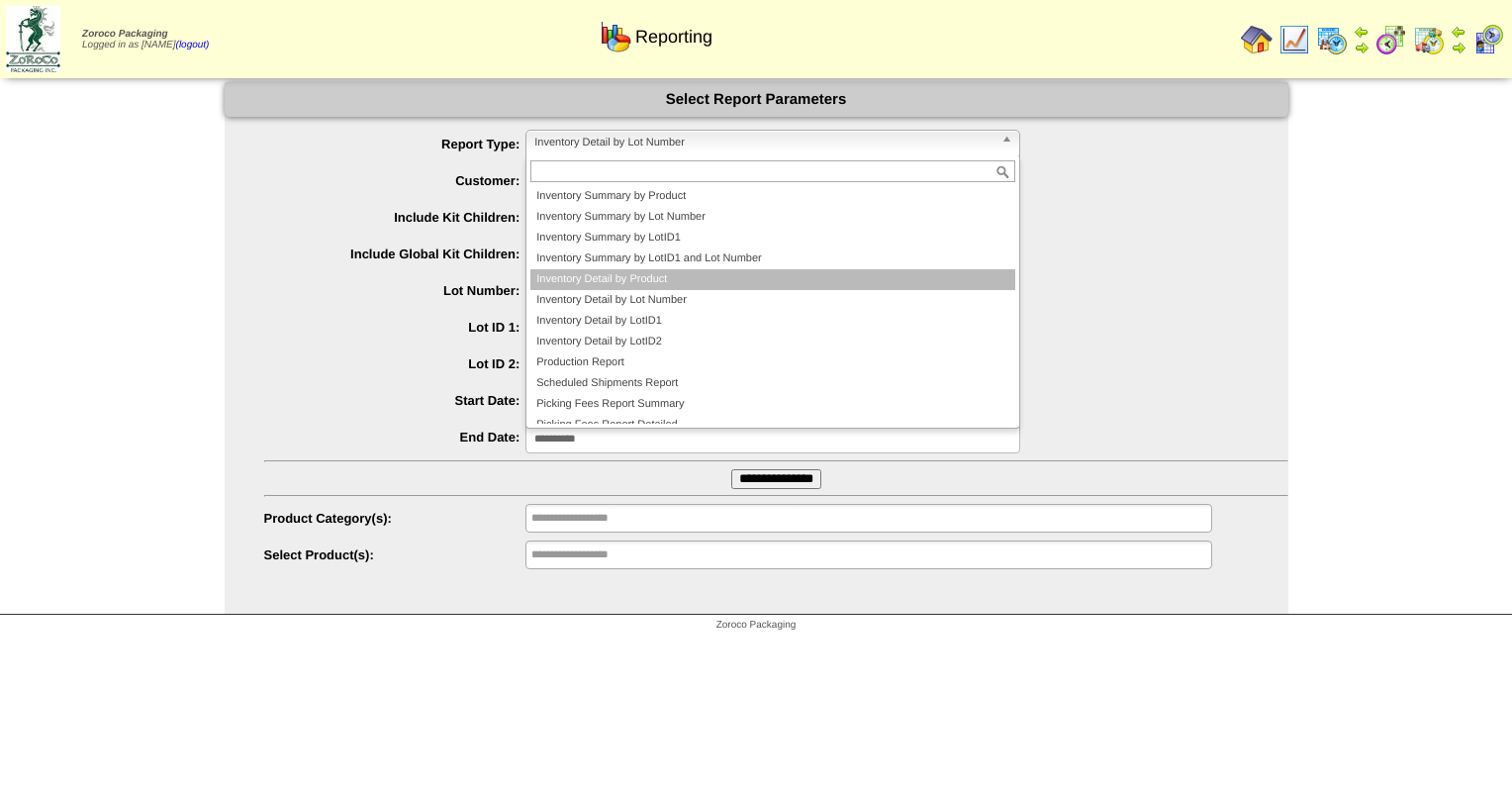 click on "Inventory Detail by Product" at bounding box center (773, 279) 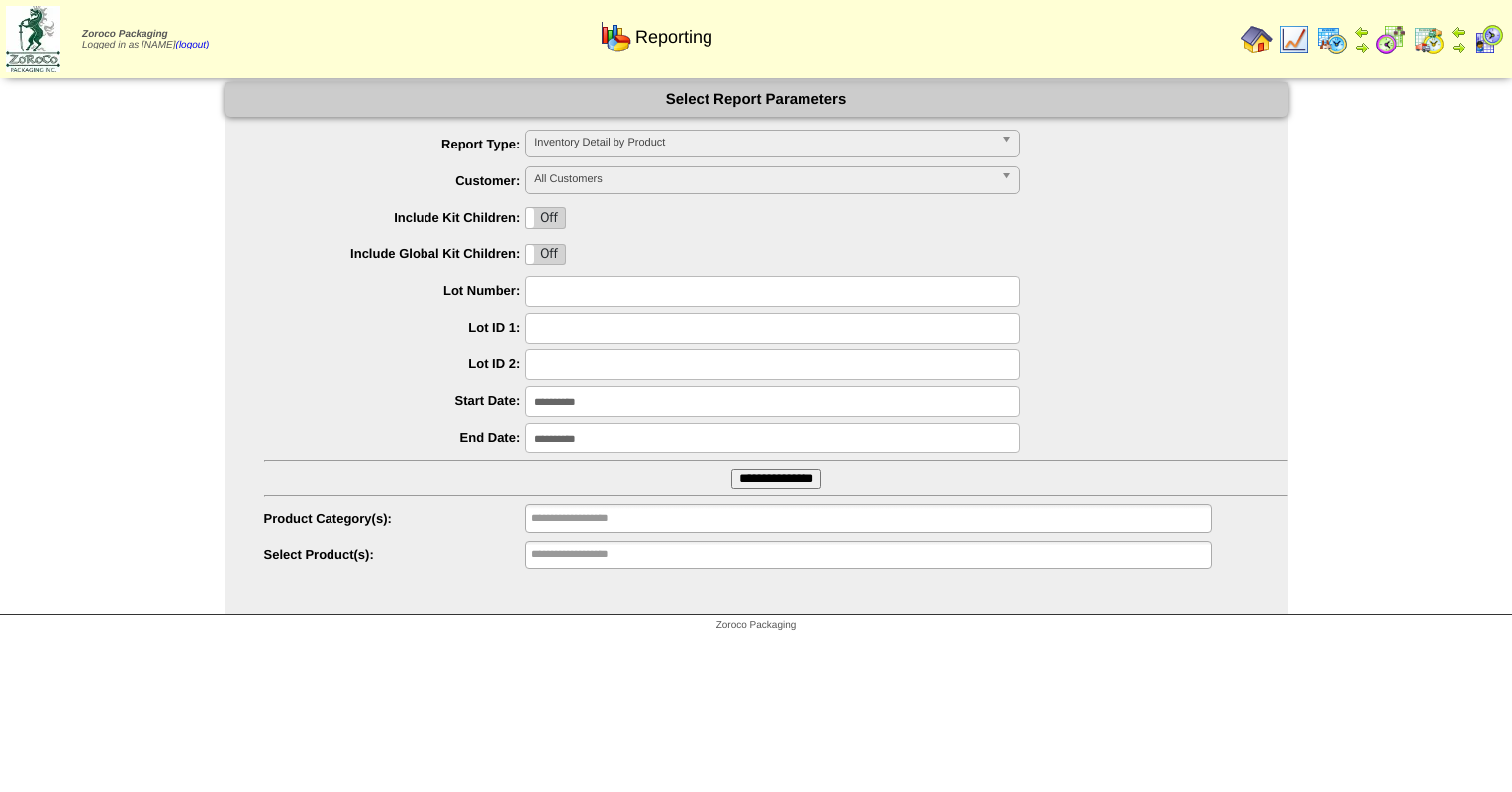 click on "All Customers" at bounding box center (764, 179) 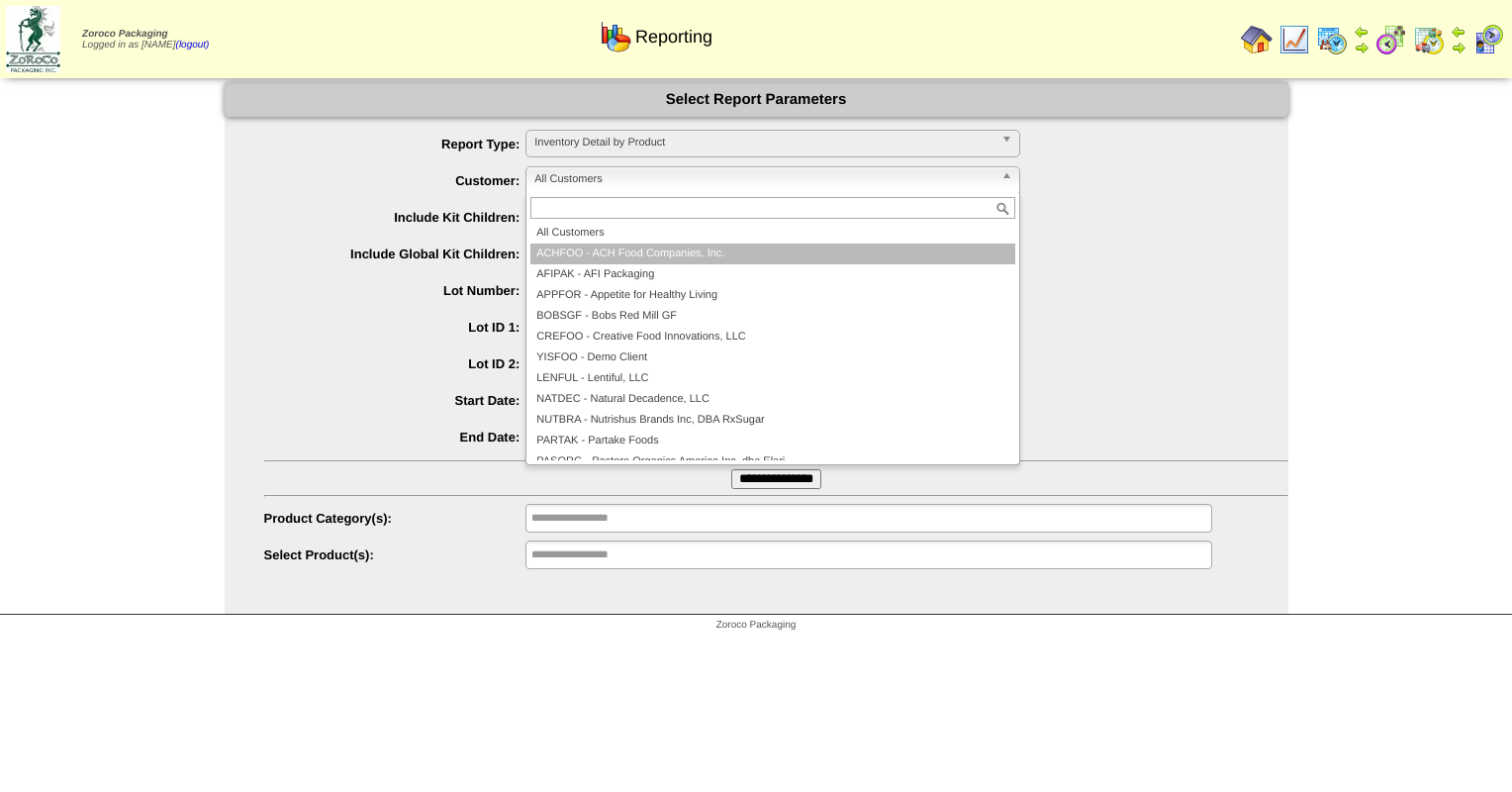 click on "ACHFOO - ACH Food Companies, Inc." at bounding box center (773, 253) 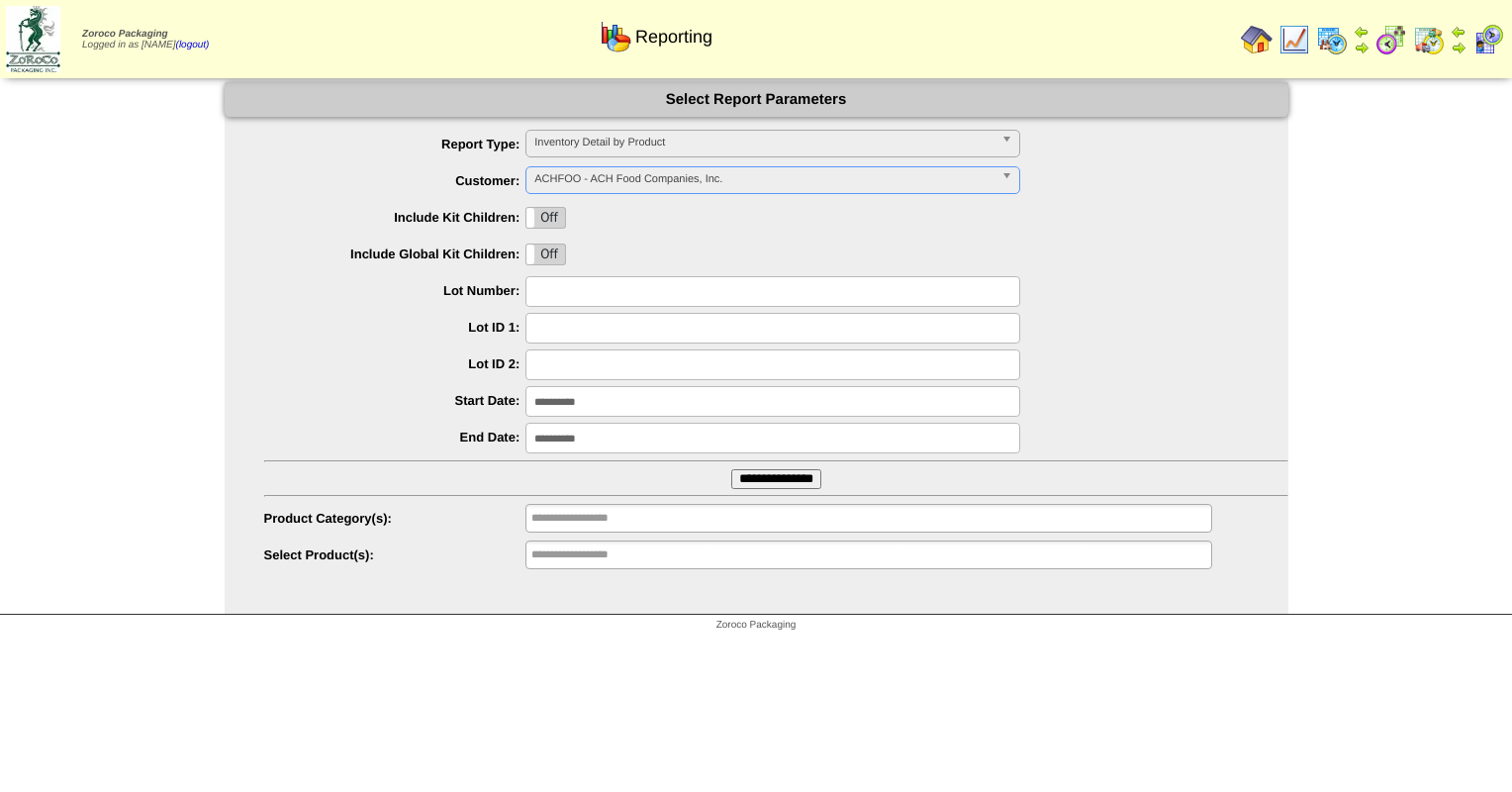 click on "**********" at bounding box center [773, 401] 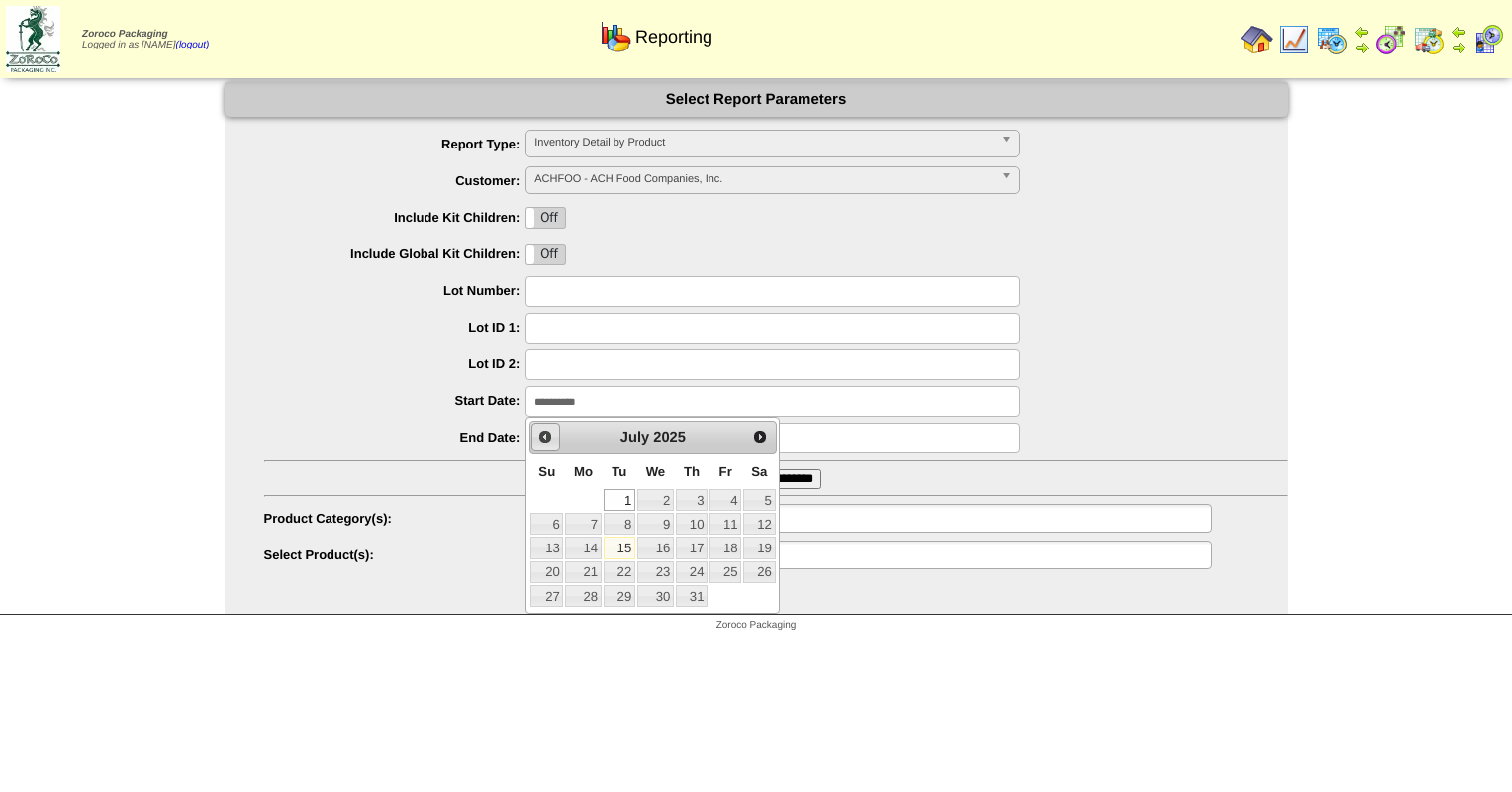 click on "Prev" at bounding box center (545, 437) 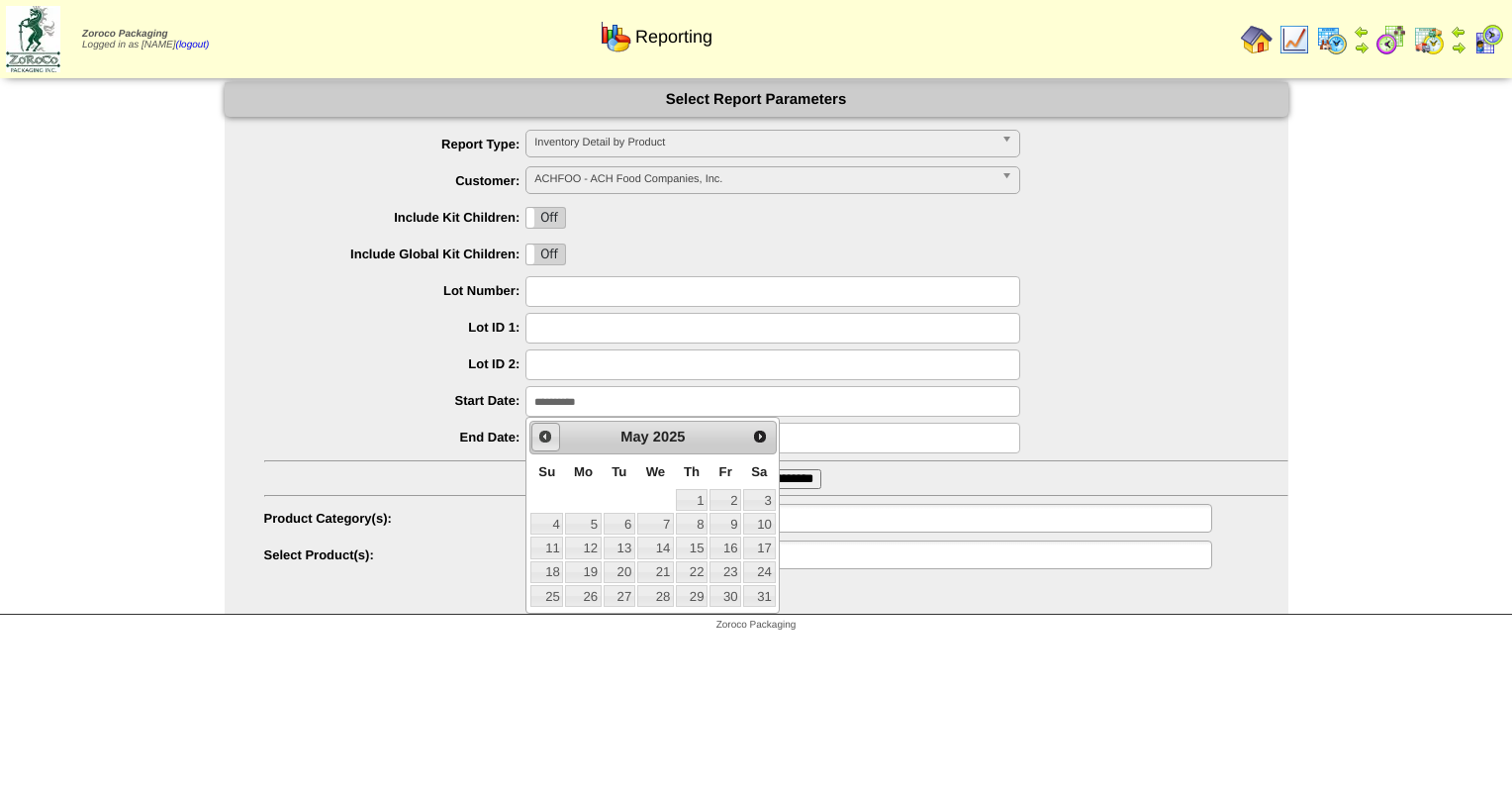 click on "Prev" at bounding box center (545, 437) 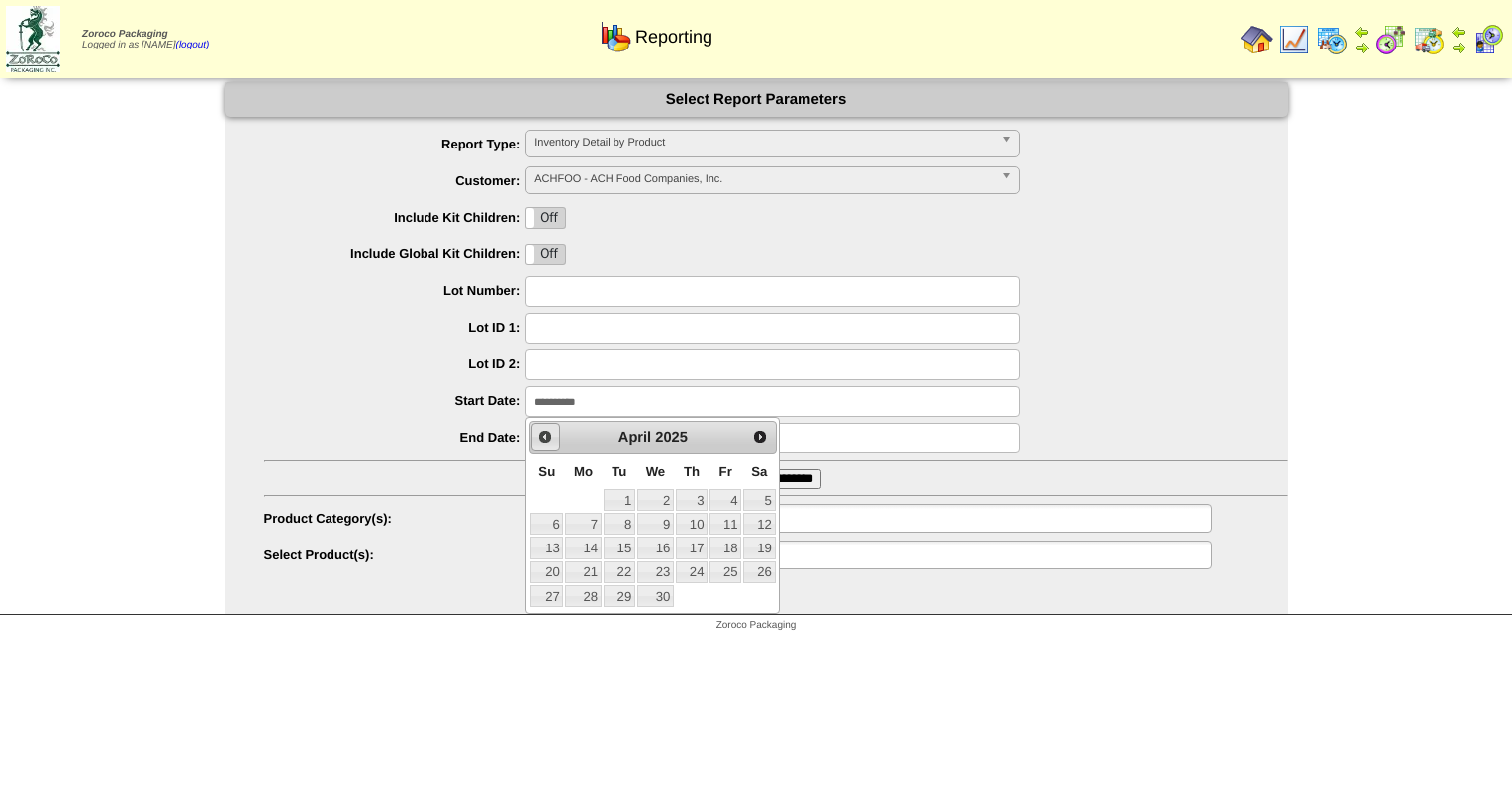 click on "Prev" at bounding box center [545, 437] 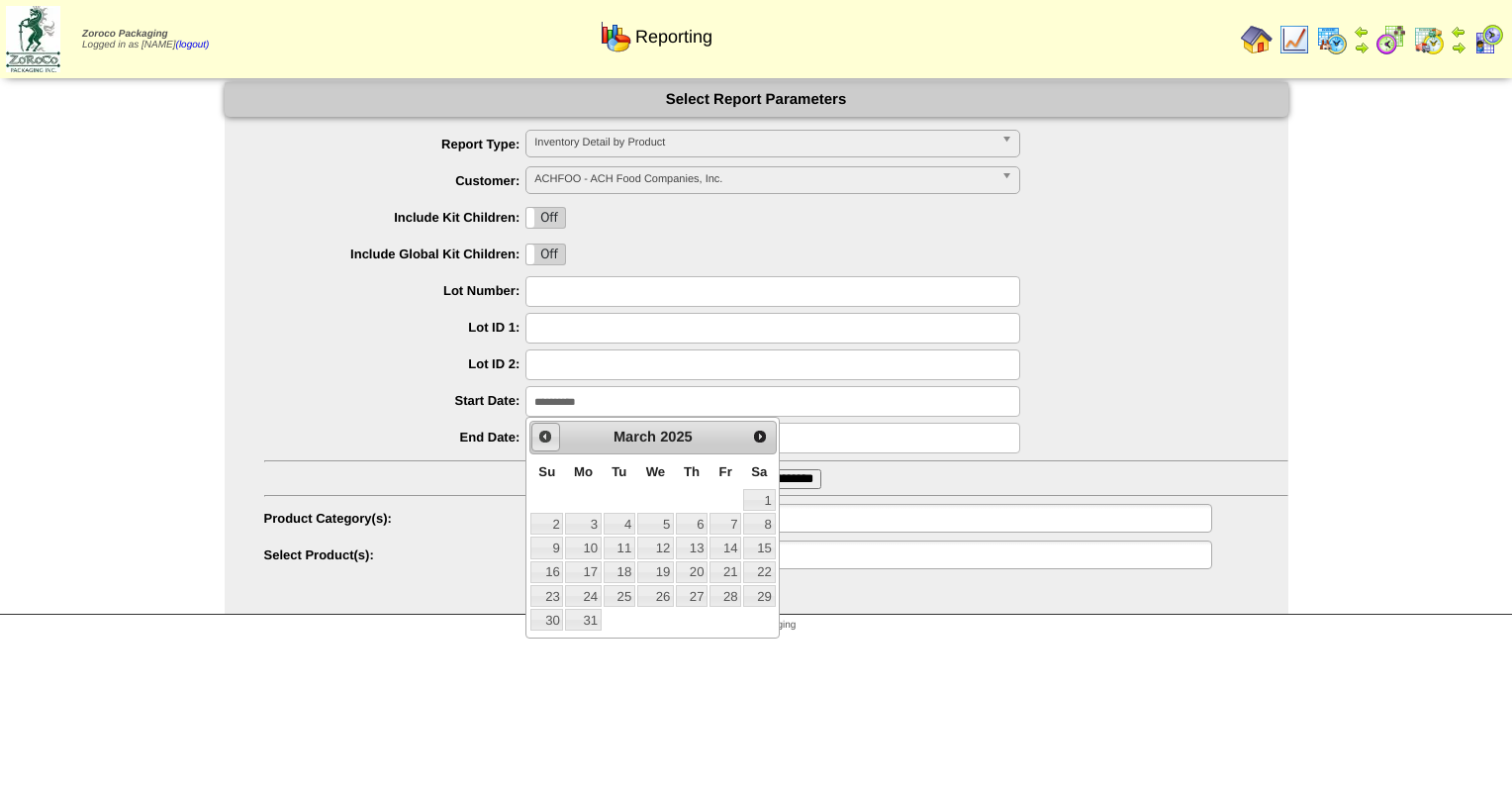 click on "Prev" at bounding box center [545, 437] 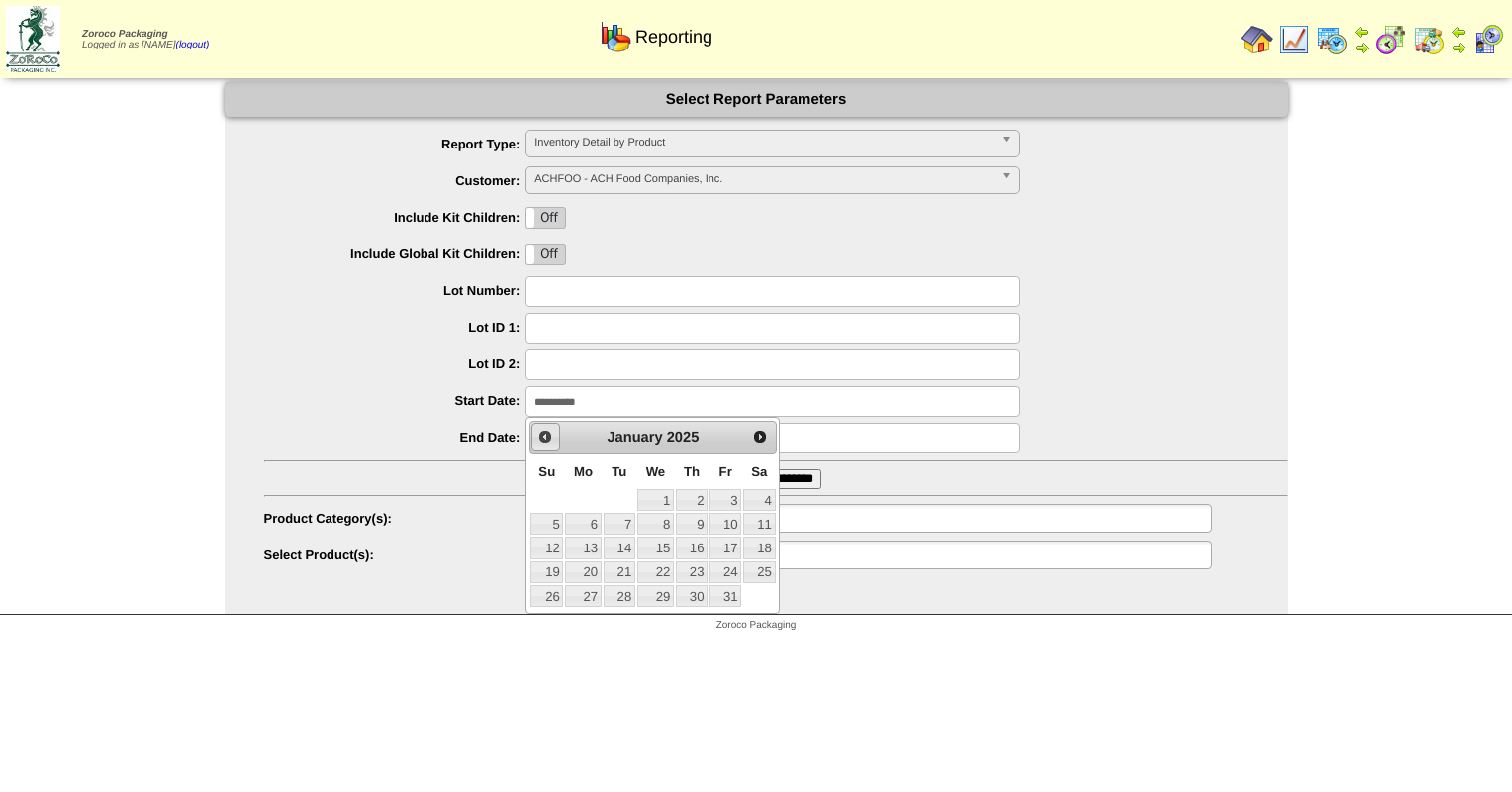 click on "Prev" at bounding box center (545, 437) 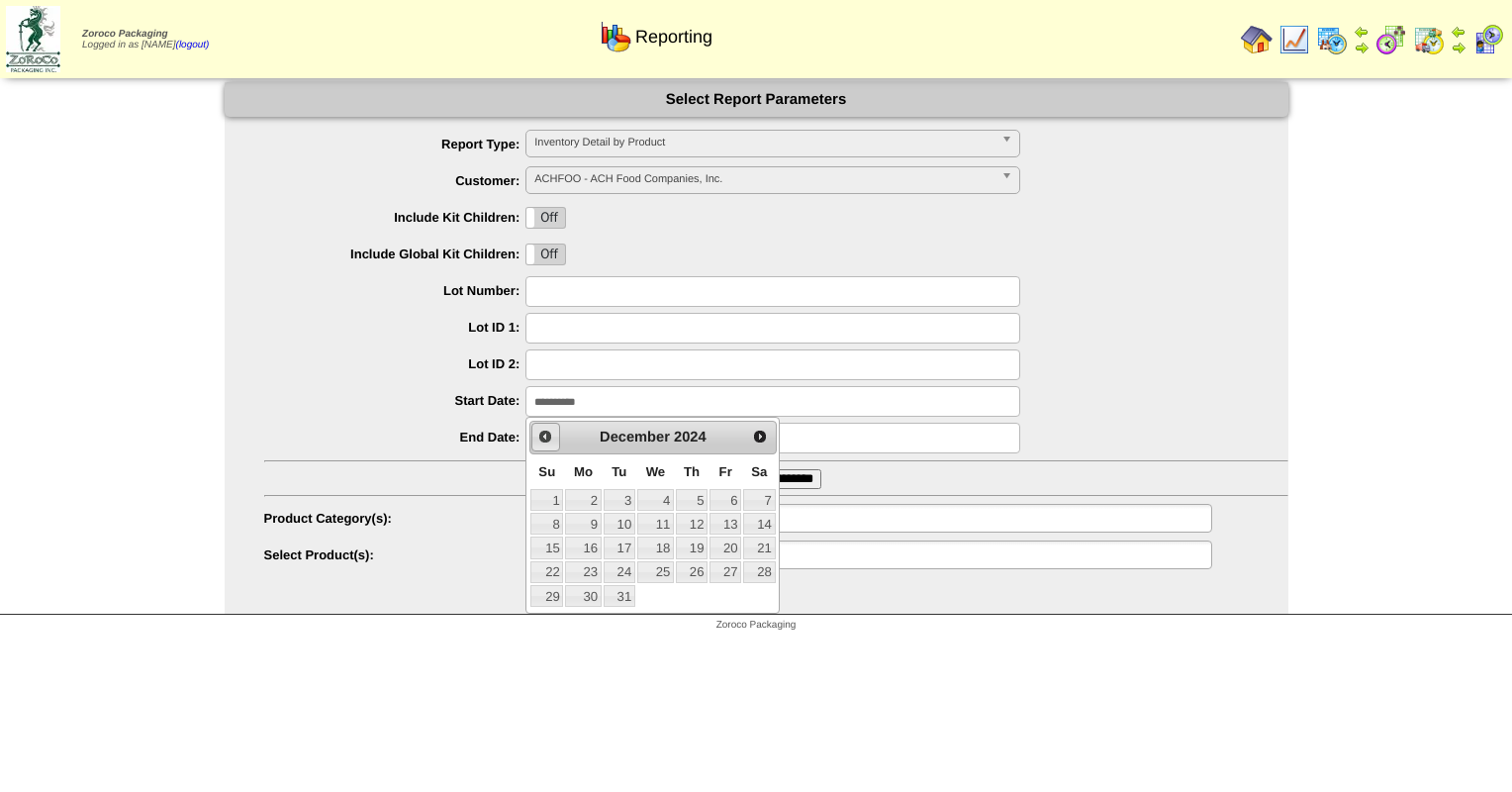 click on "Prev" at bounding box center (545, 437) 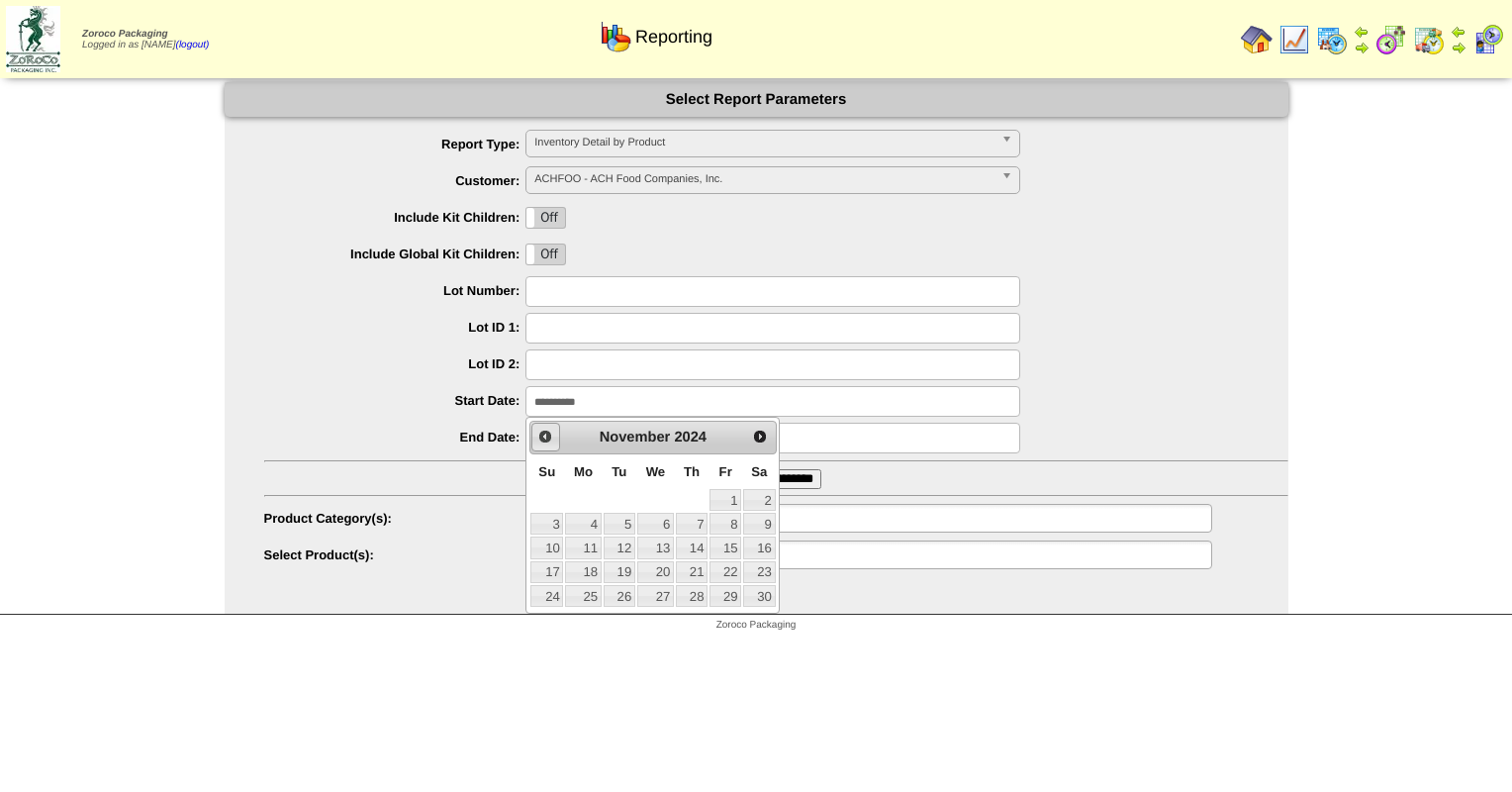 click on "Prev" at bounding box center [545, 437] 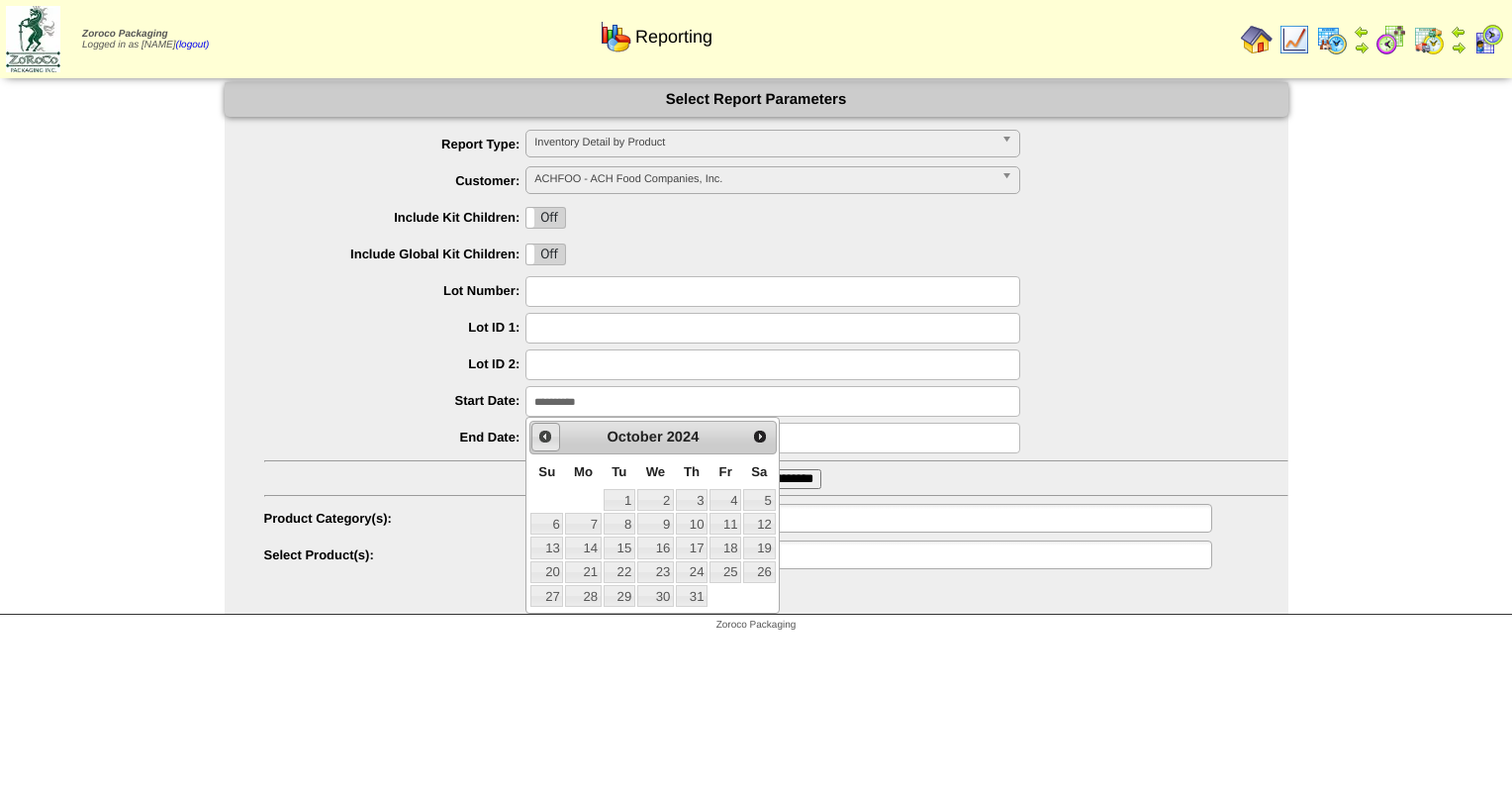 click on "Prev" at bounding box center [545, 437] 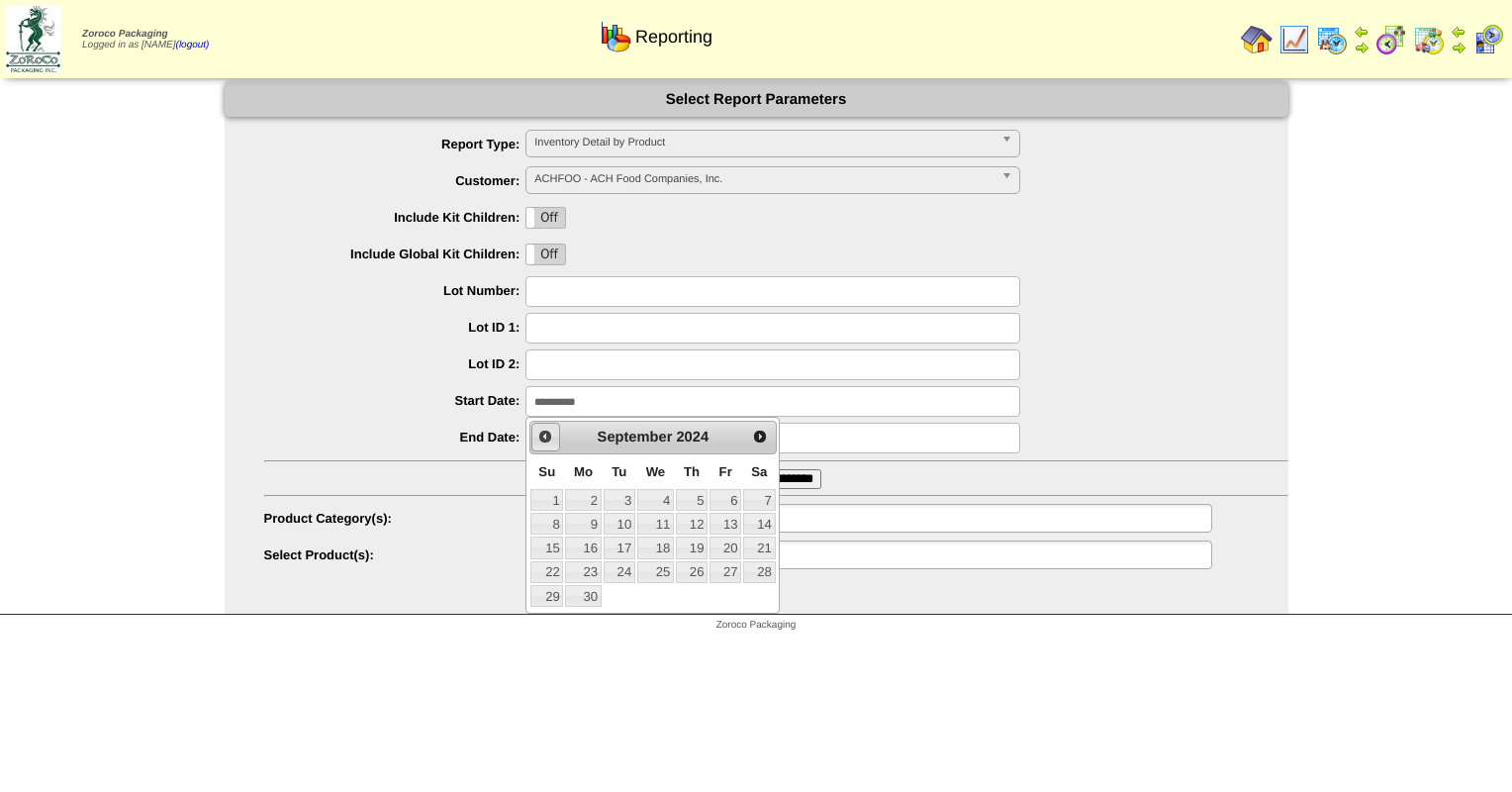 click on "Prev" at bounding box center (545, 437) 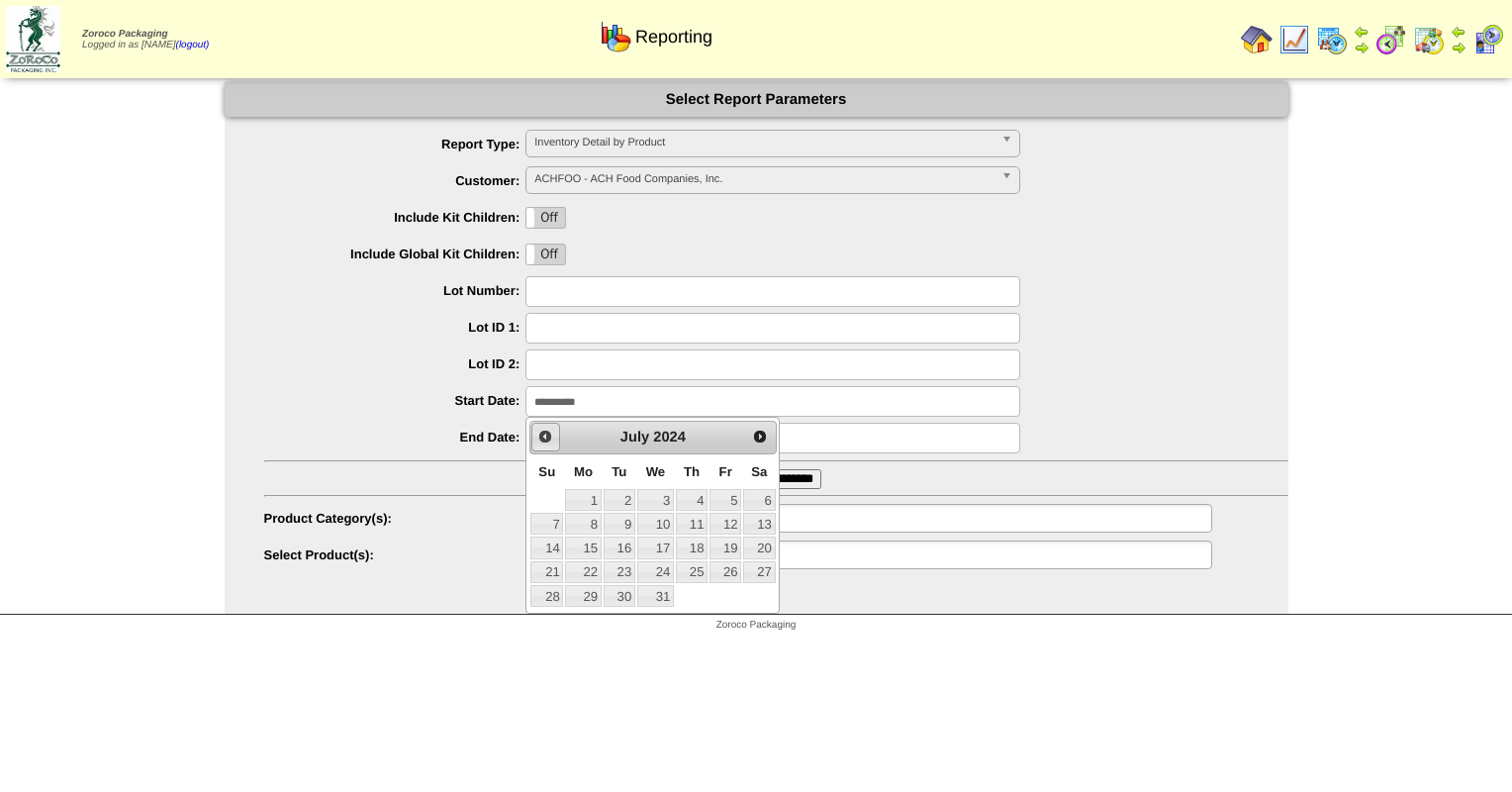 click on "Prev" at bounding box center (545, 437) 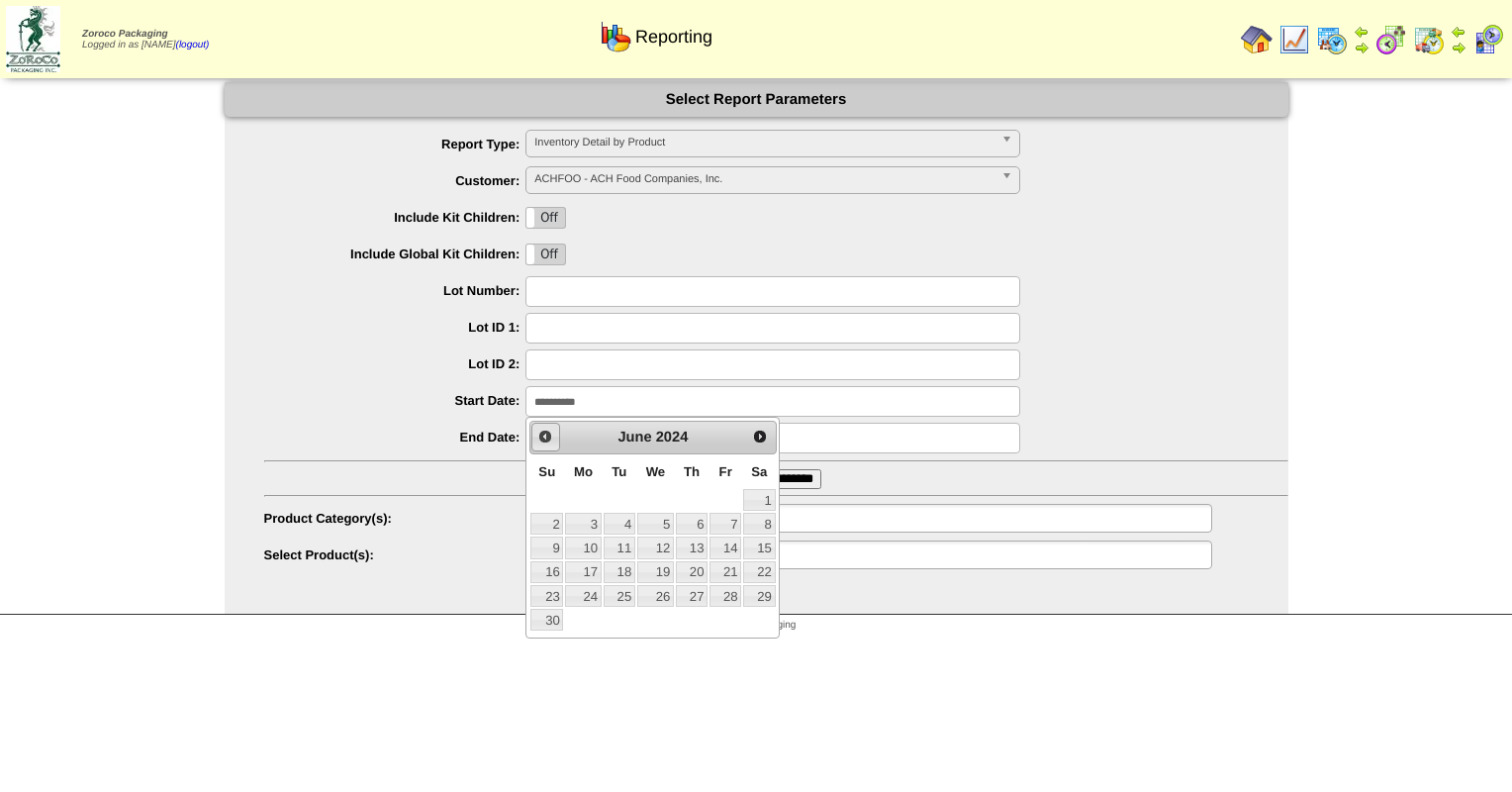 click on "Prev" at bounding box center [545, 437] 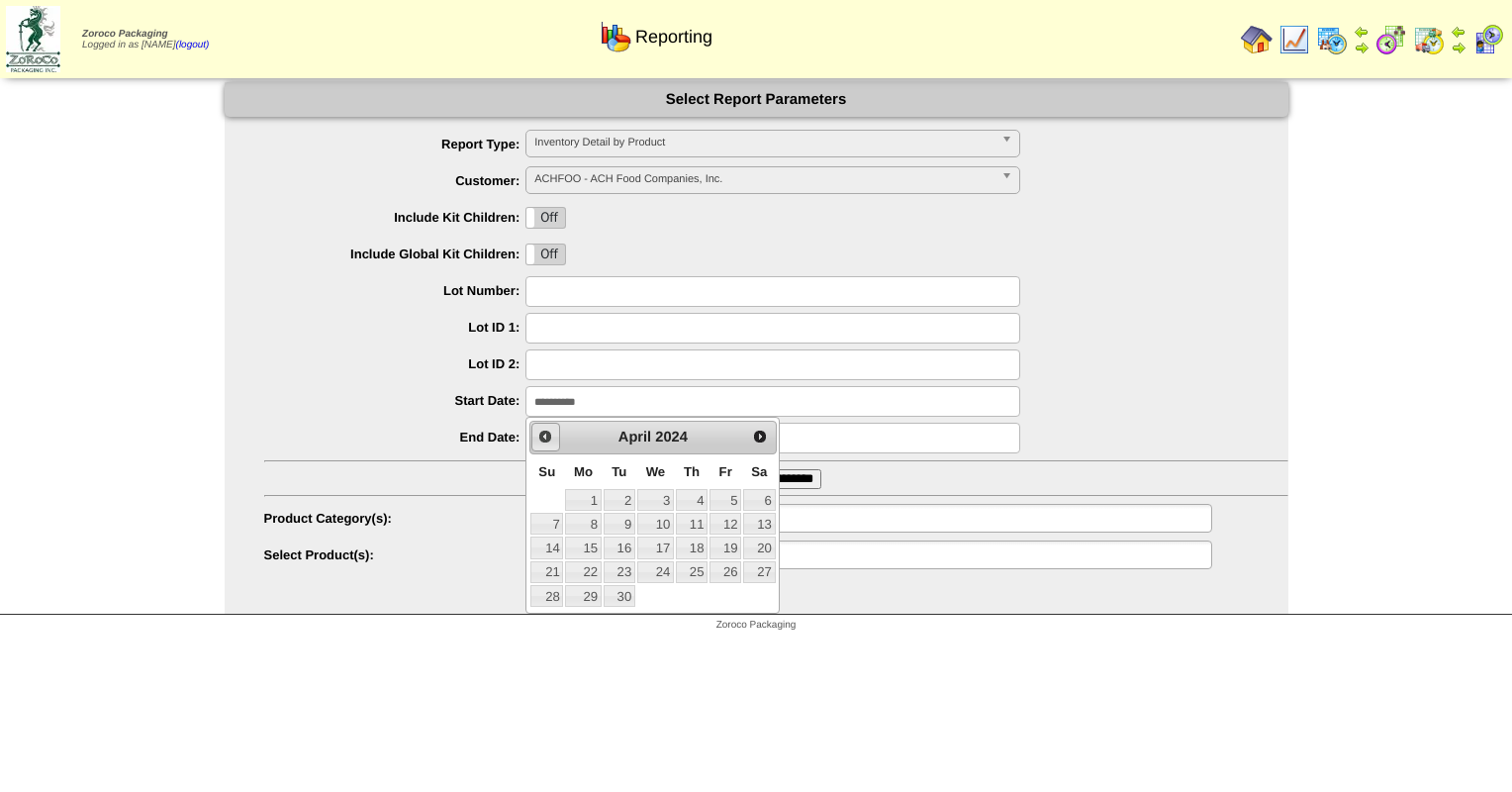 click on "Prev" at bounding box center [545, 437] 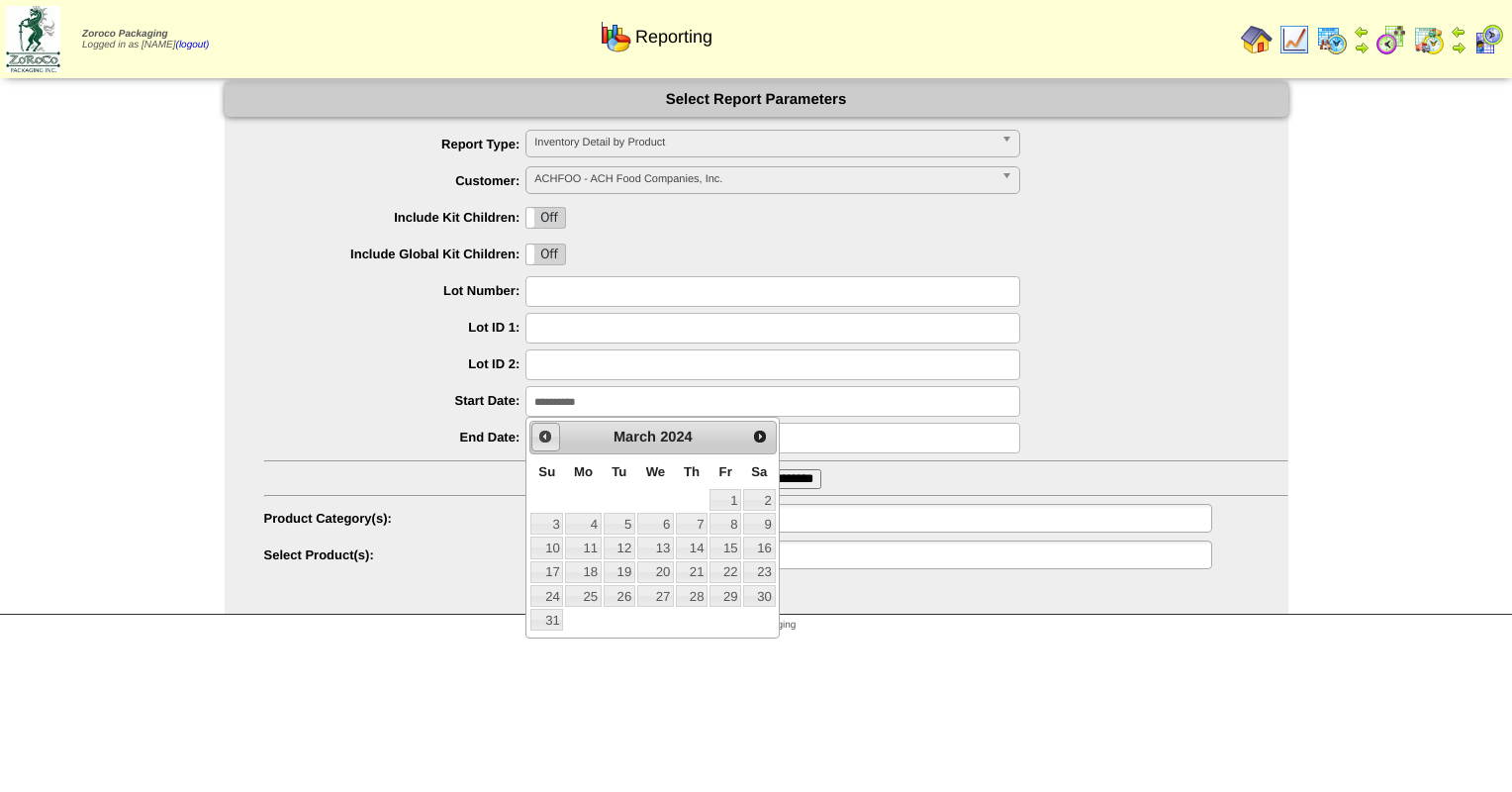 click on "Prev" at bounding box center (545, 437) 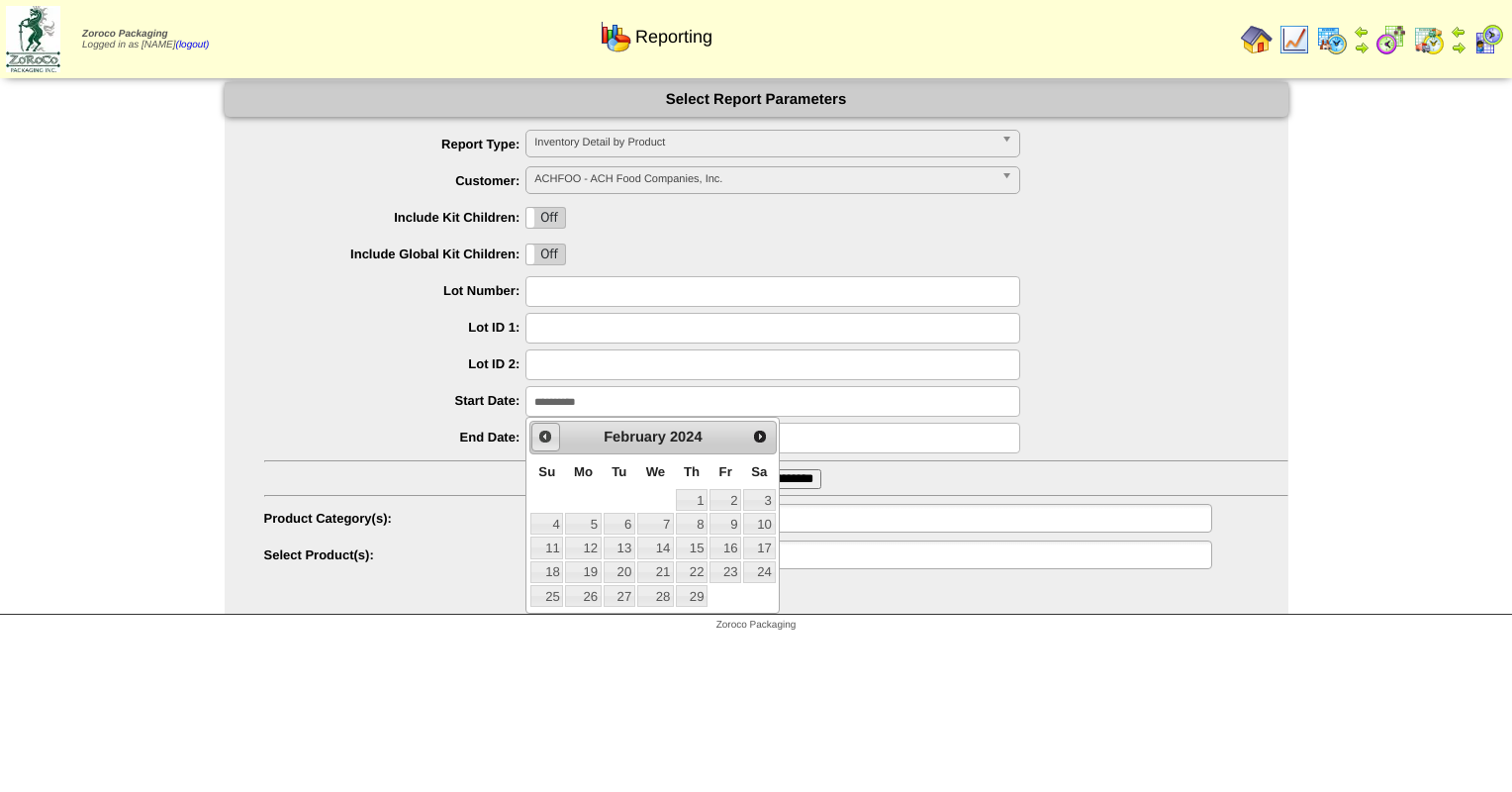 click on "Prev" at bounding box center [545, 437] 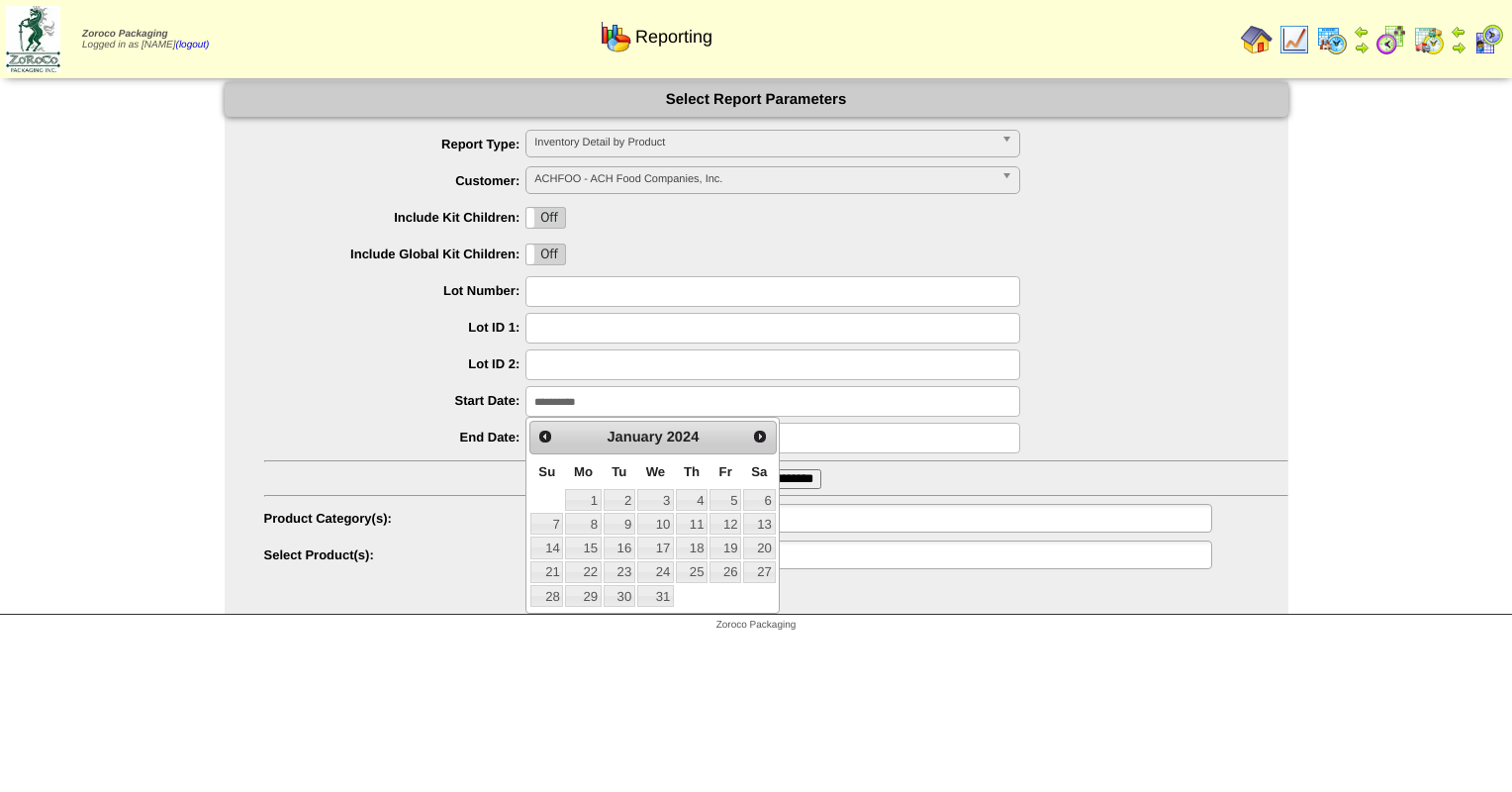 click on "Start Date:" at bounding box center (395, 400) 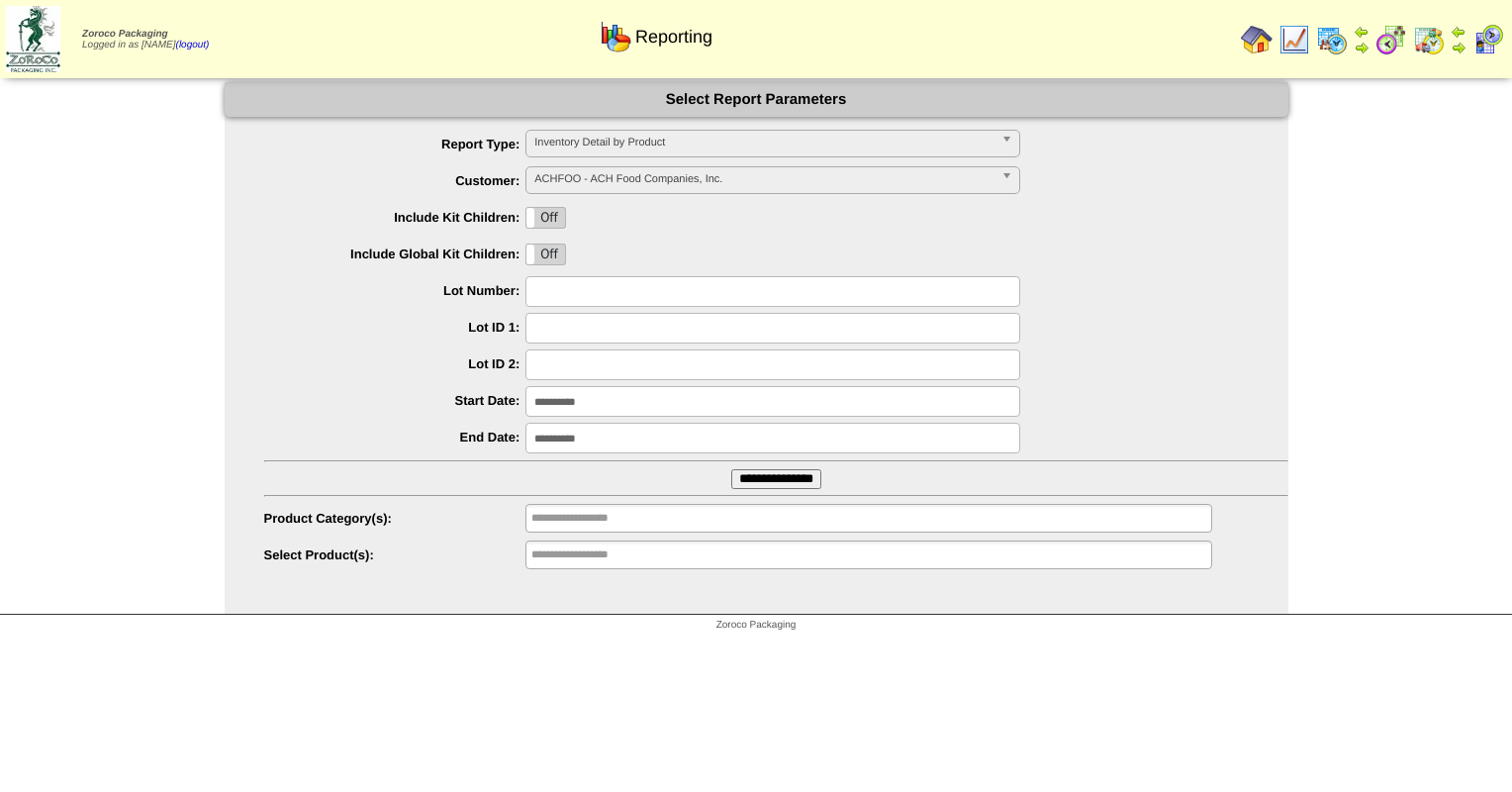 type 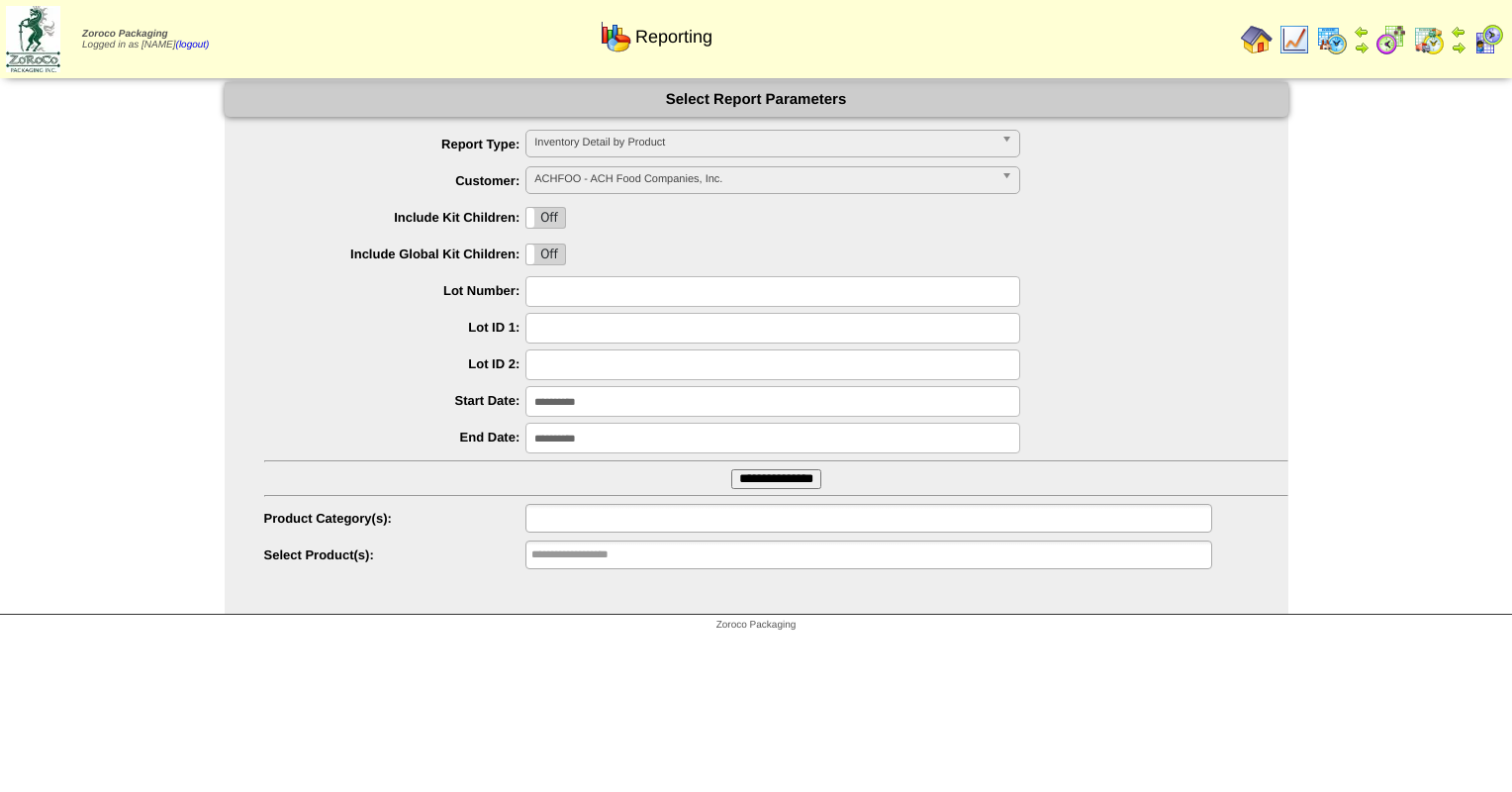 click at bounding box center (595, 518) 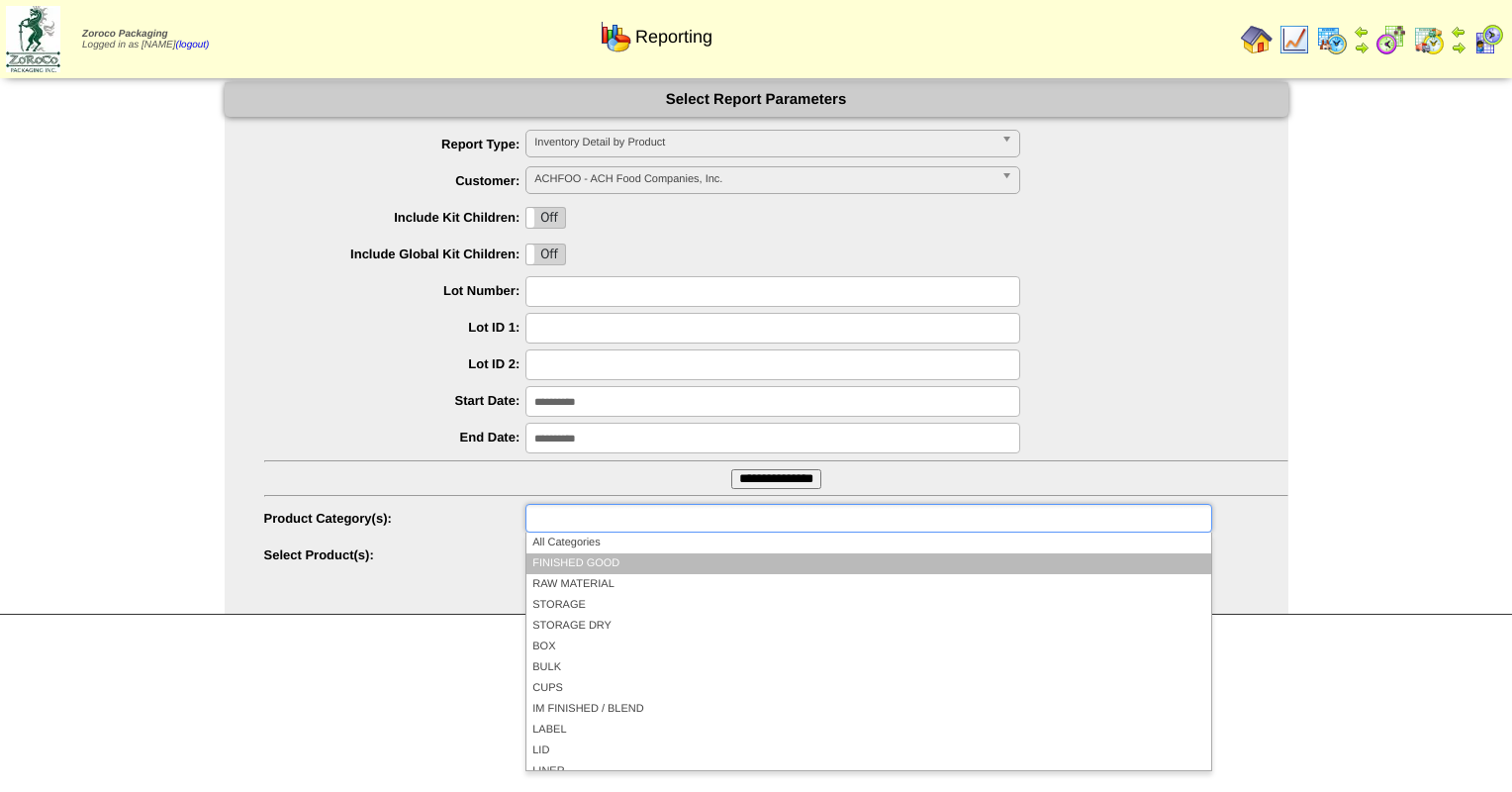 click on "FINISHED GOOD" at bounding box center [868, 563] 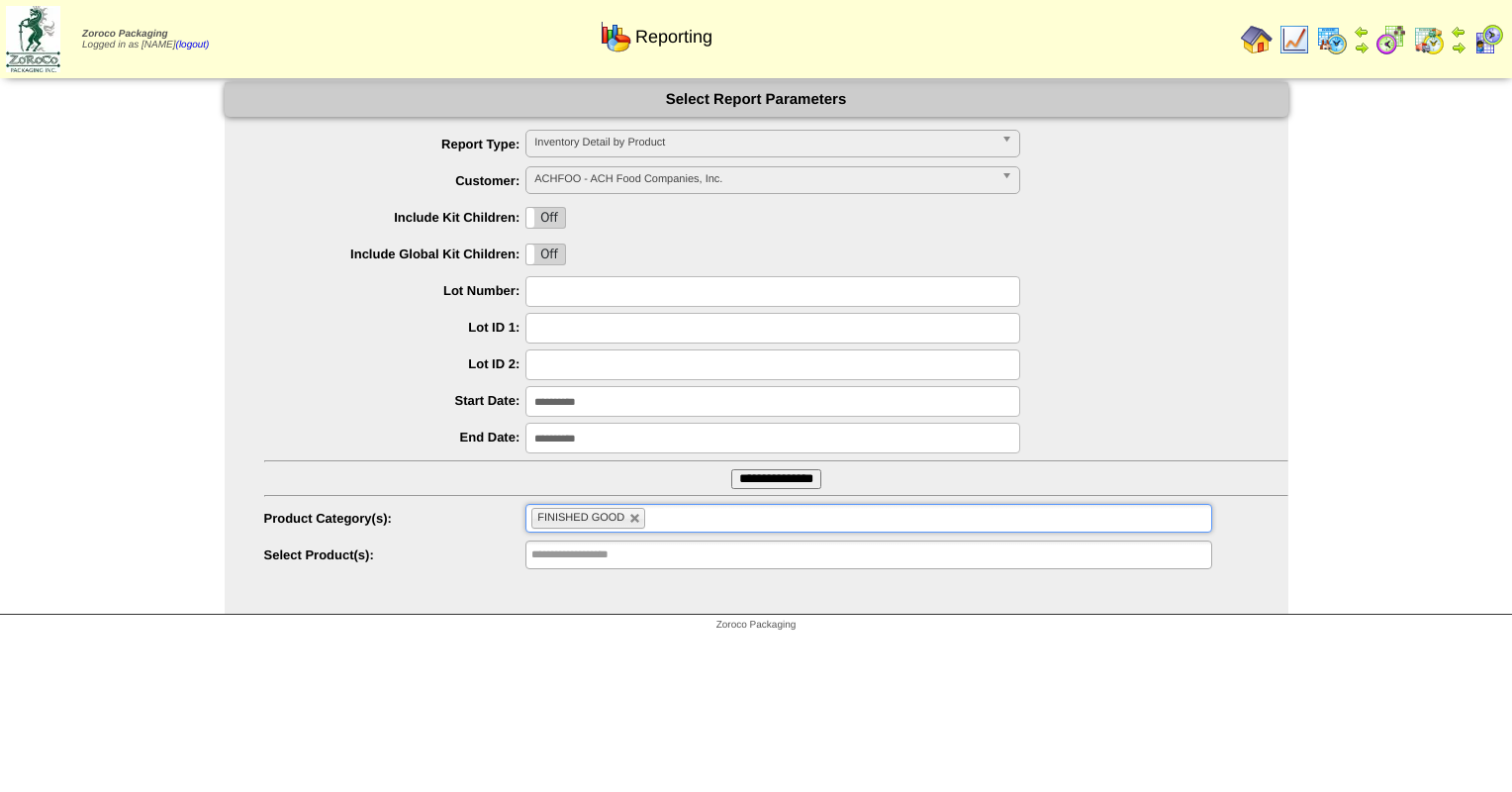 type 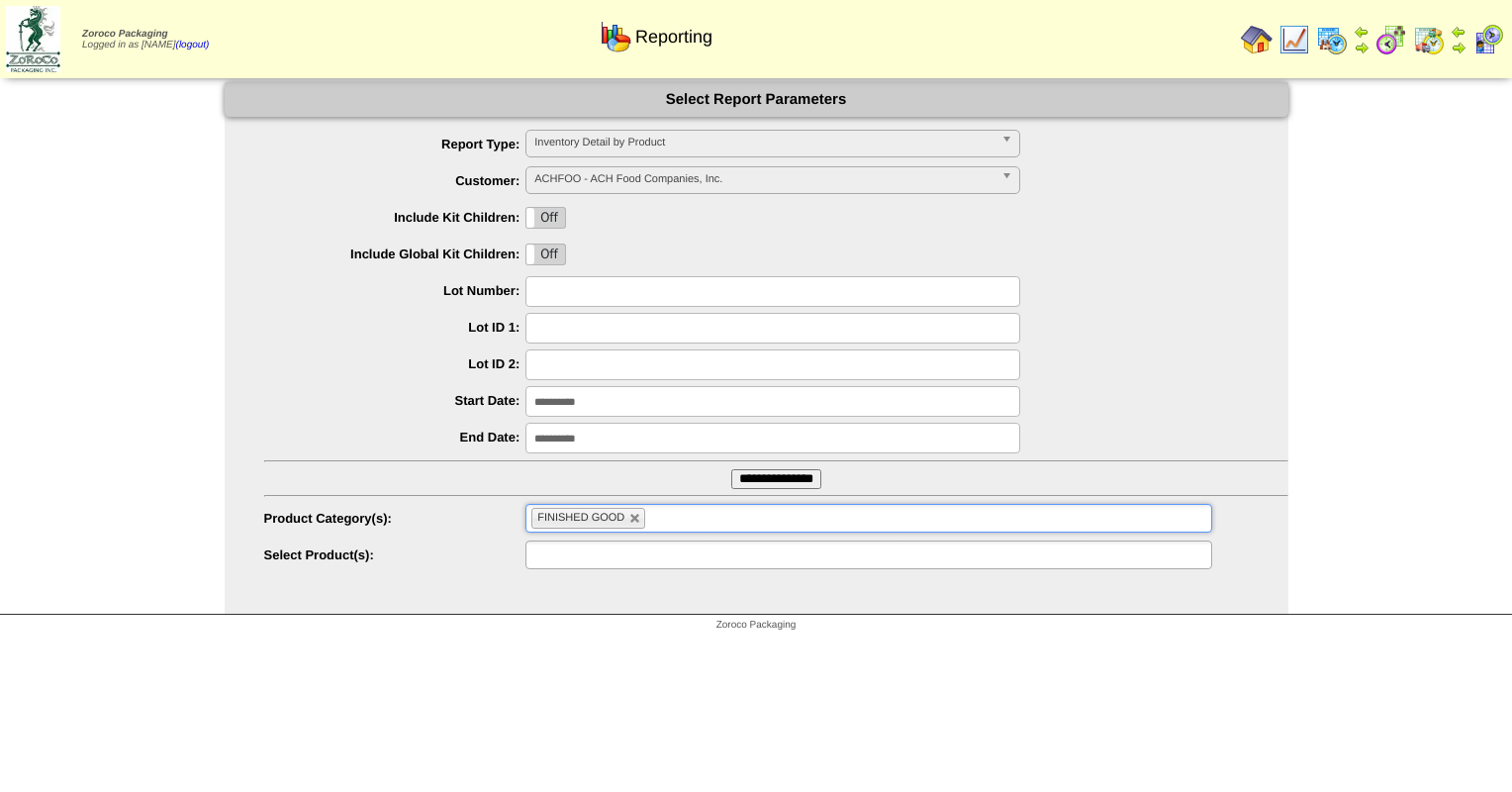 click at bounding box center (595, 554) 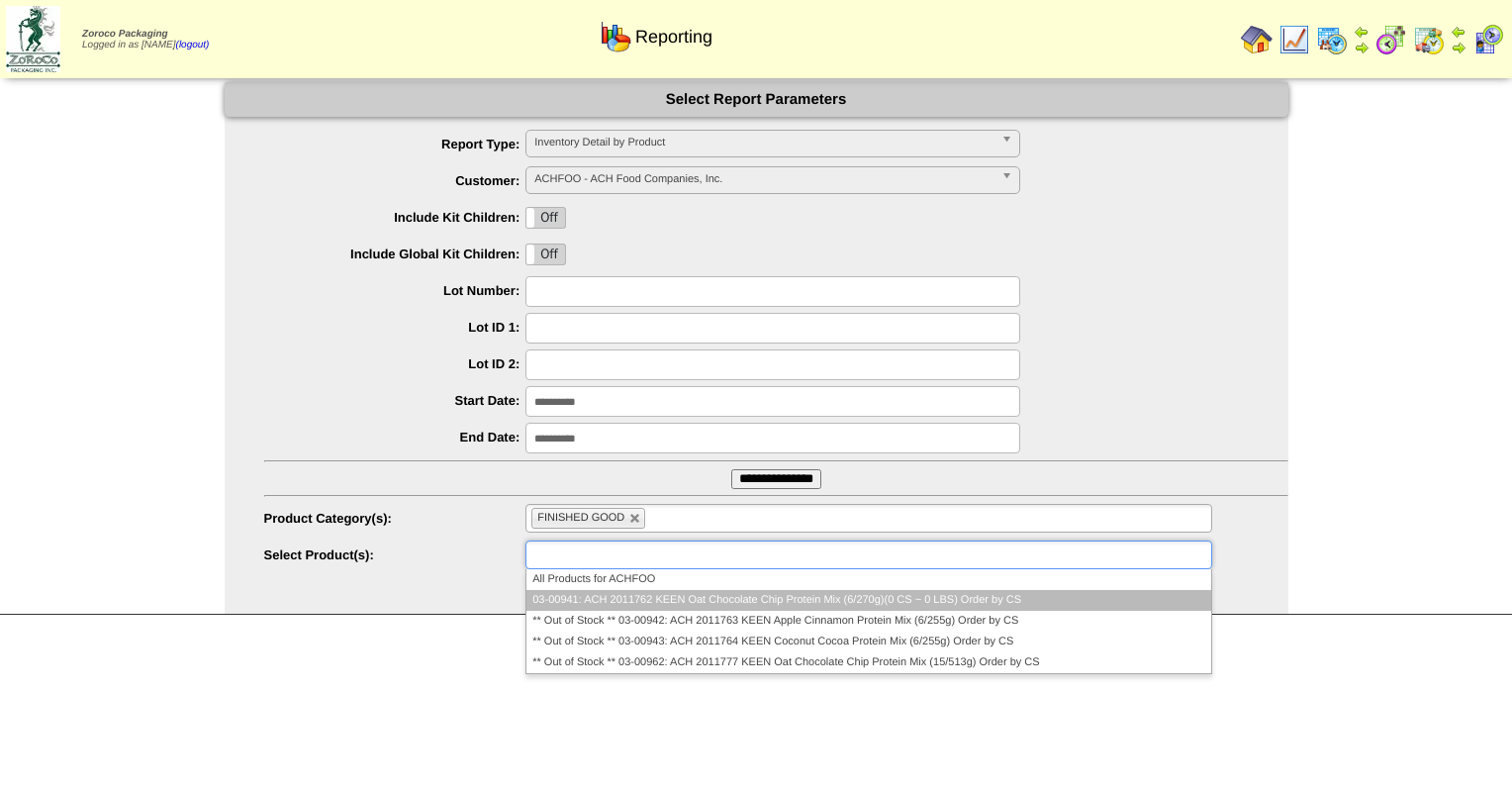 click on "03-00941: ACH 2011762 KEEN Oat Chocolate Chip Protein Mix (6/270g)(0 CS ~ 0 LBS) Order by CS" at bounding box center (868, 600) 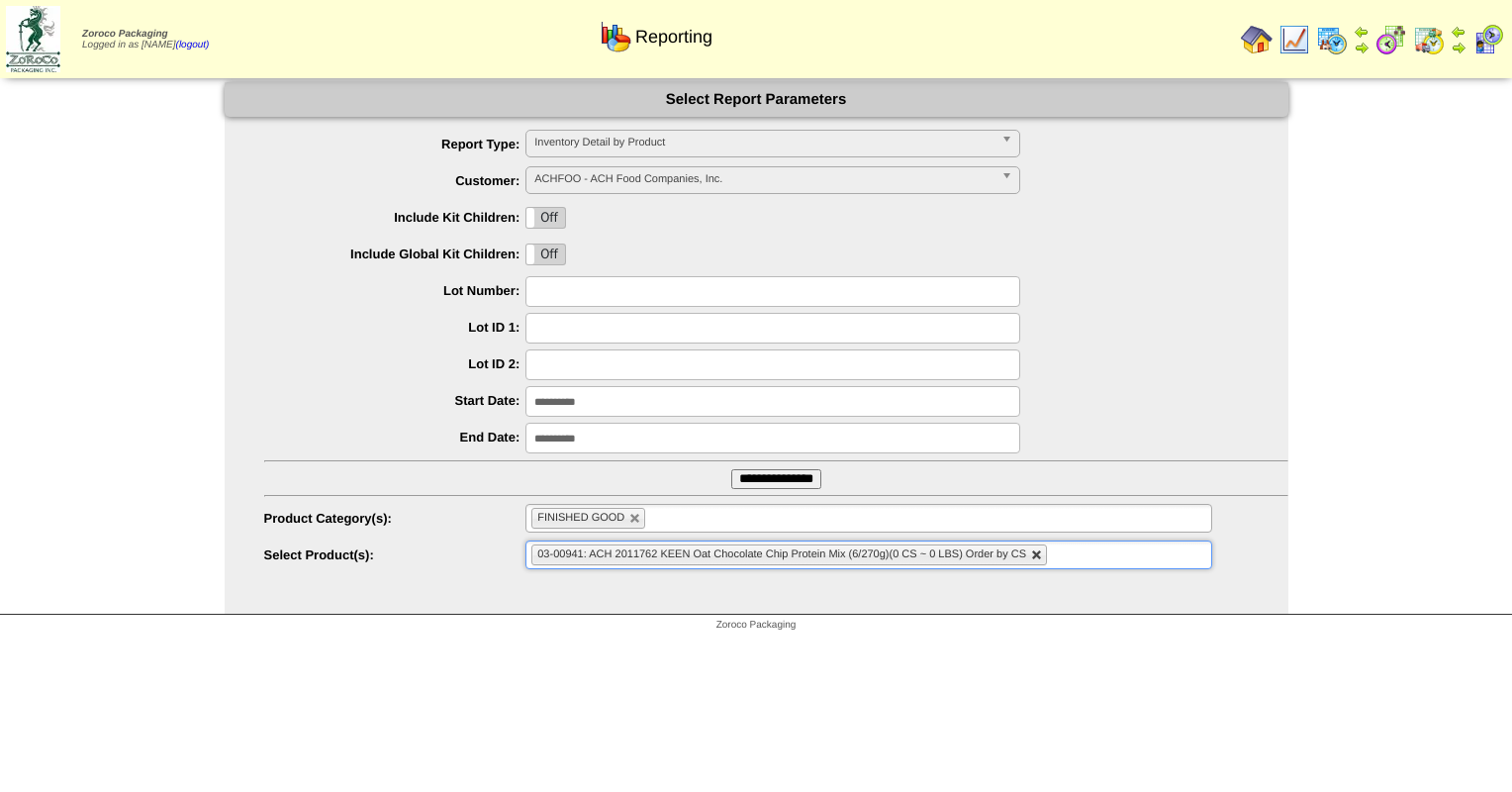 click at bounding box center (1037, 555) 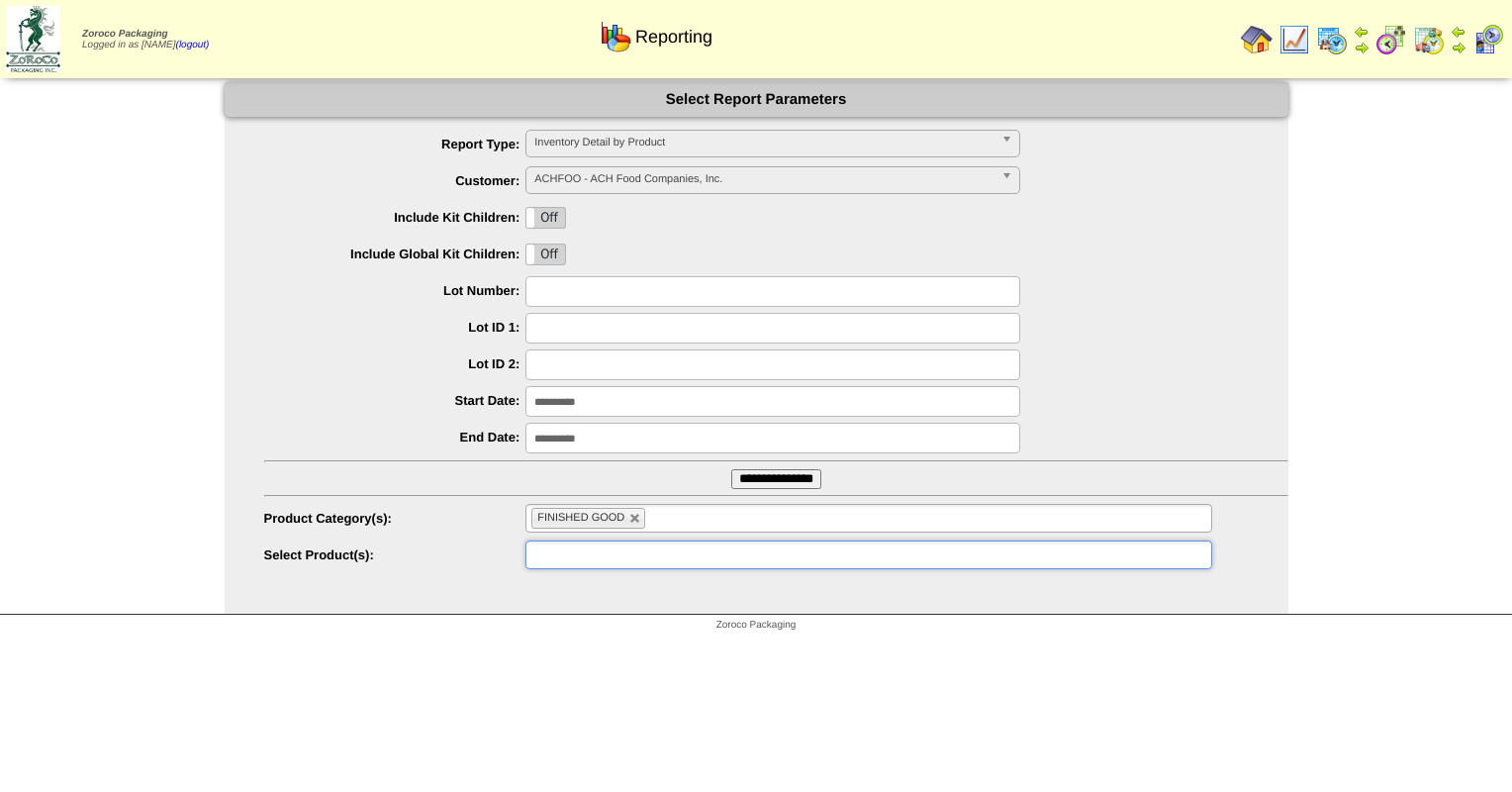 click at bounding box center [868, 554] 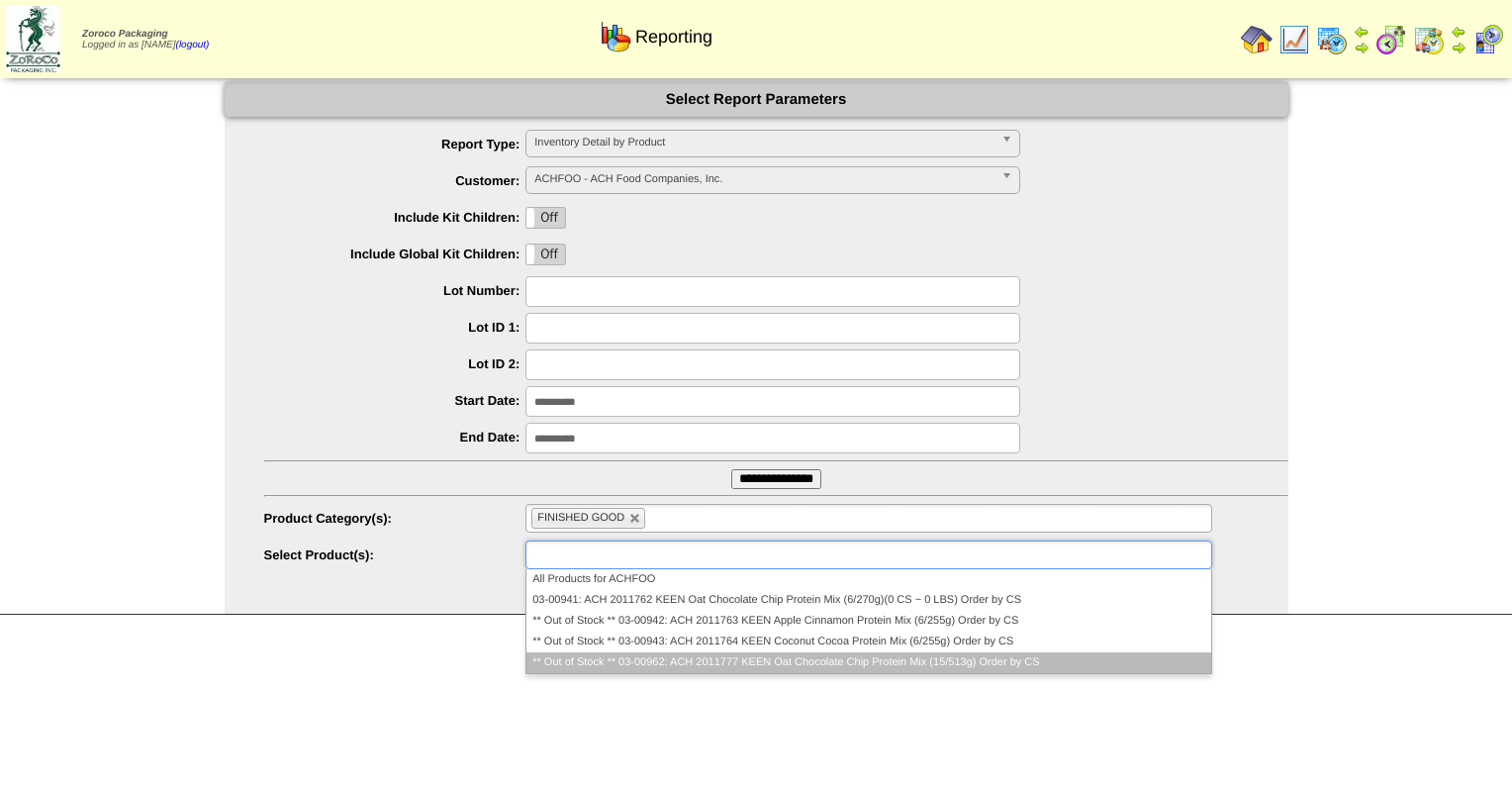 click on "** Out of Stock ** 03-00962: ACH 2011777 KEEN Oat Chocolate Chip Protein Mix (15/513g) Order by CS" at bounding box center [868, 662] 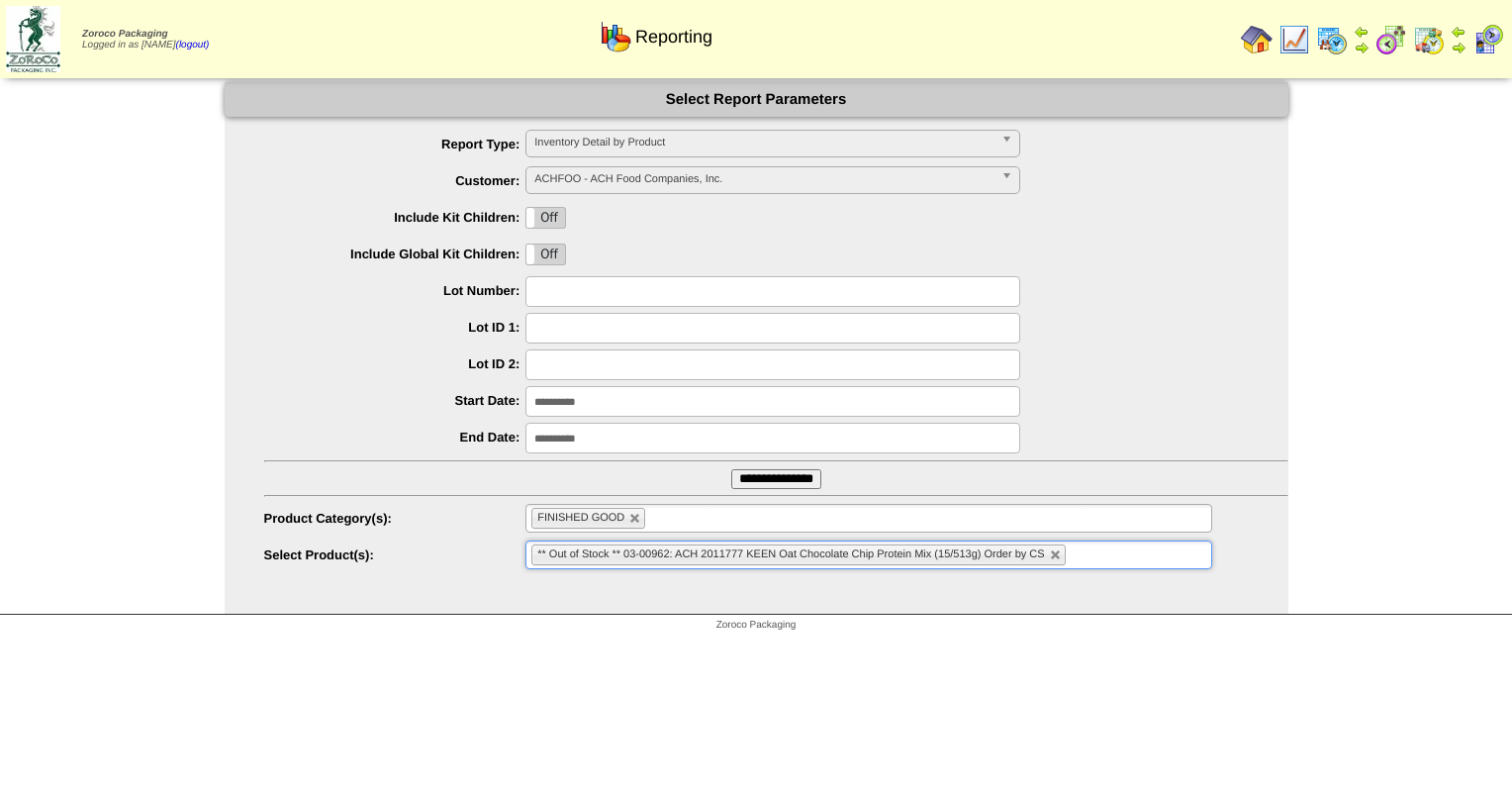 click on "**********" at bounding box center [776, 479] 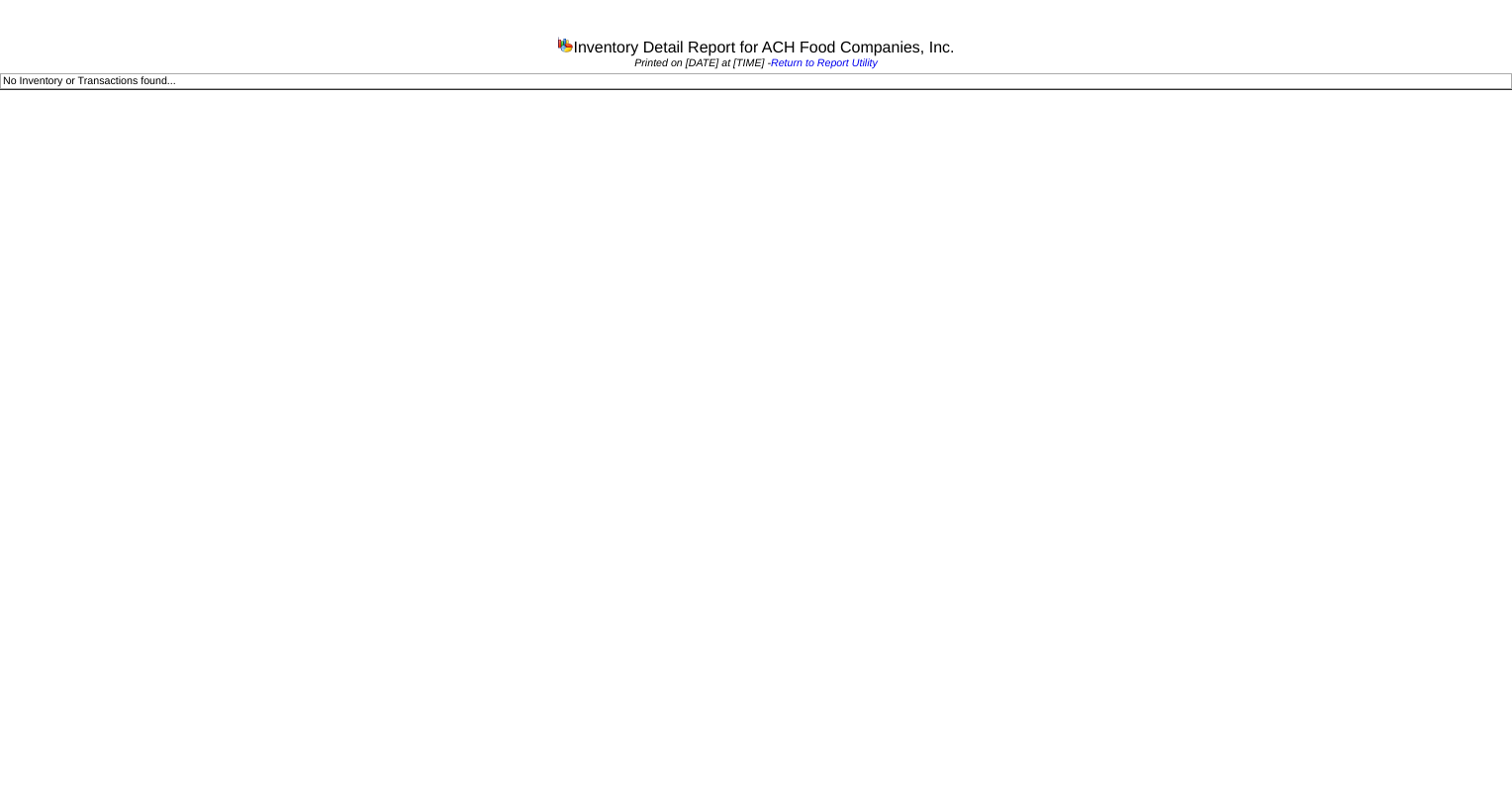 scroll, scrollTop: 0, scrollLeft: 0, axis: both 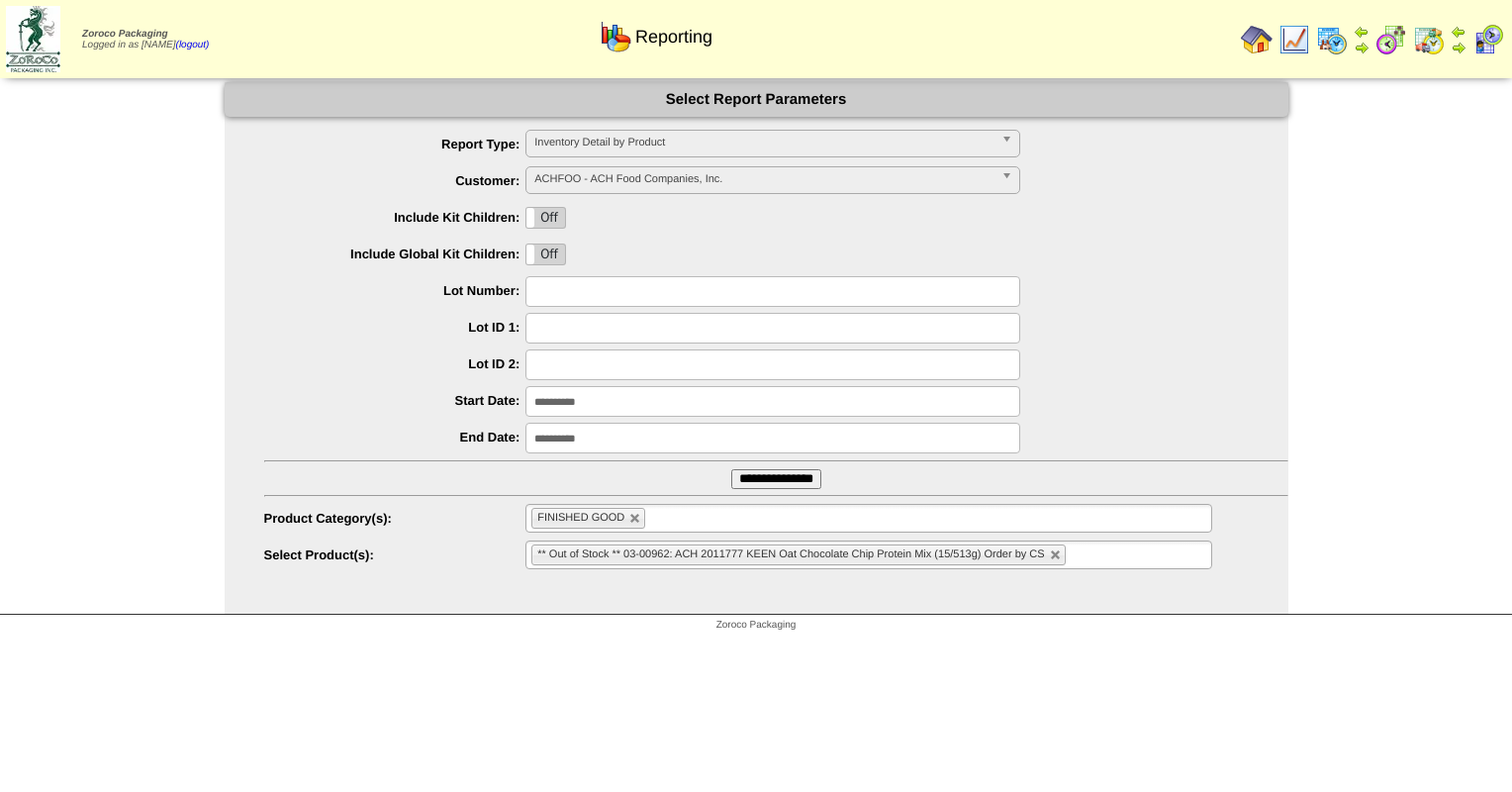 click on "**********" at bounding box center [773, 401] 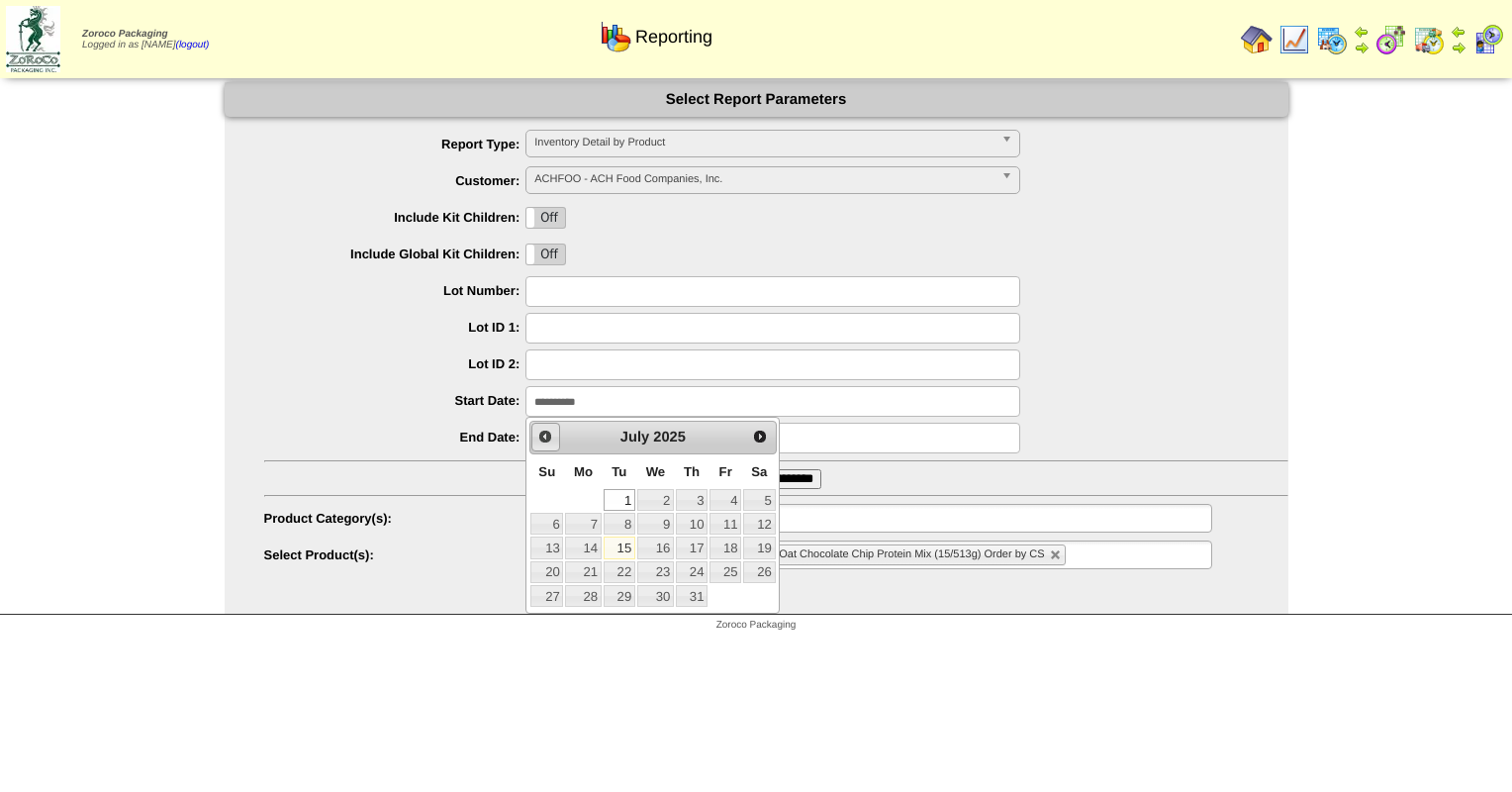 click on "Prev" at bounding box center [545, 437] 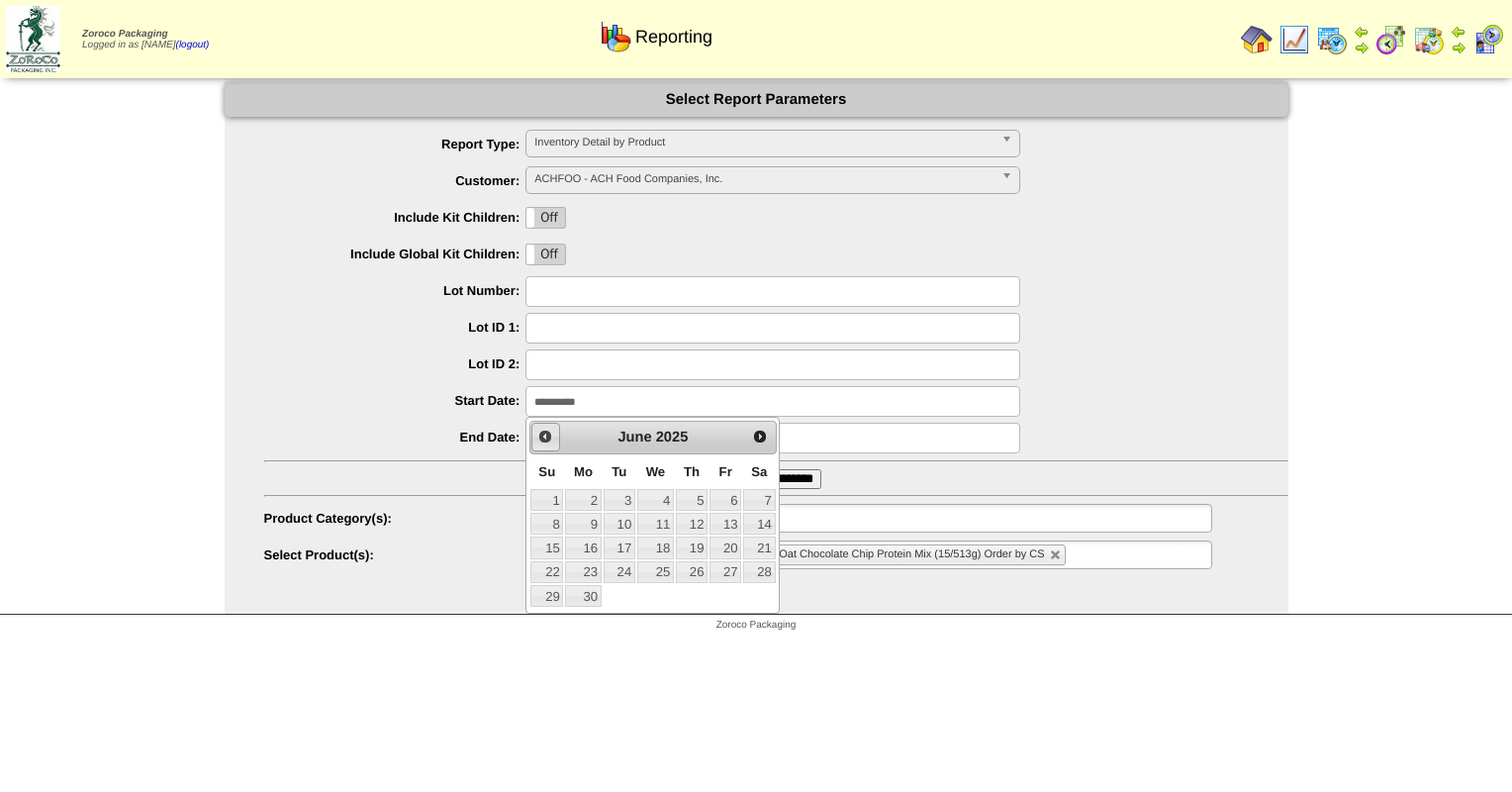 click on "Prev" at bounding box center [545, 437] 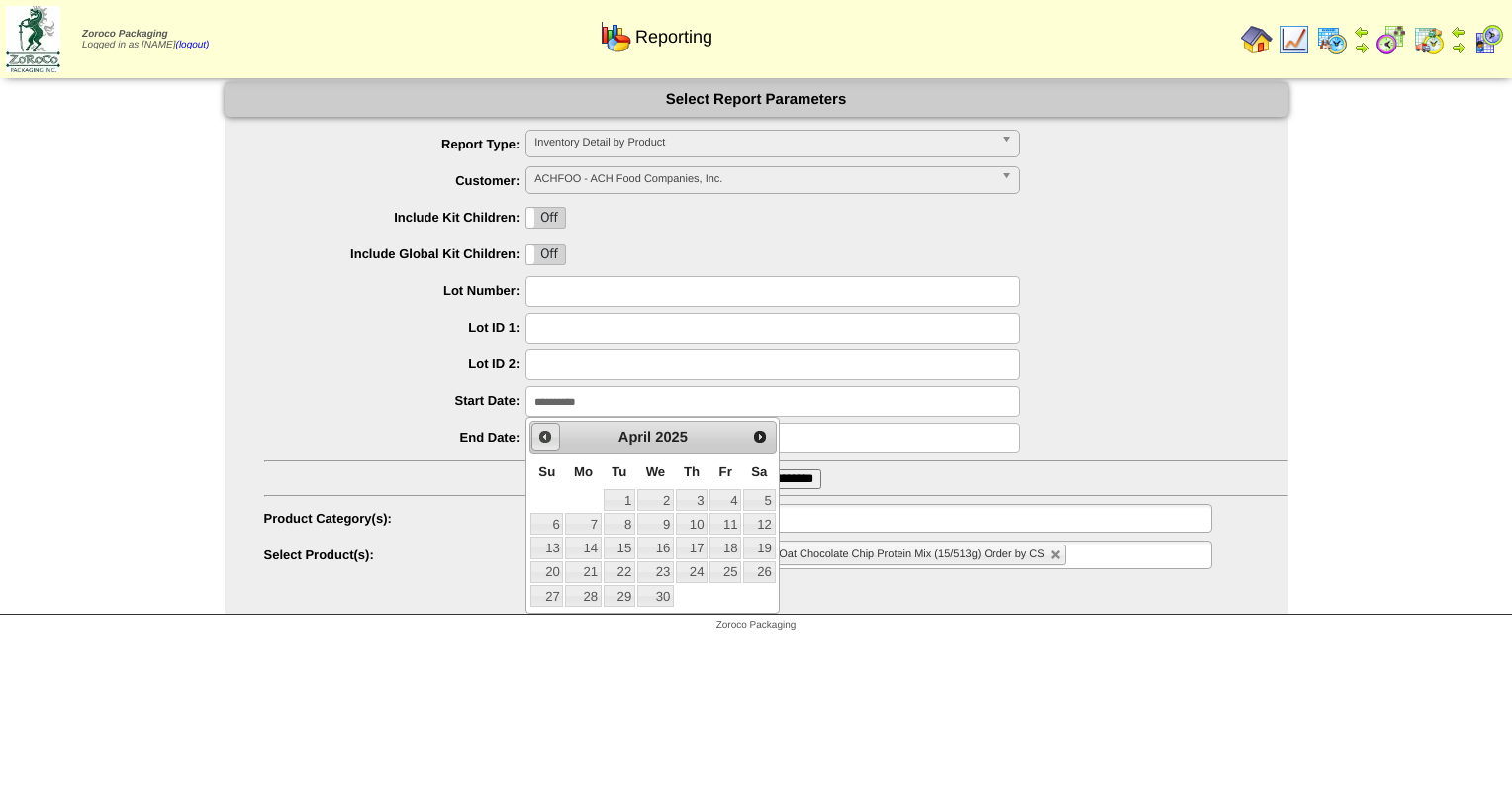 click on "Prev" at bounding box center (545, 437) 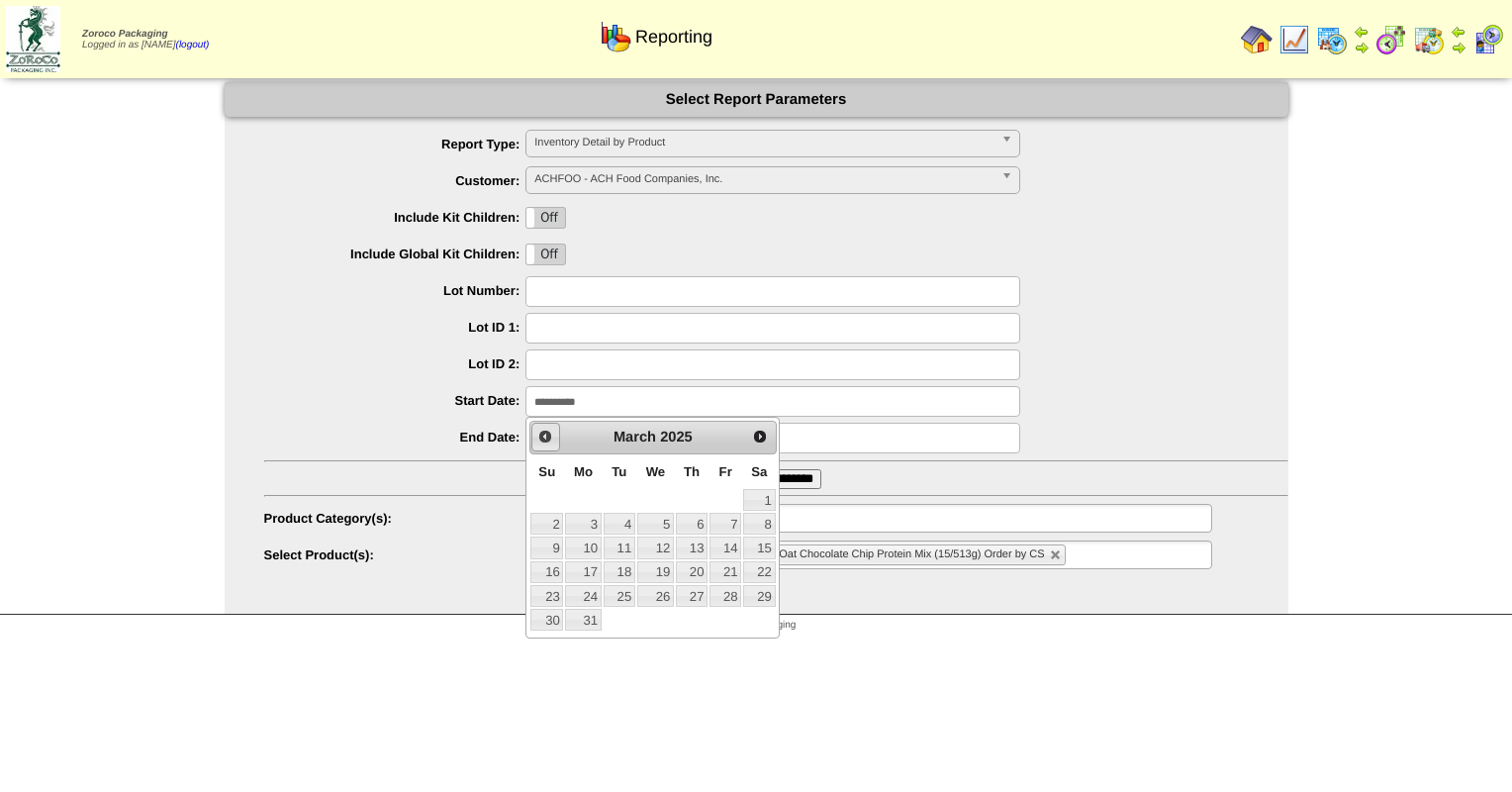 click on "Prev" at bounding box center [545, 437] 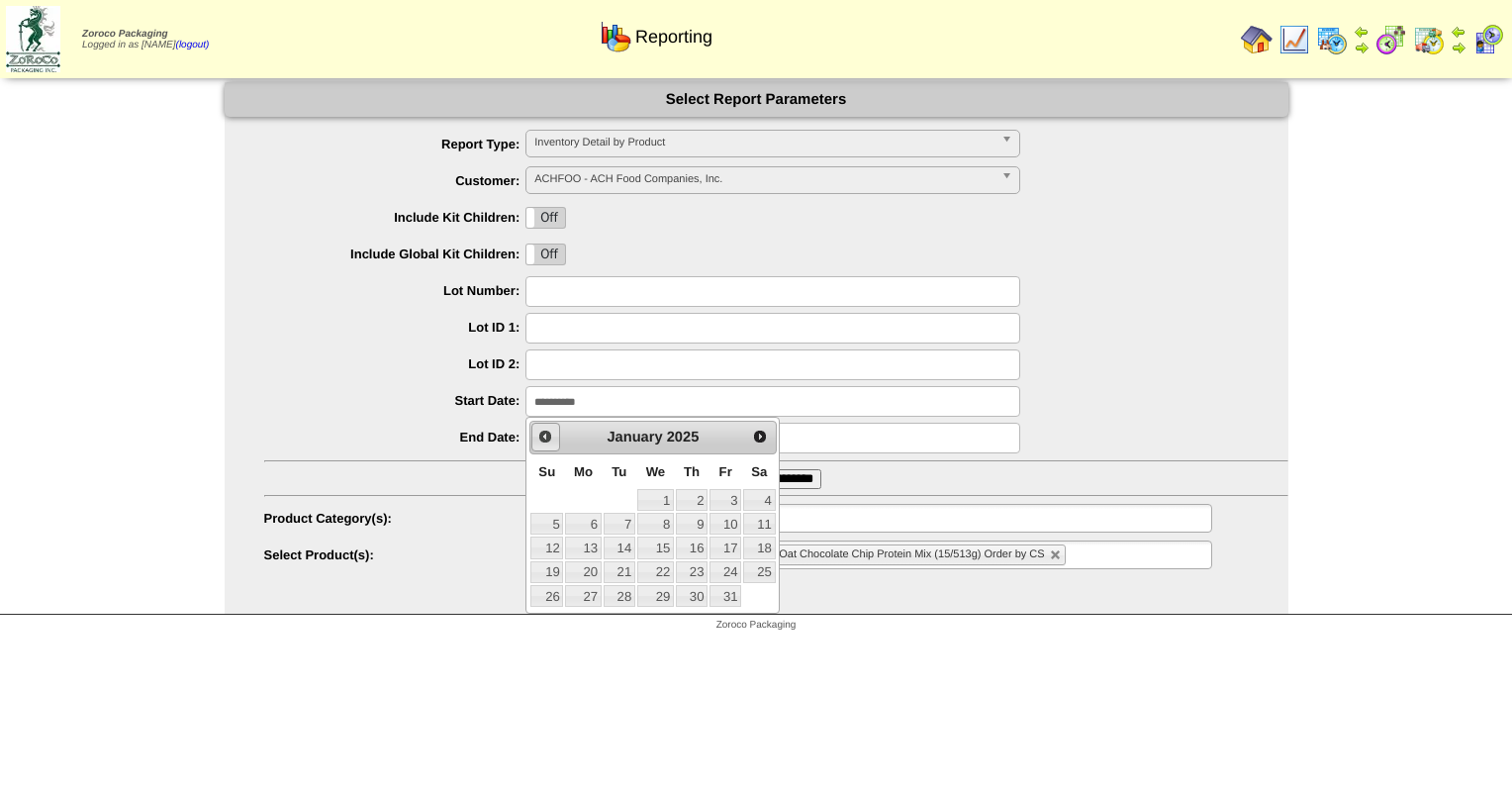 click on "Prev" at bounding box center [545, 437] 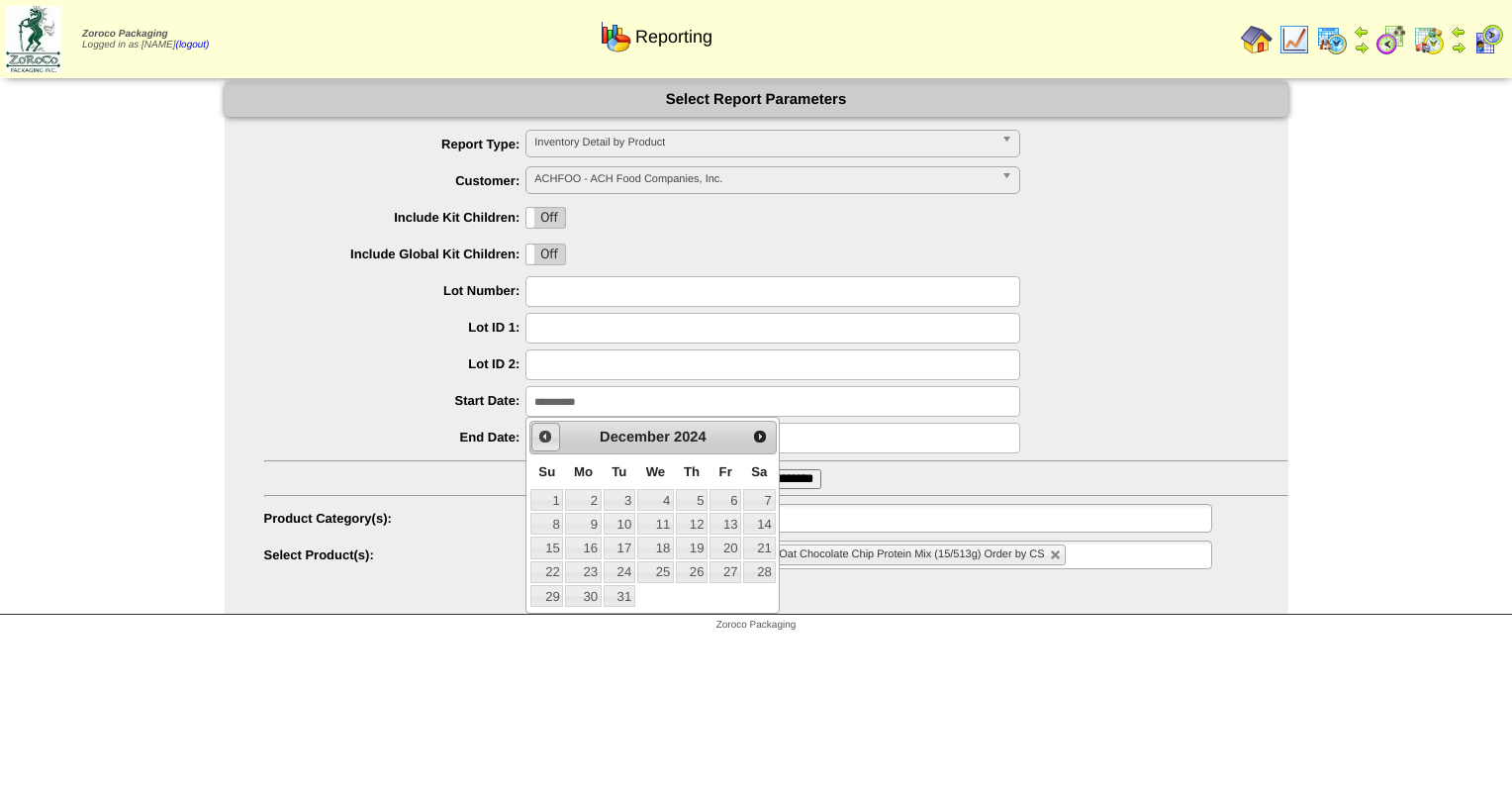 click on "Prev" at bounding box center [545, 437] 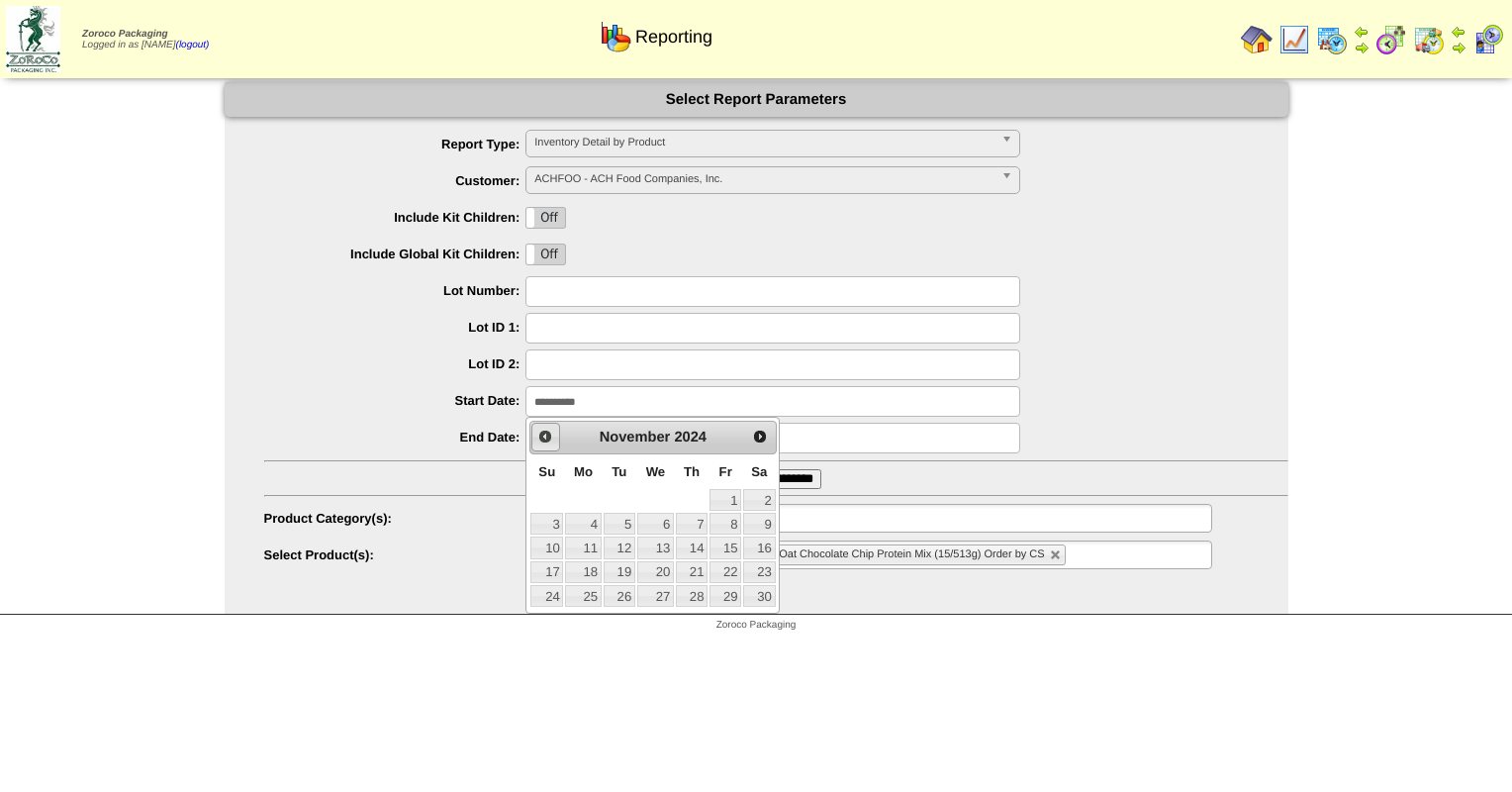 click on "Prev" at bounding box center (545, 437) 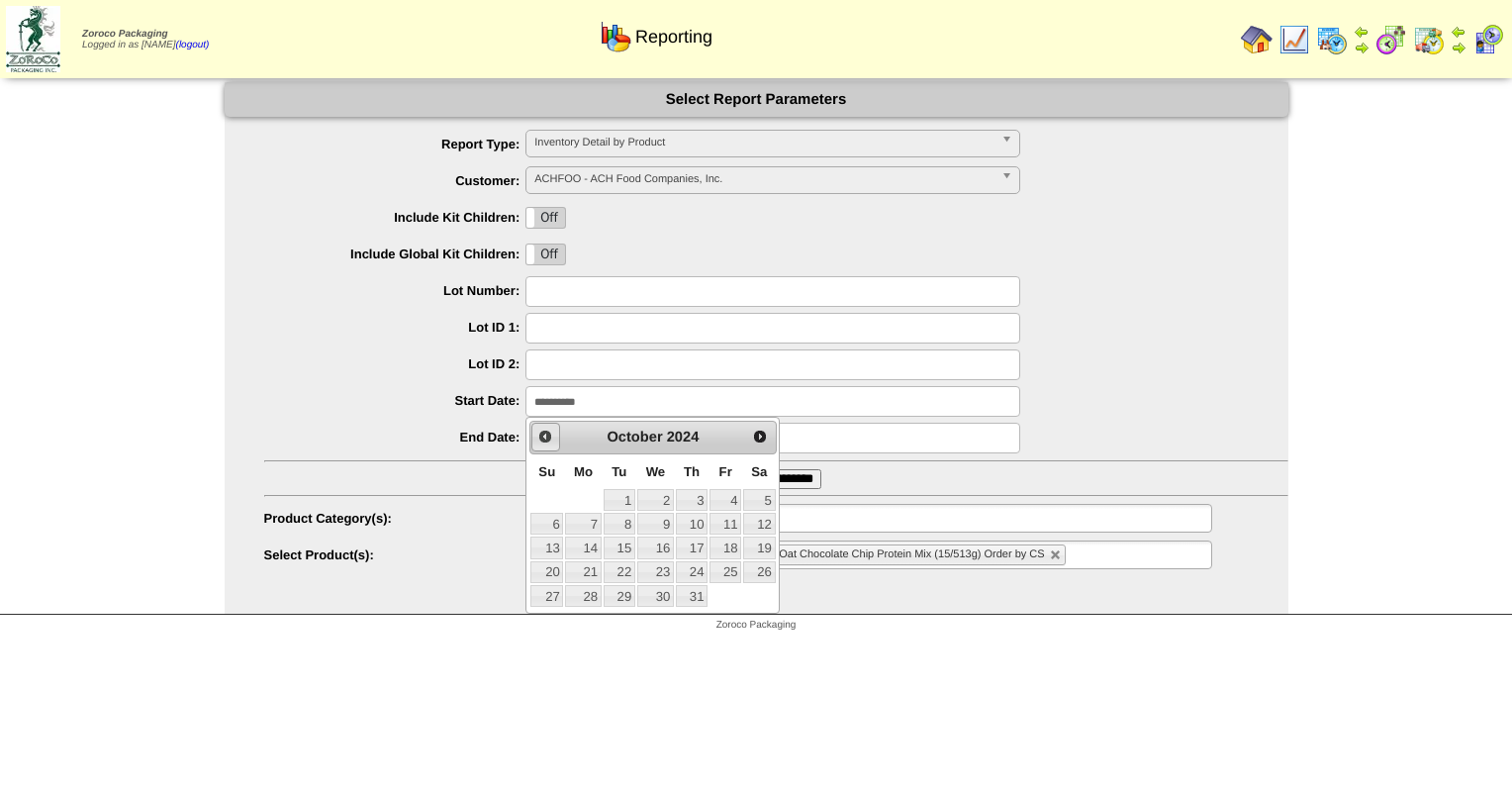 click on "Prev" at bounding box center [545, 437] 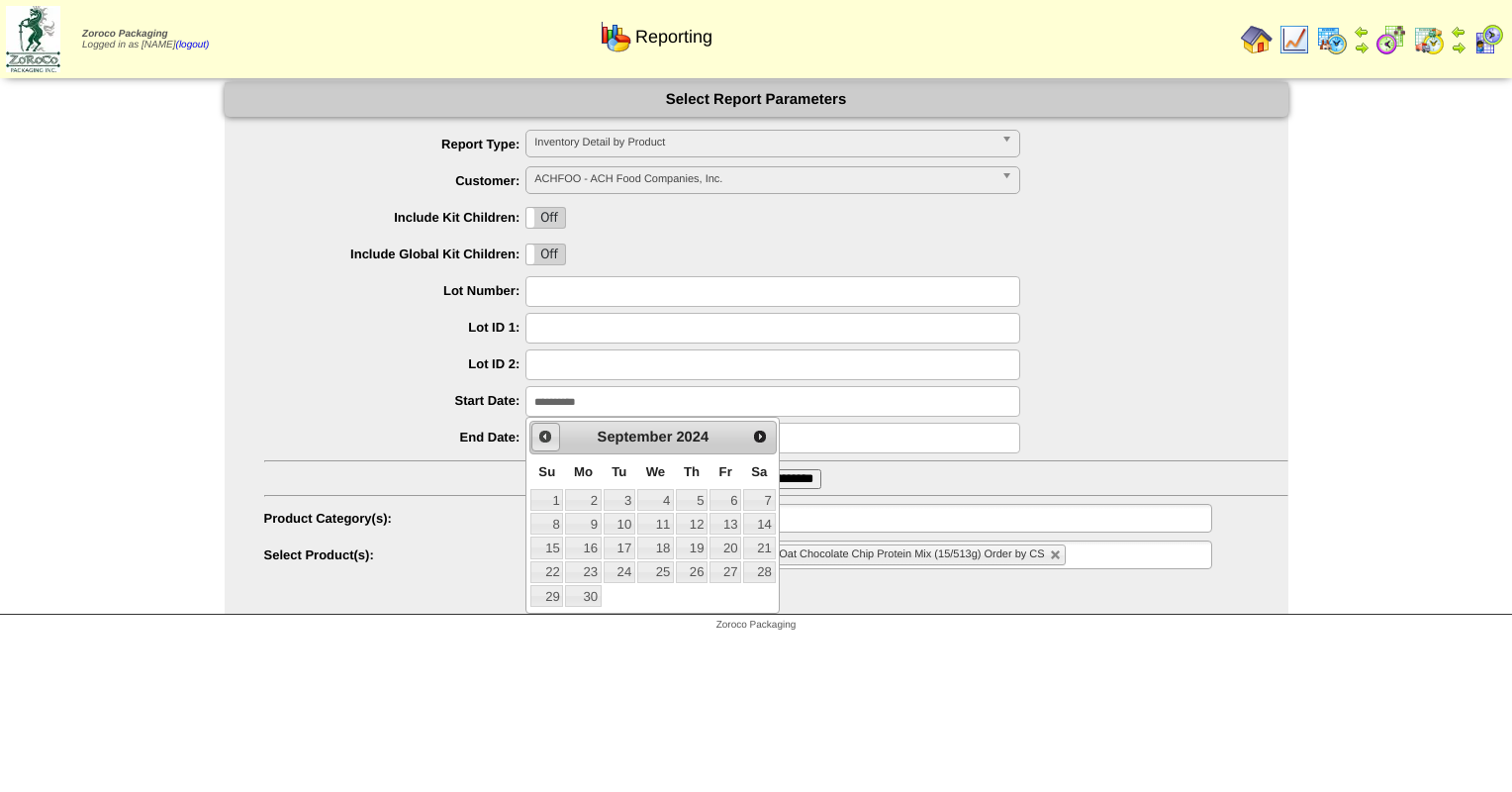 click on "Prev" at bounding box center (545, 437) 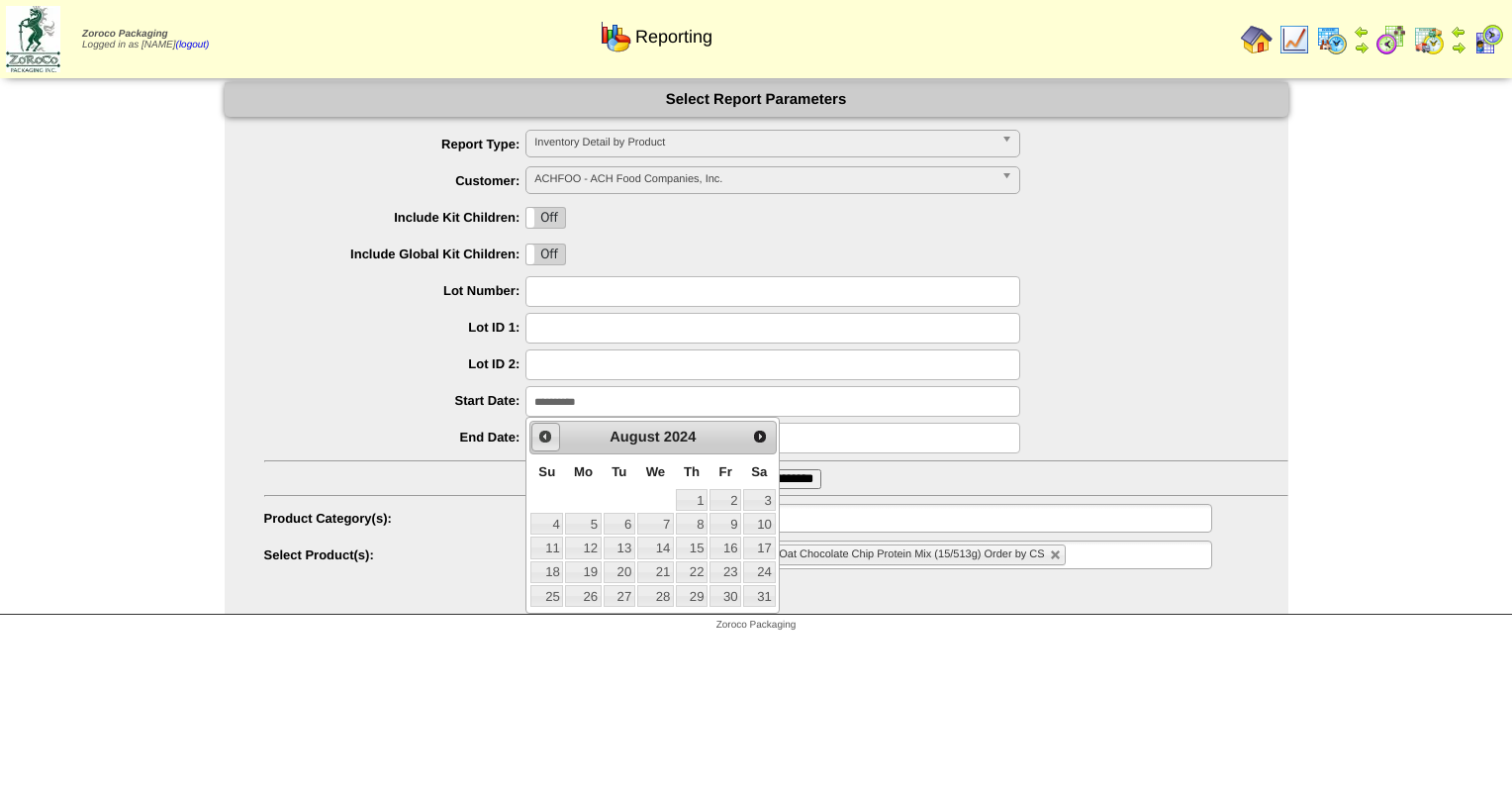 click on "Prev" at bounding box center (545, 437) 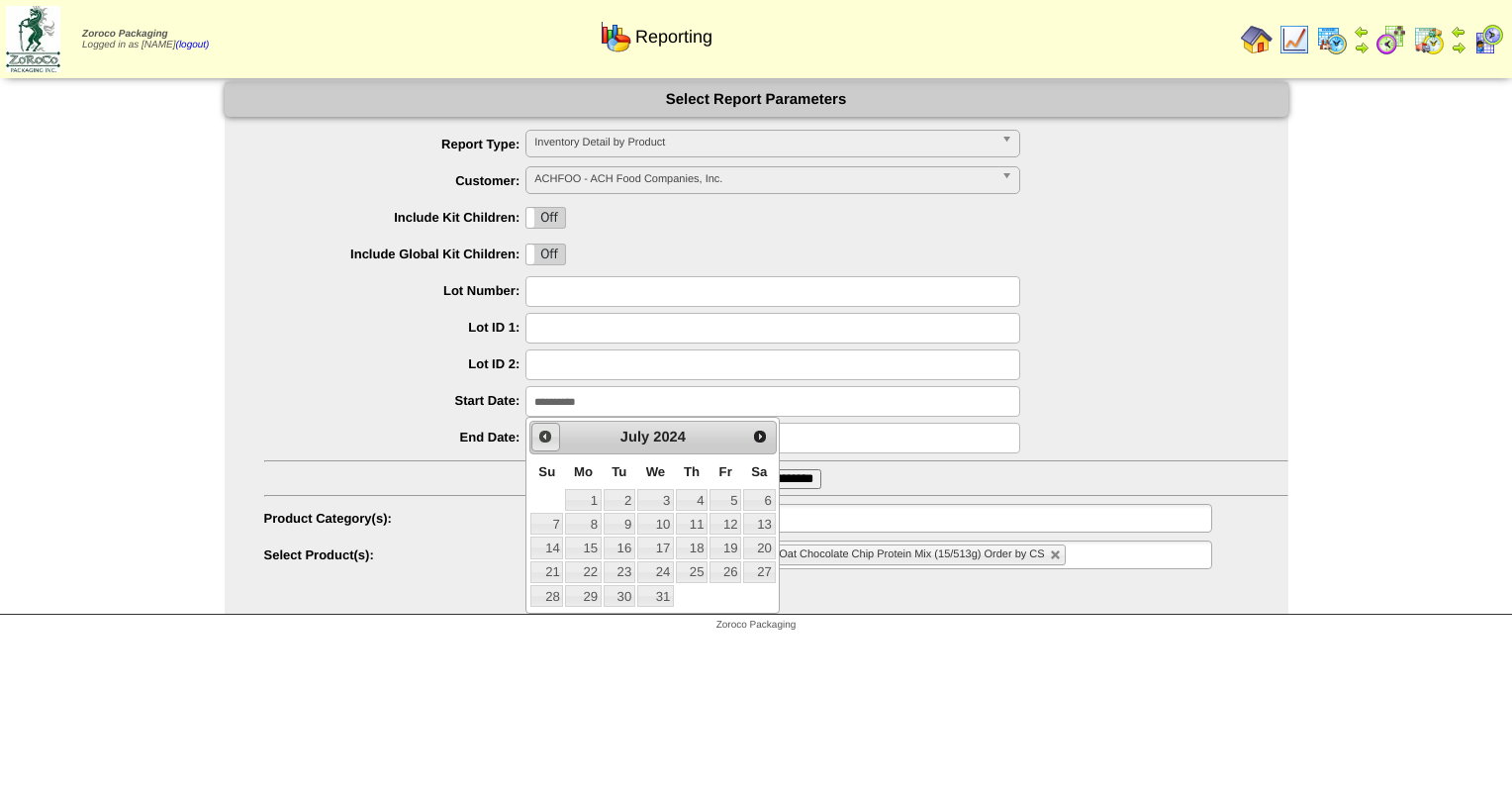 click on "Prev" at bounding box center [545, 437] 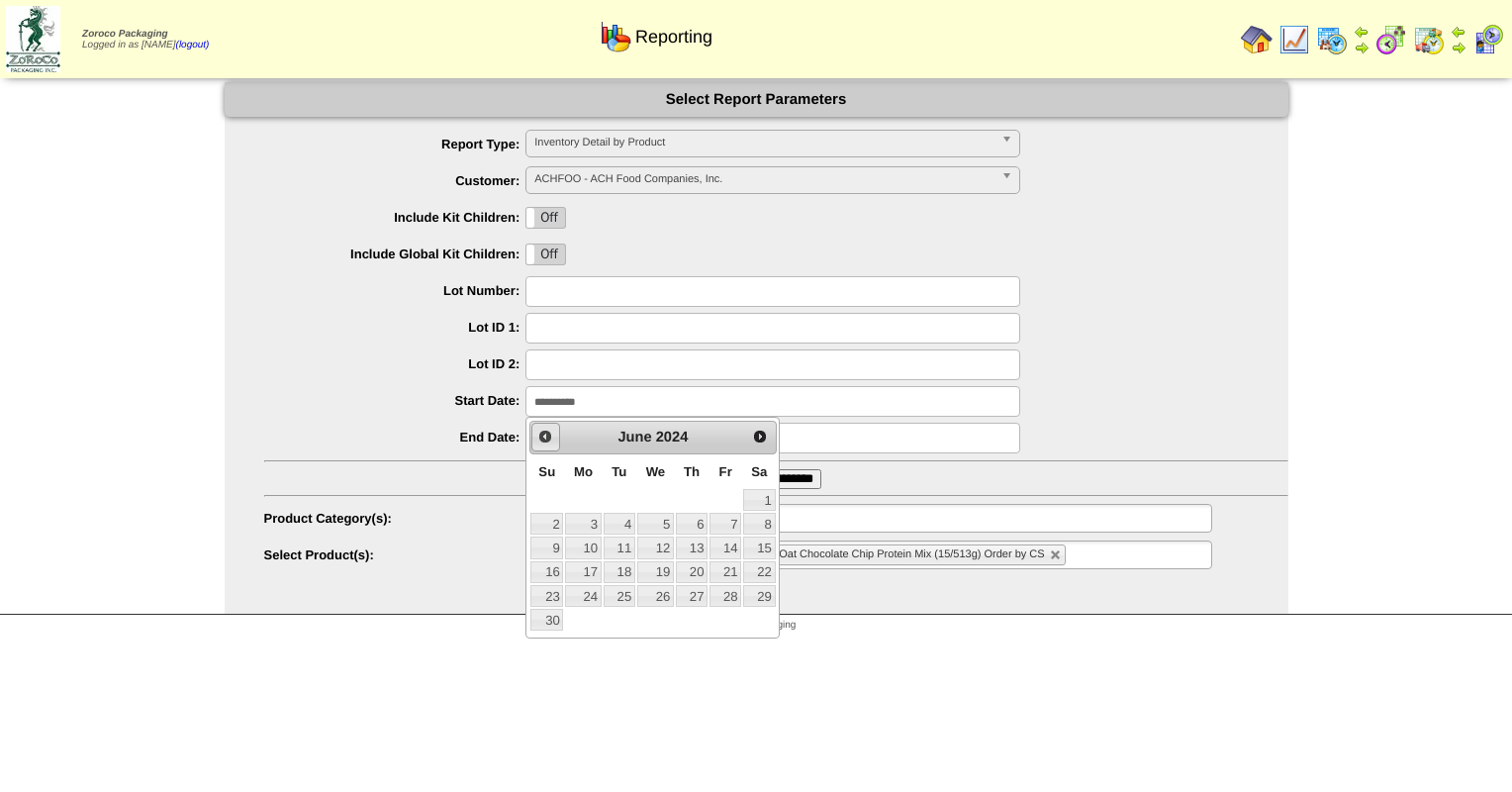 click on "Prev" at bounding box center [545, 437] 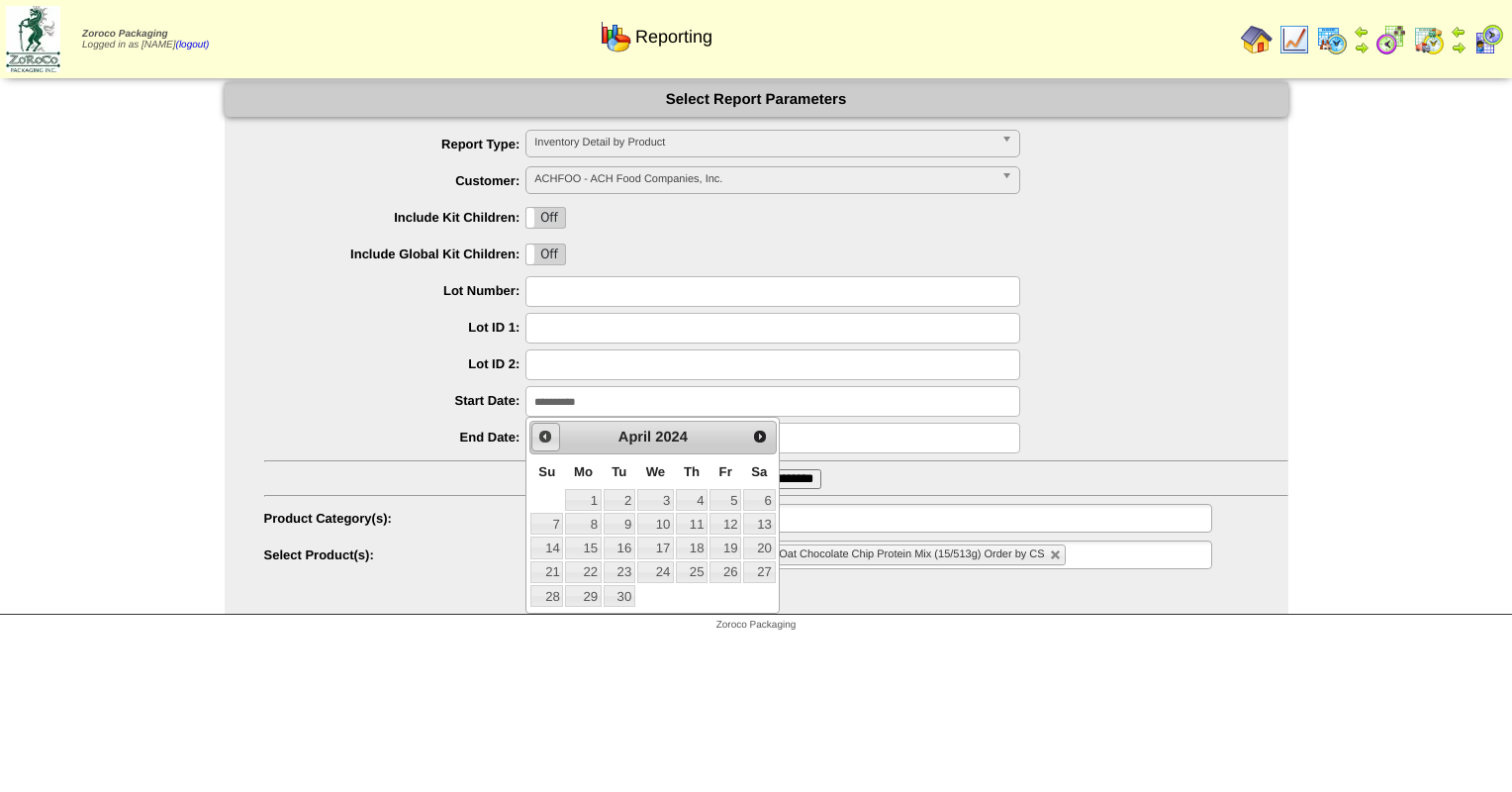 click on "Prev" at bounding box center (545, 437) 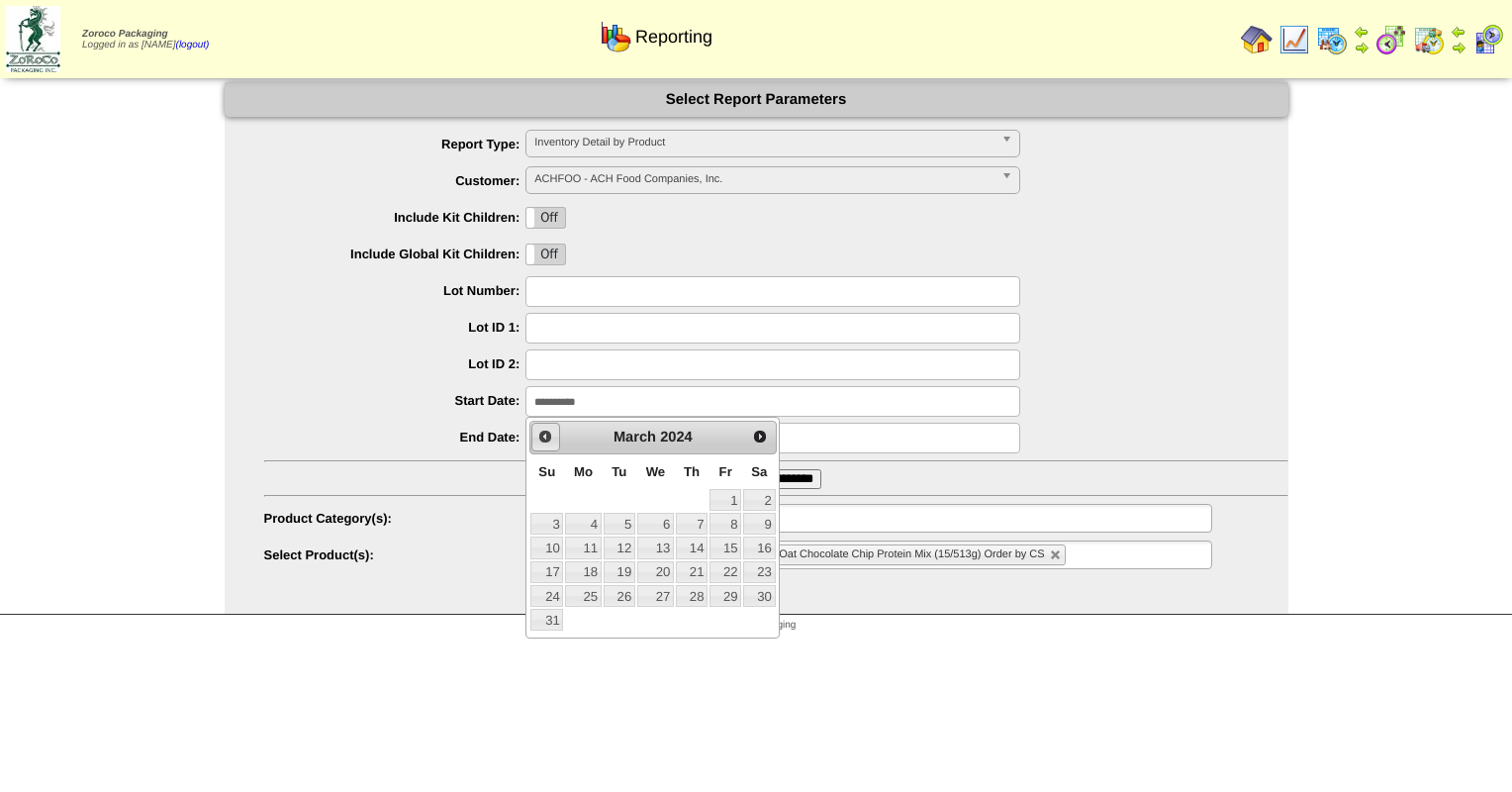 click on "Prev" at bounding box center [545, 437] 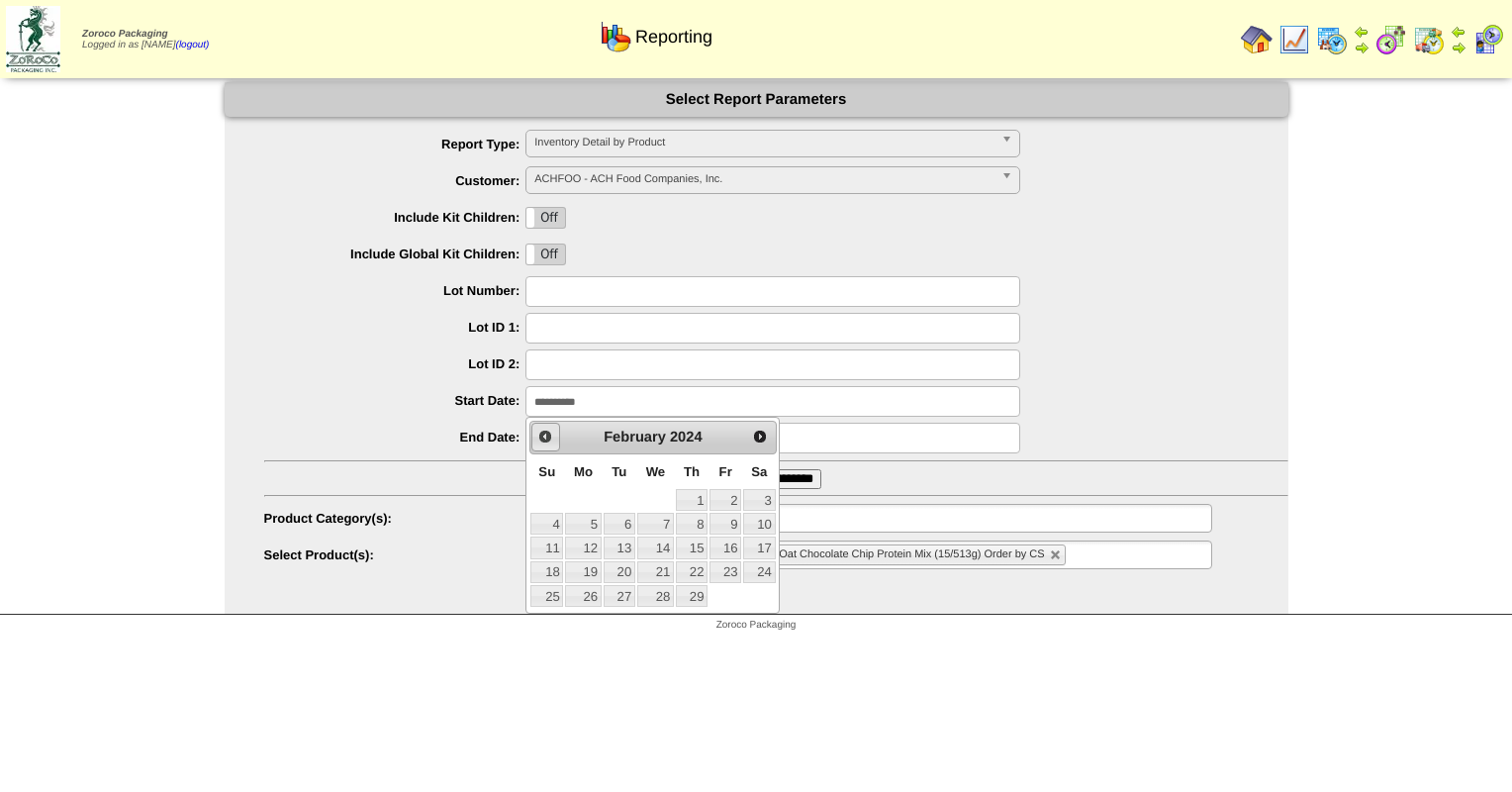 click on "Prev" at bounding box center [545, 437] 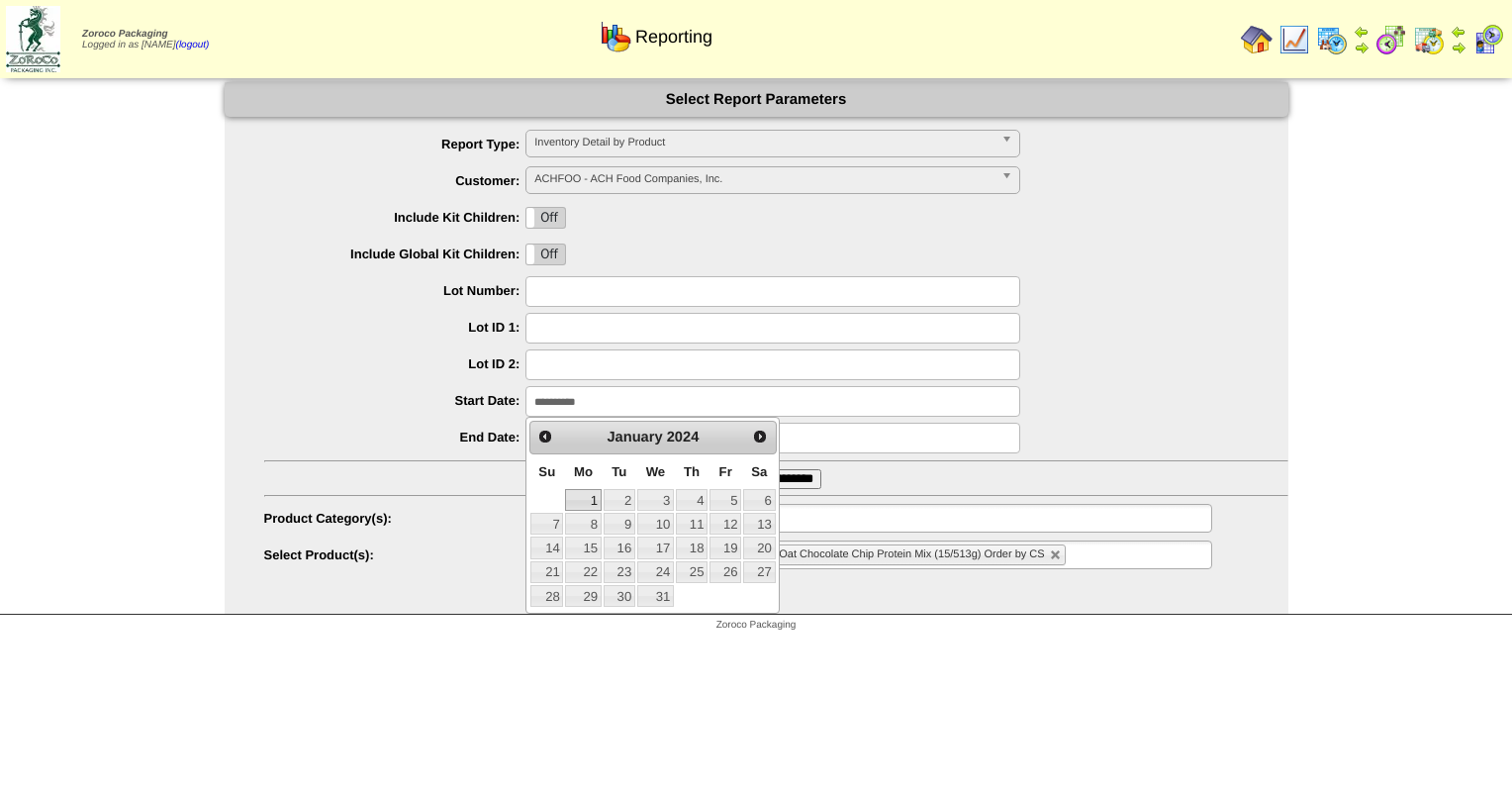 click on "1" at bounding box center [583, 500] 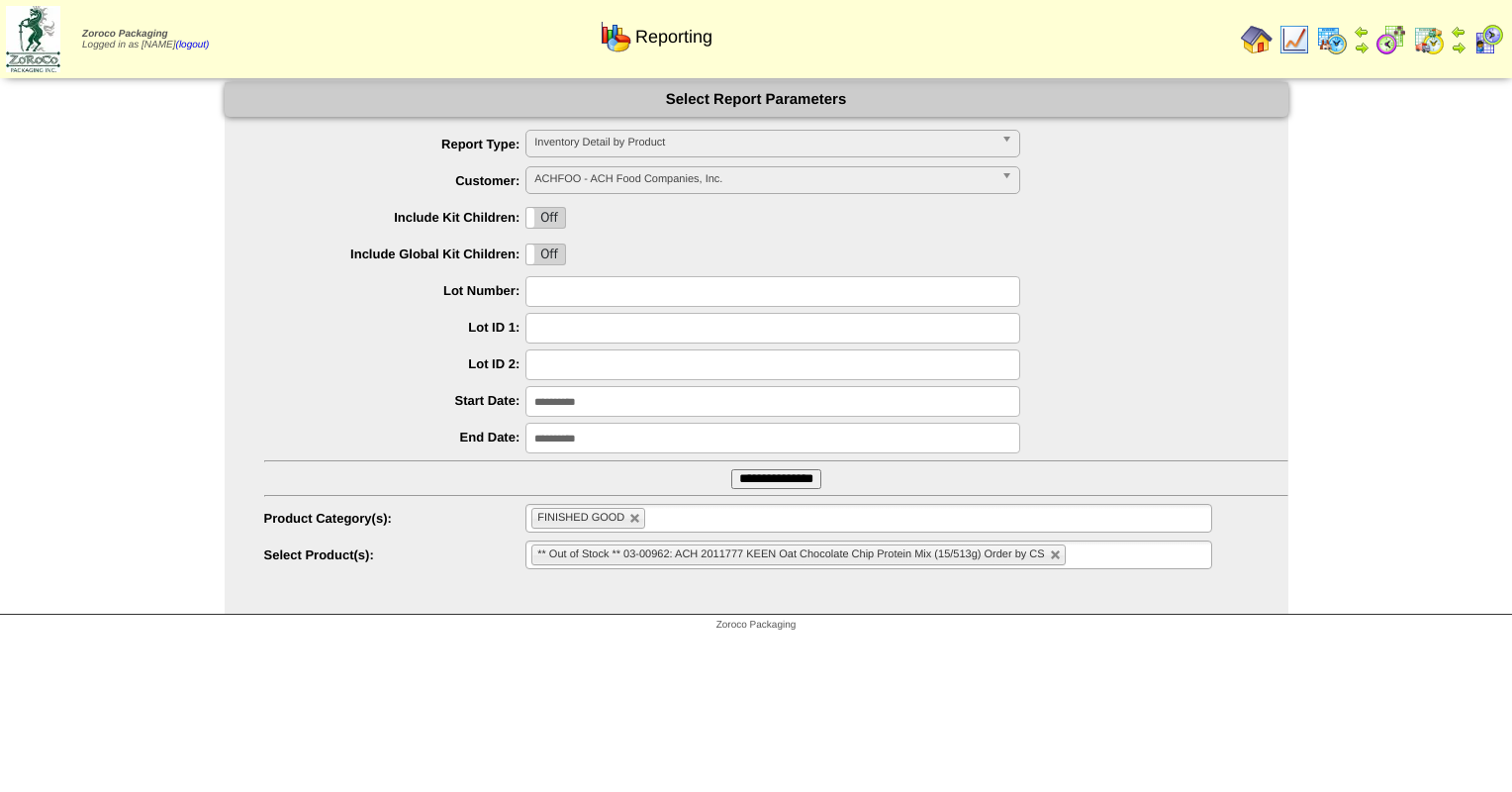 click on "**********" at bounding box center (776, 479) 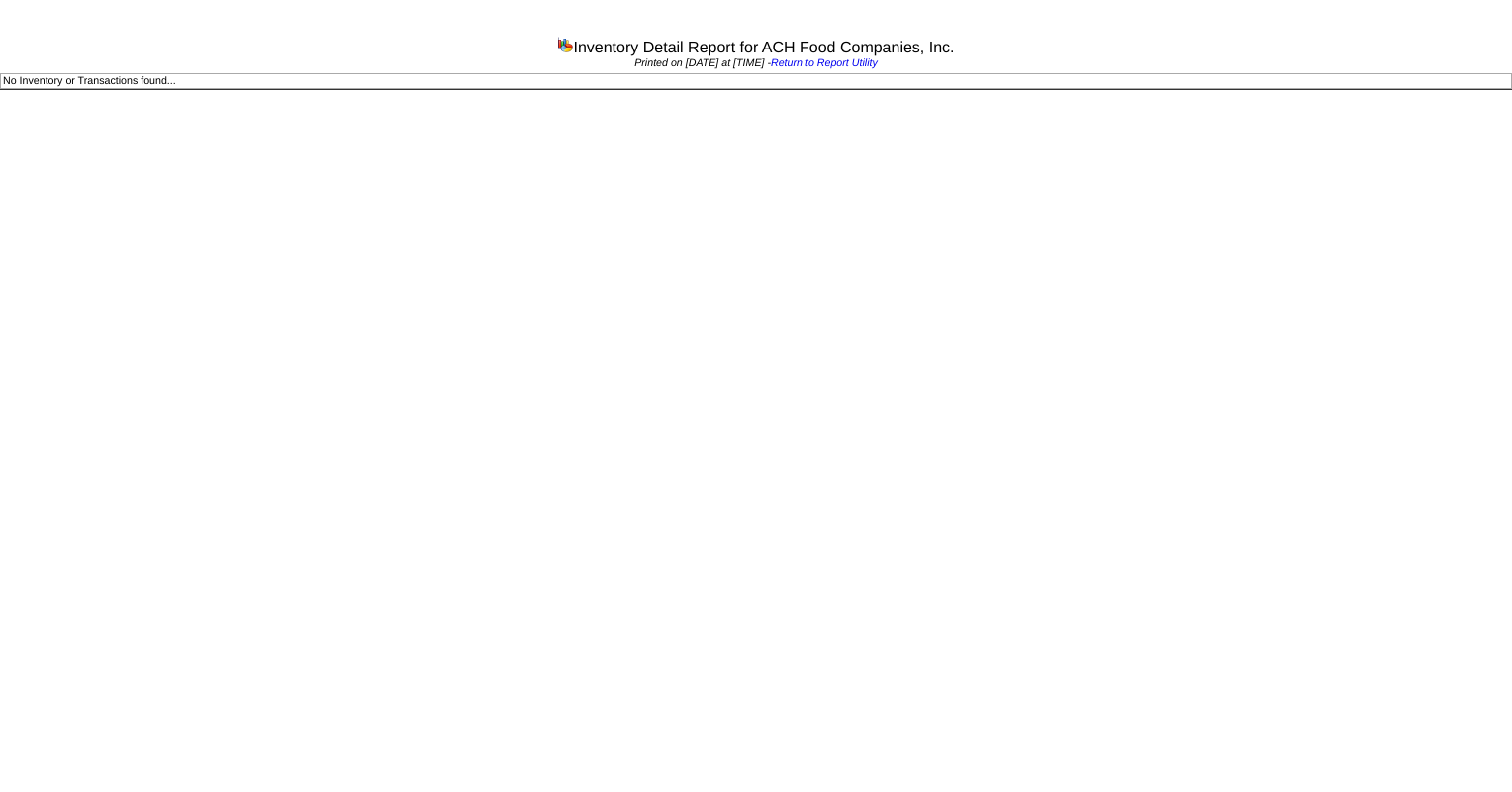 scroll, scrollTop: 0, scrollLeft: 0, axis: both 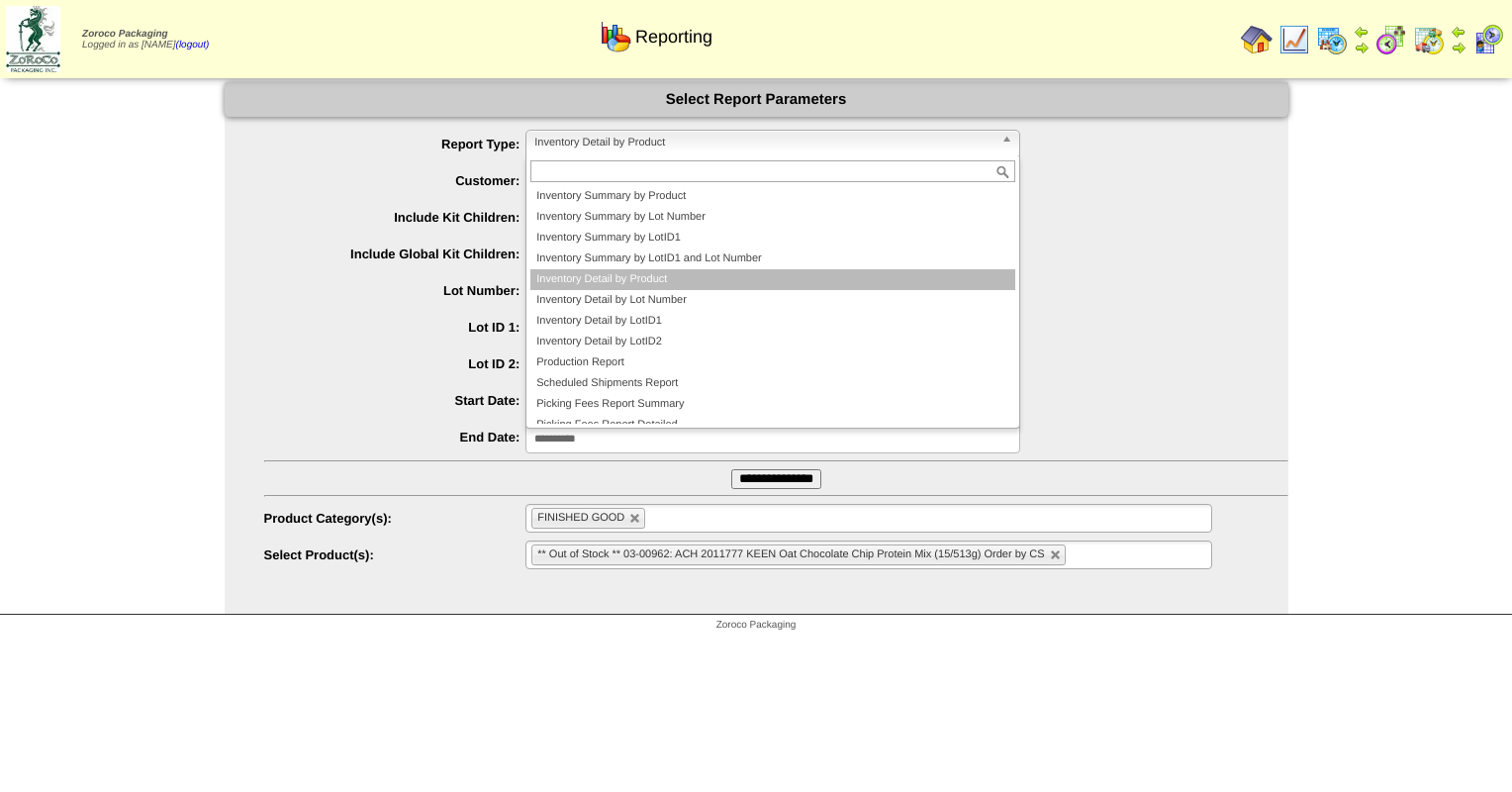 click on "Inventory Detail by Product" at bounding box center (764, 143) 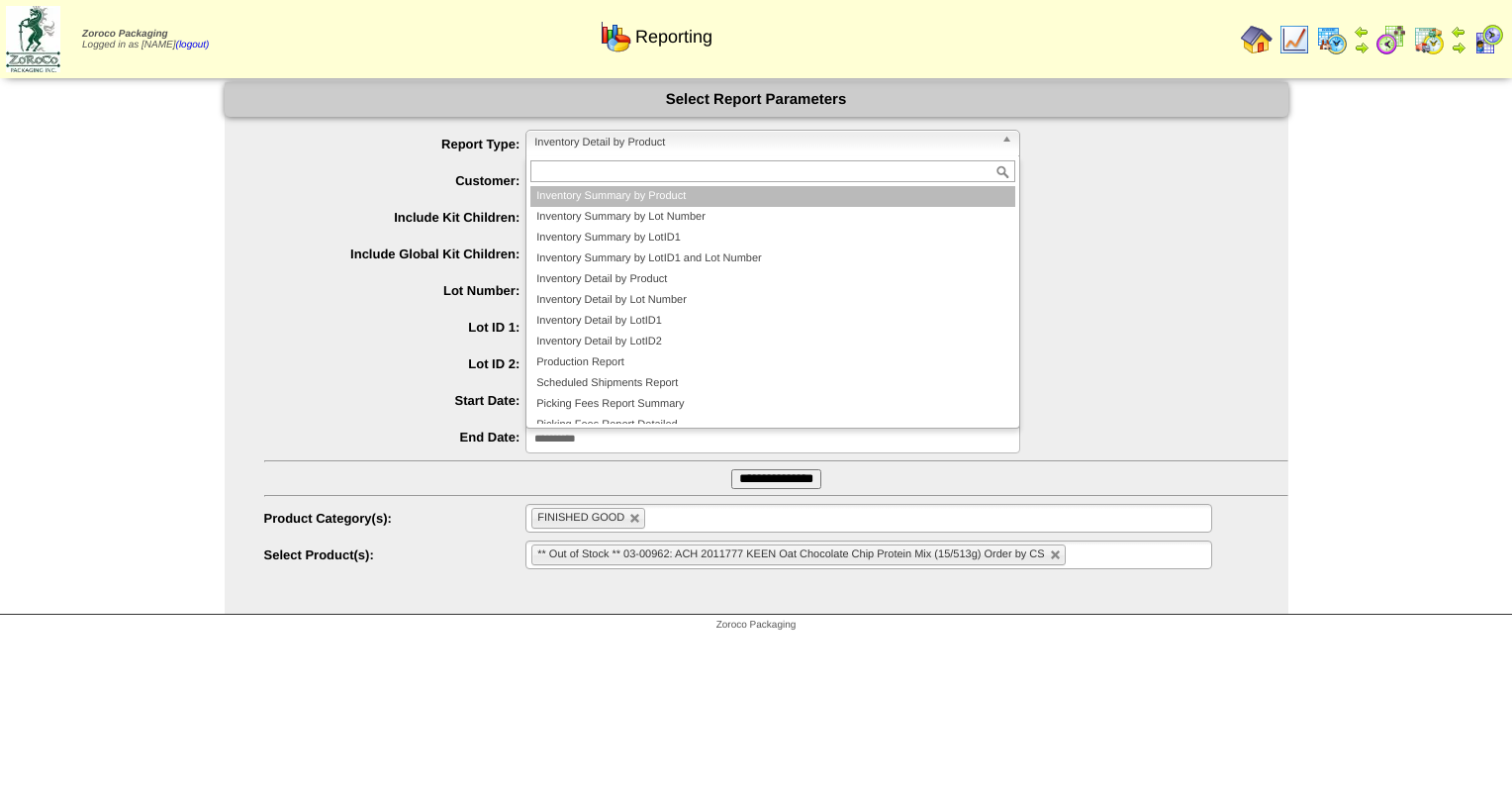 click on "Inventory Summary by Product" at bounding box center [773, 196] 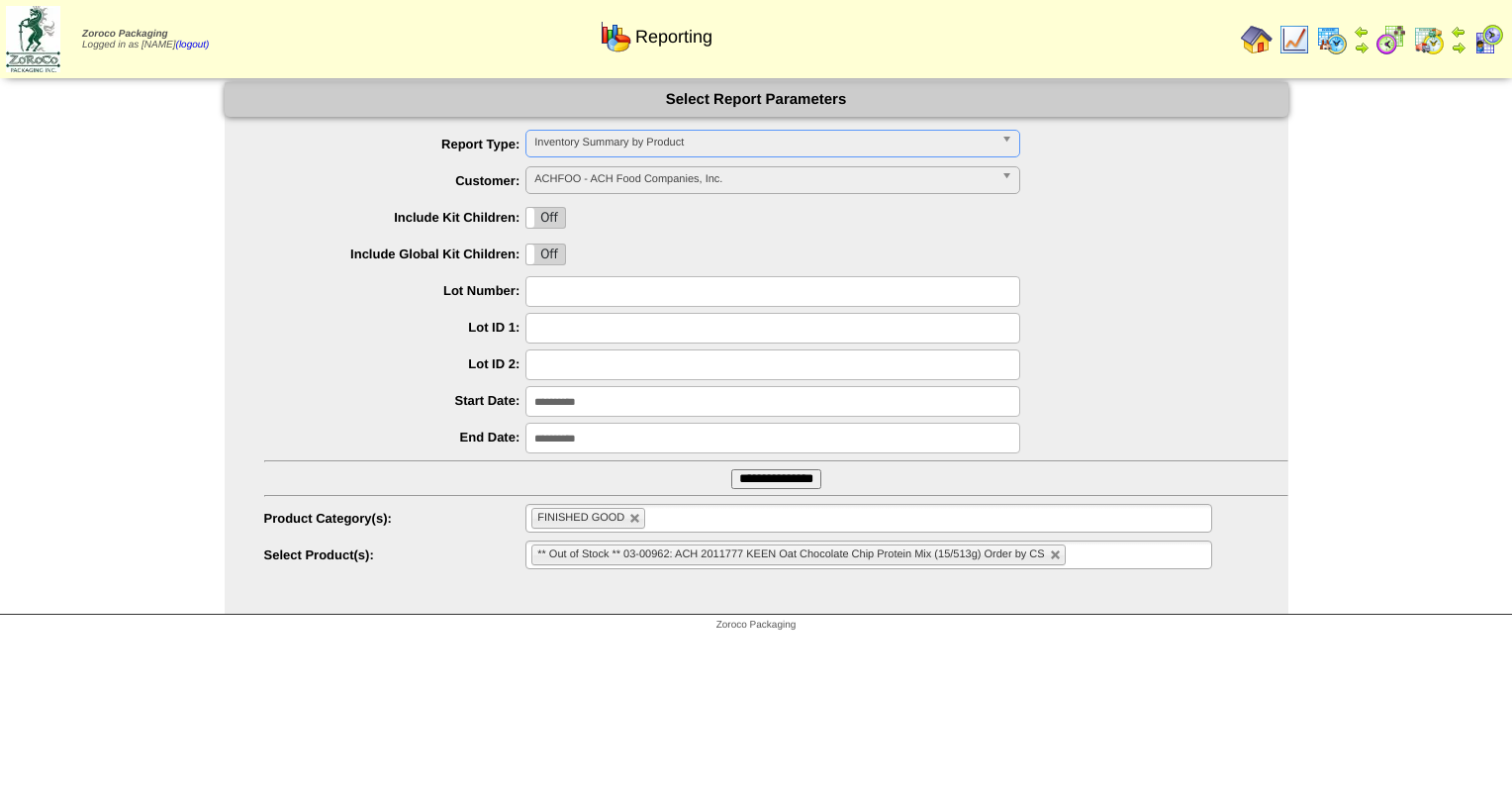 click on "**********" at bounding box center (776, 479) 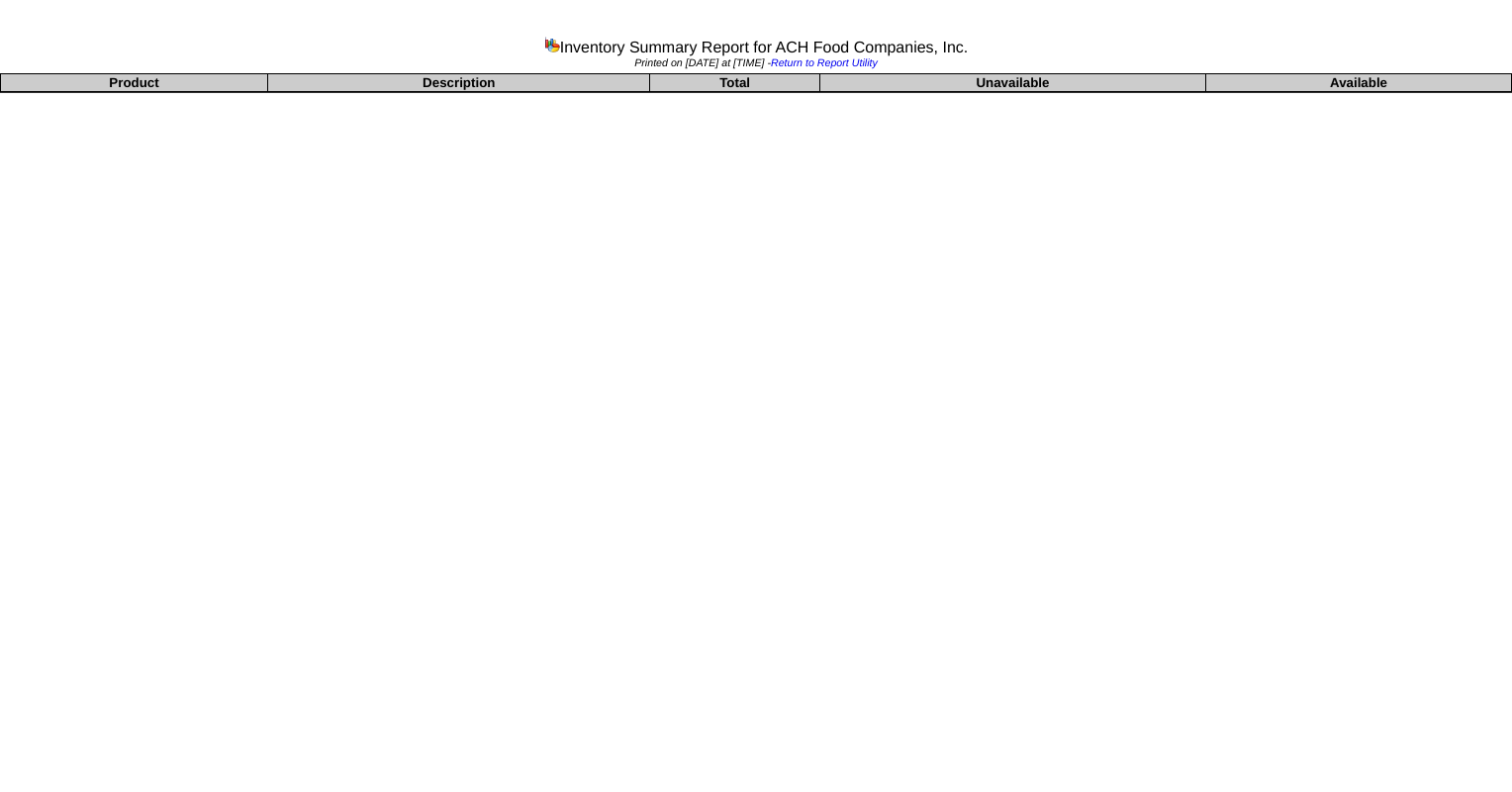 scroll, scrollTop: 0, scrollLeft: 0, axis: both 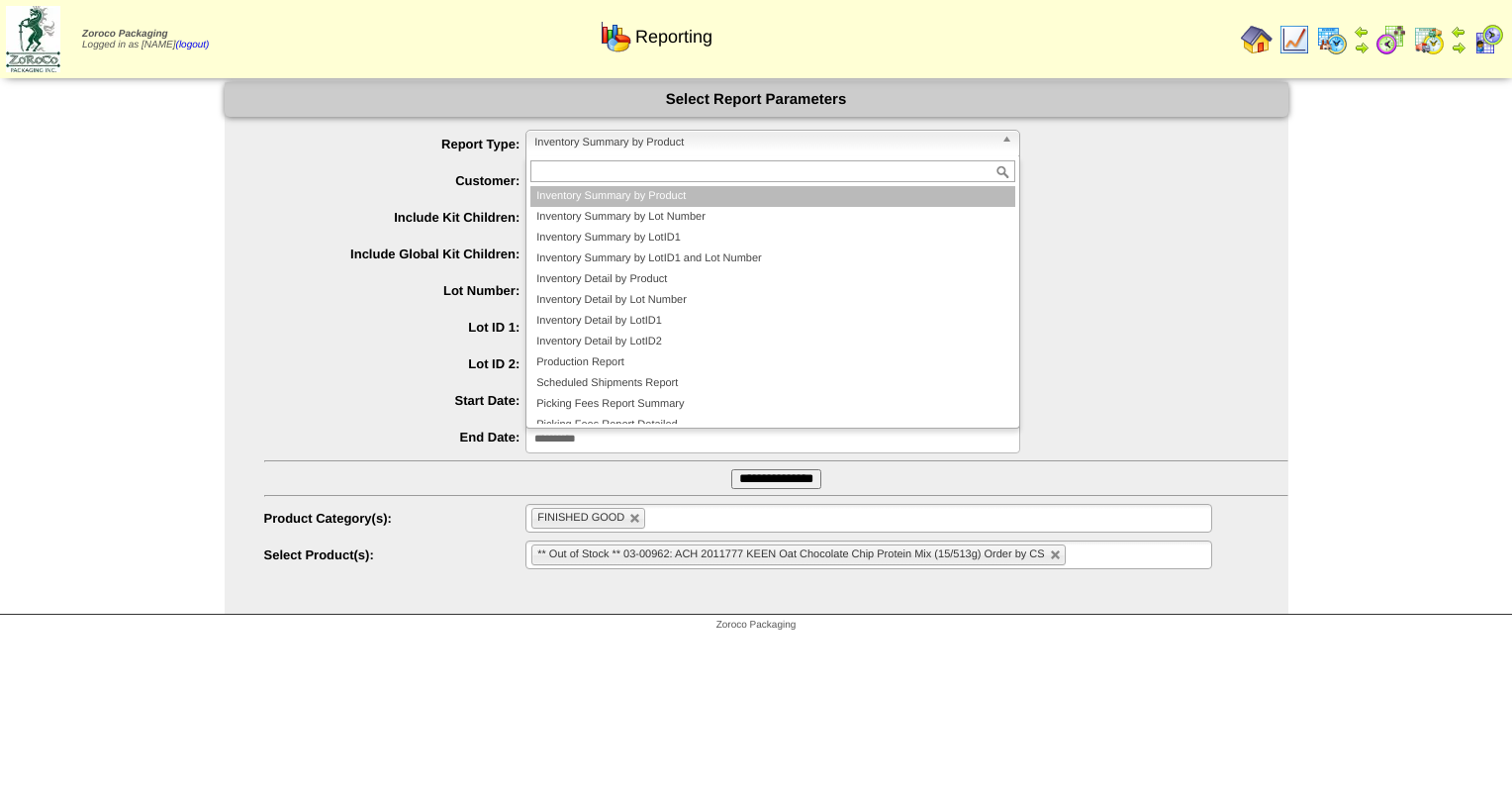 click on "Inventory Summary by Product" at bounding box center [764, 143] 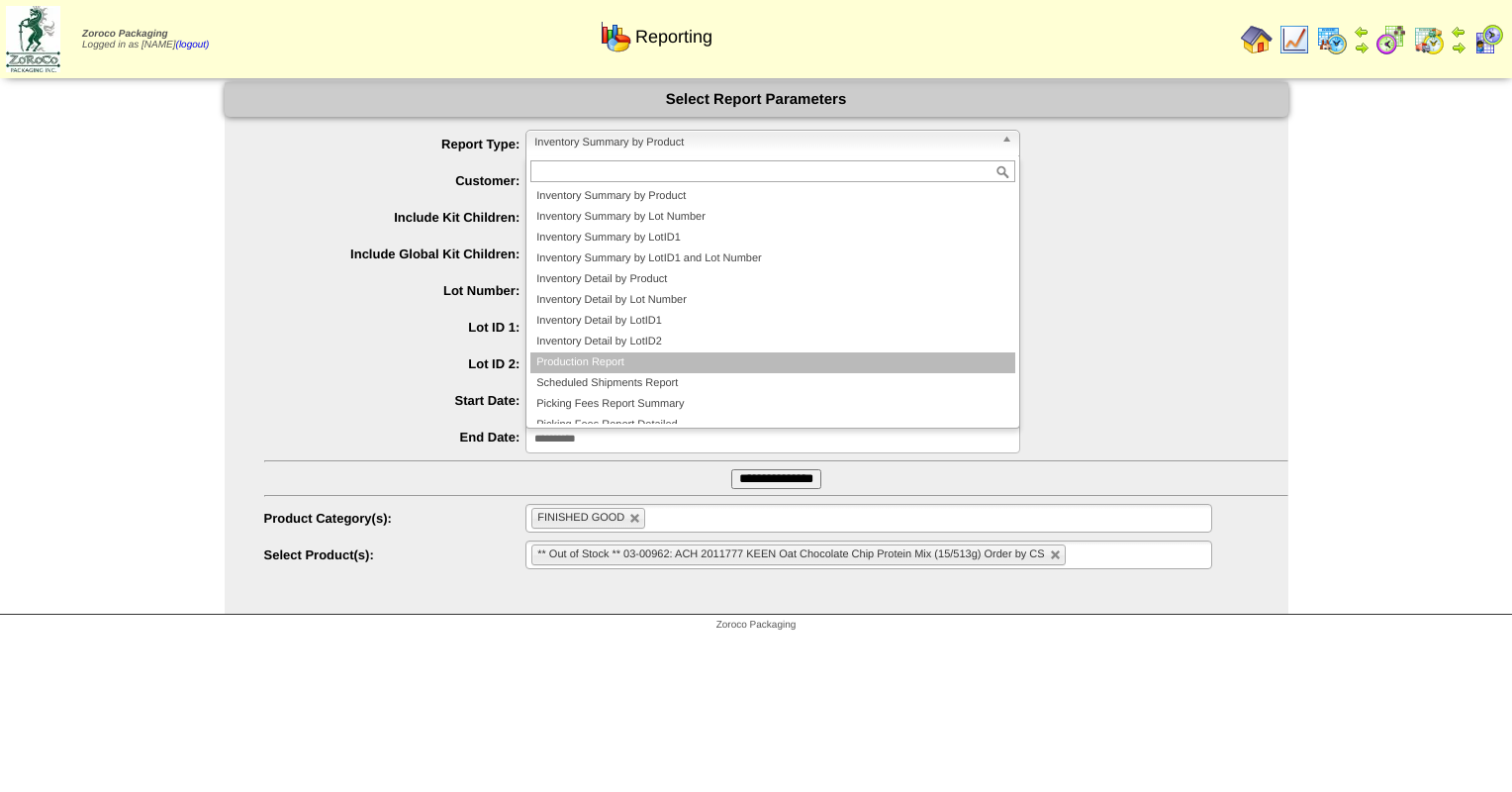 click on "Production Report" at bounding box center [773, 362] 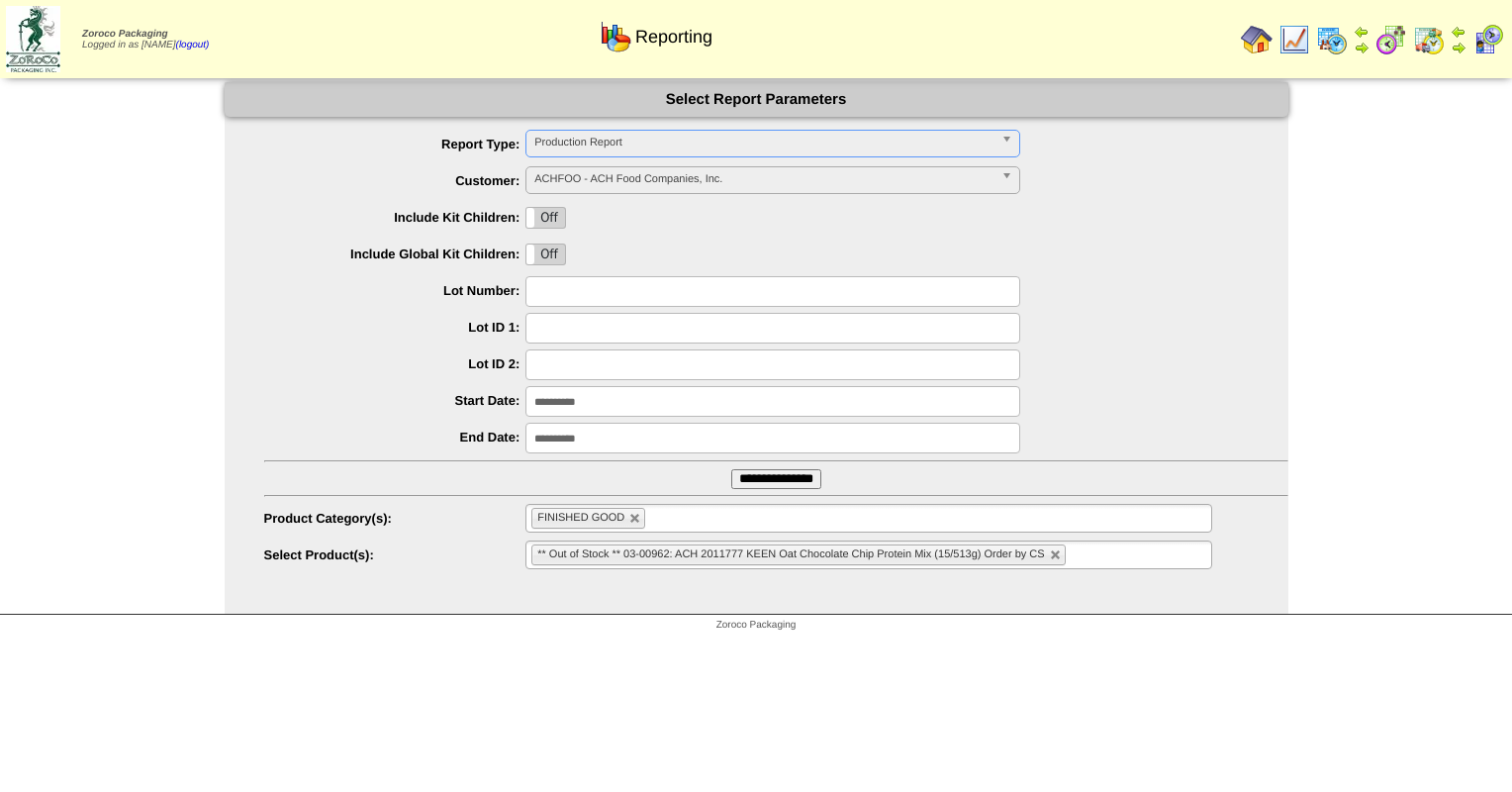 click on "**********" at bounding box center [776, 479] 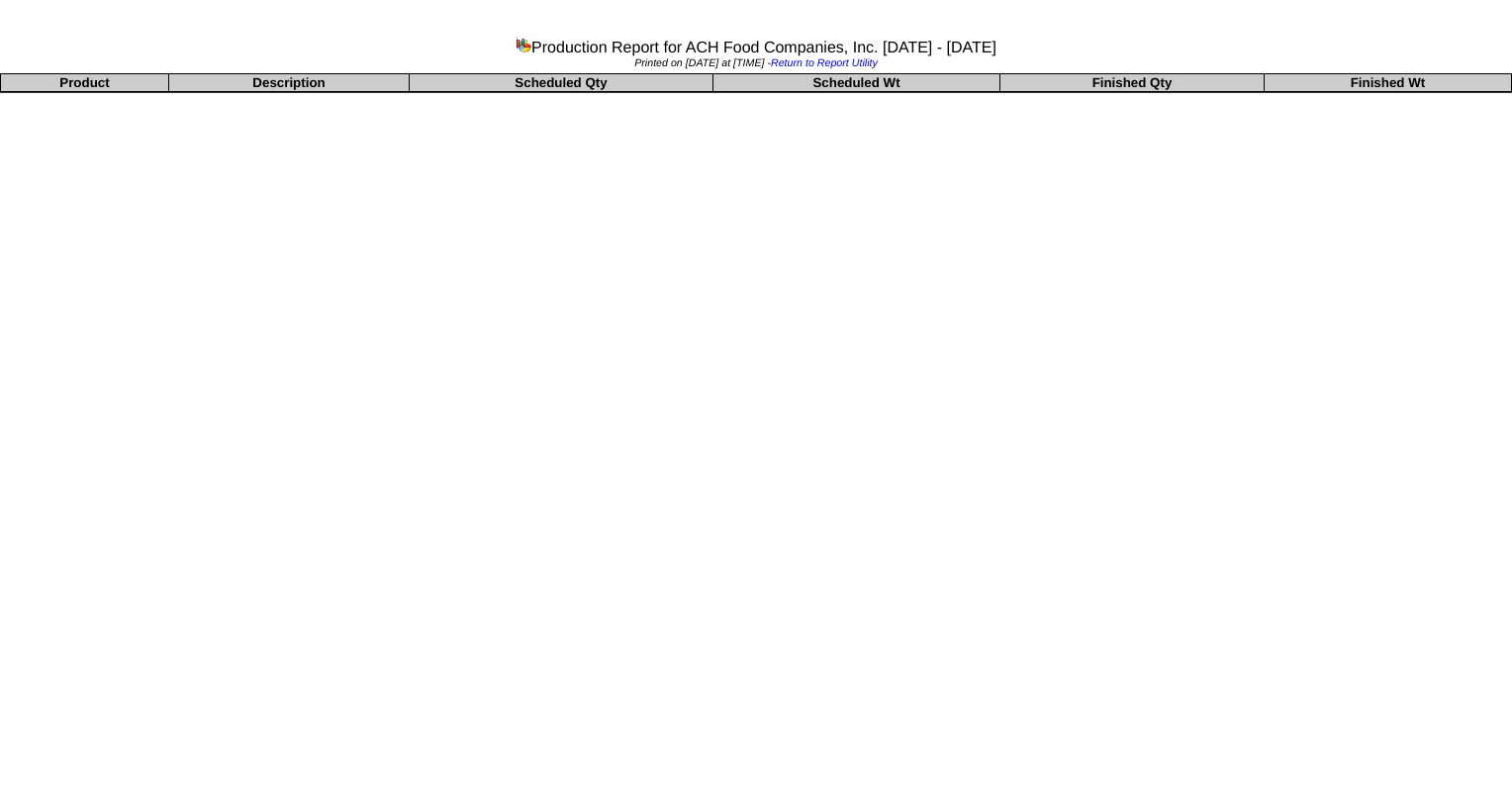 scroll, scrollTop: 0, scrollLeft: 0, axis: both 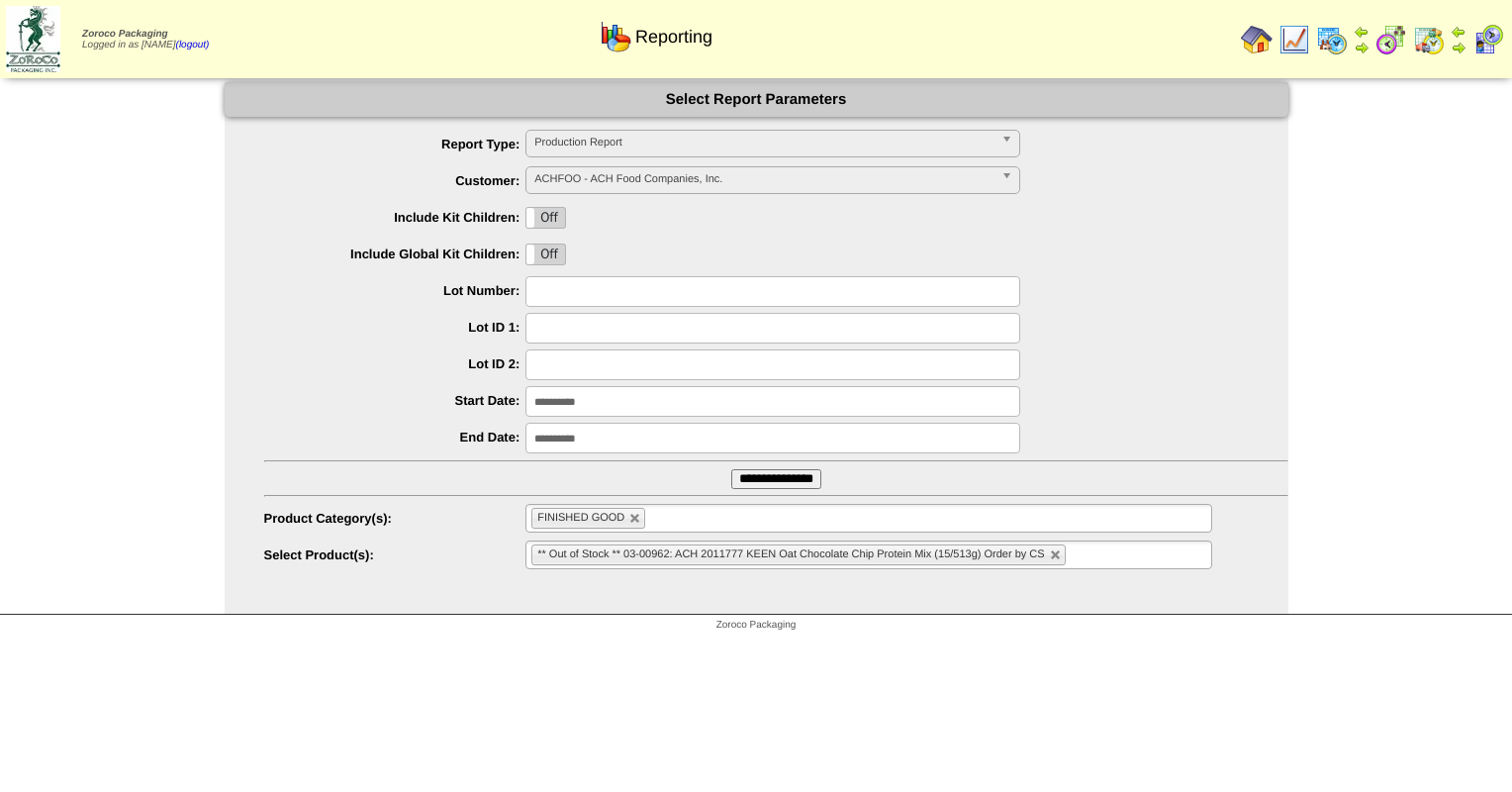 click on "Production Report" at bounding box center (764, 143) 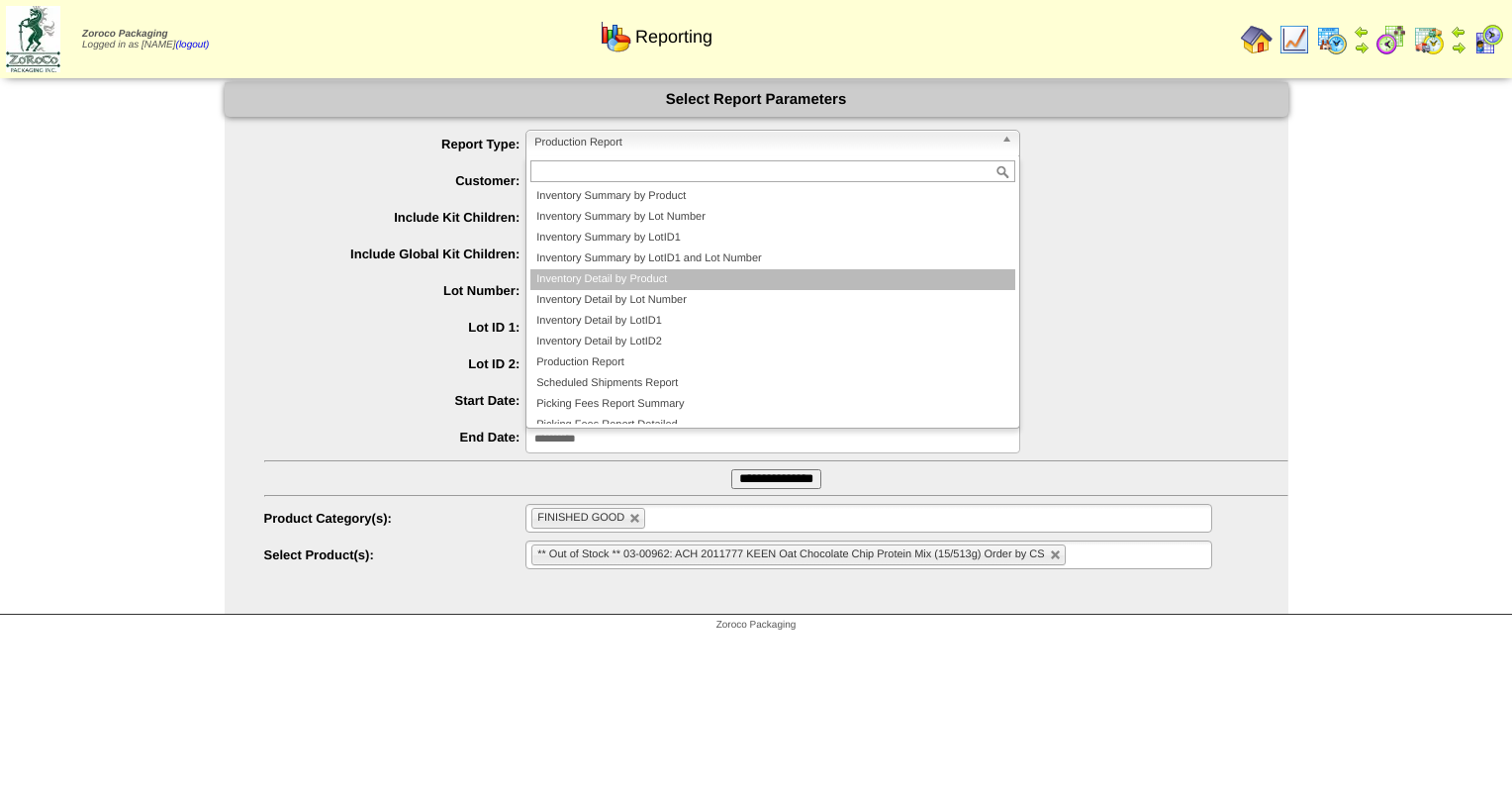 click on "Inventory Detail by Product" at bounding box center (773, 279) 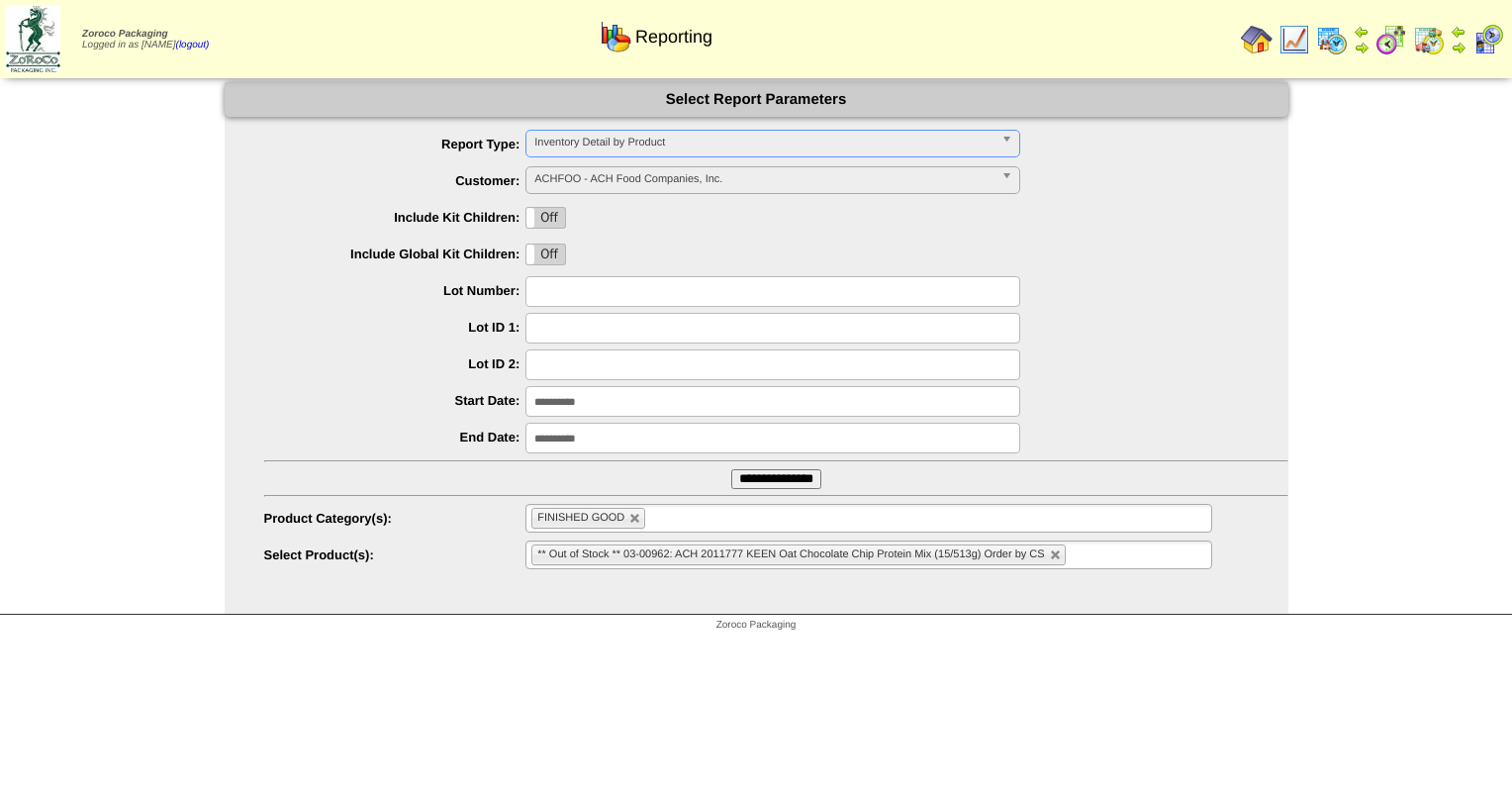 click on "**********" at bounding box center (773, 401) 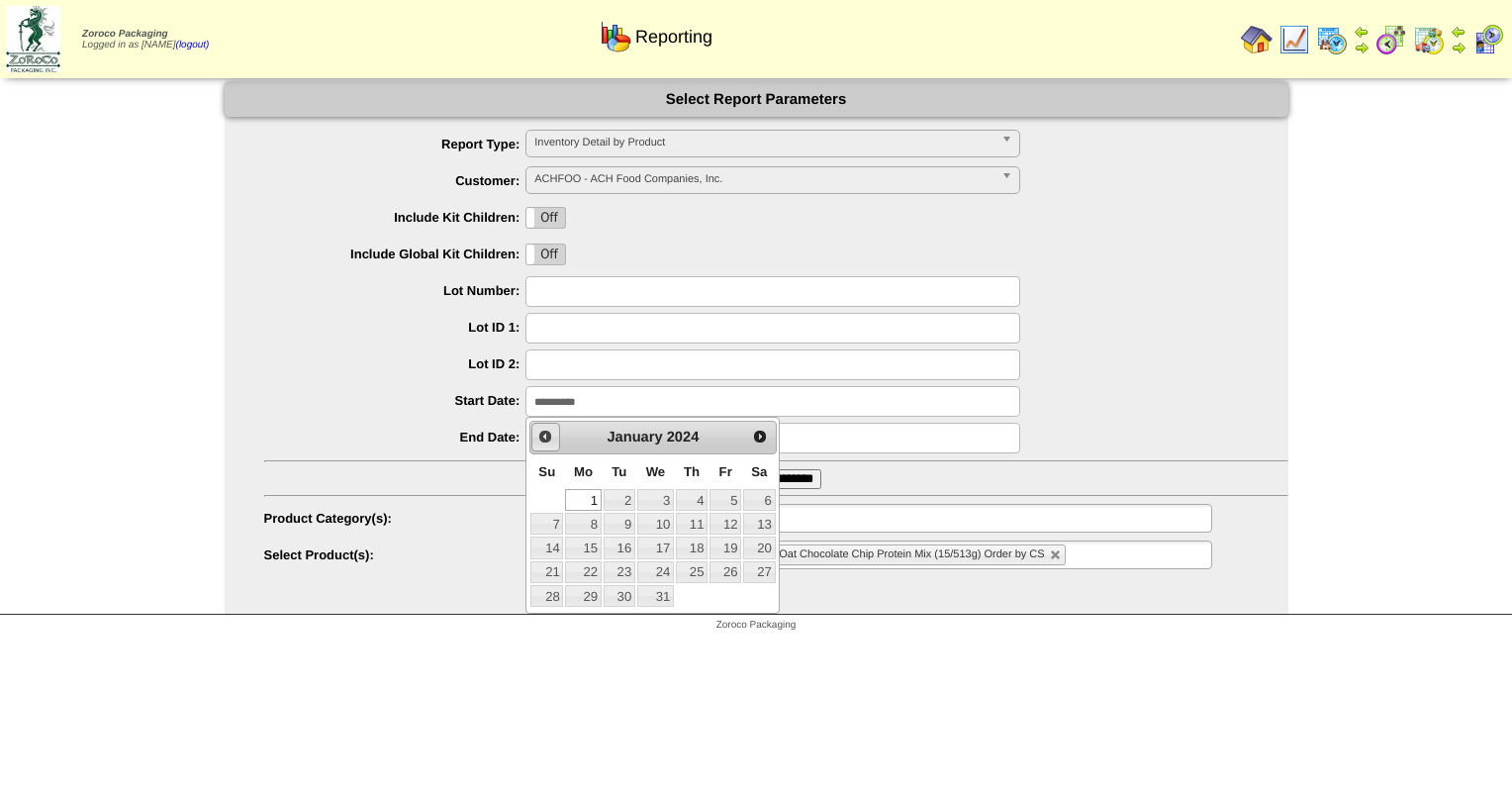 click on "Prev" at bounding box center (545, 437) 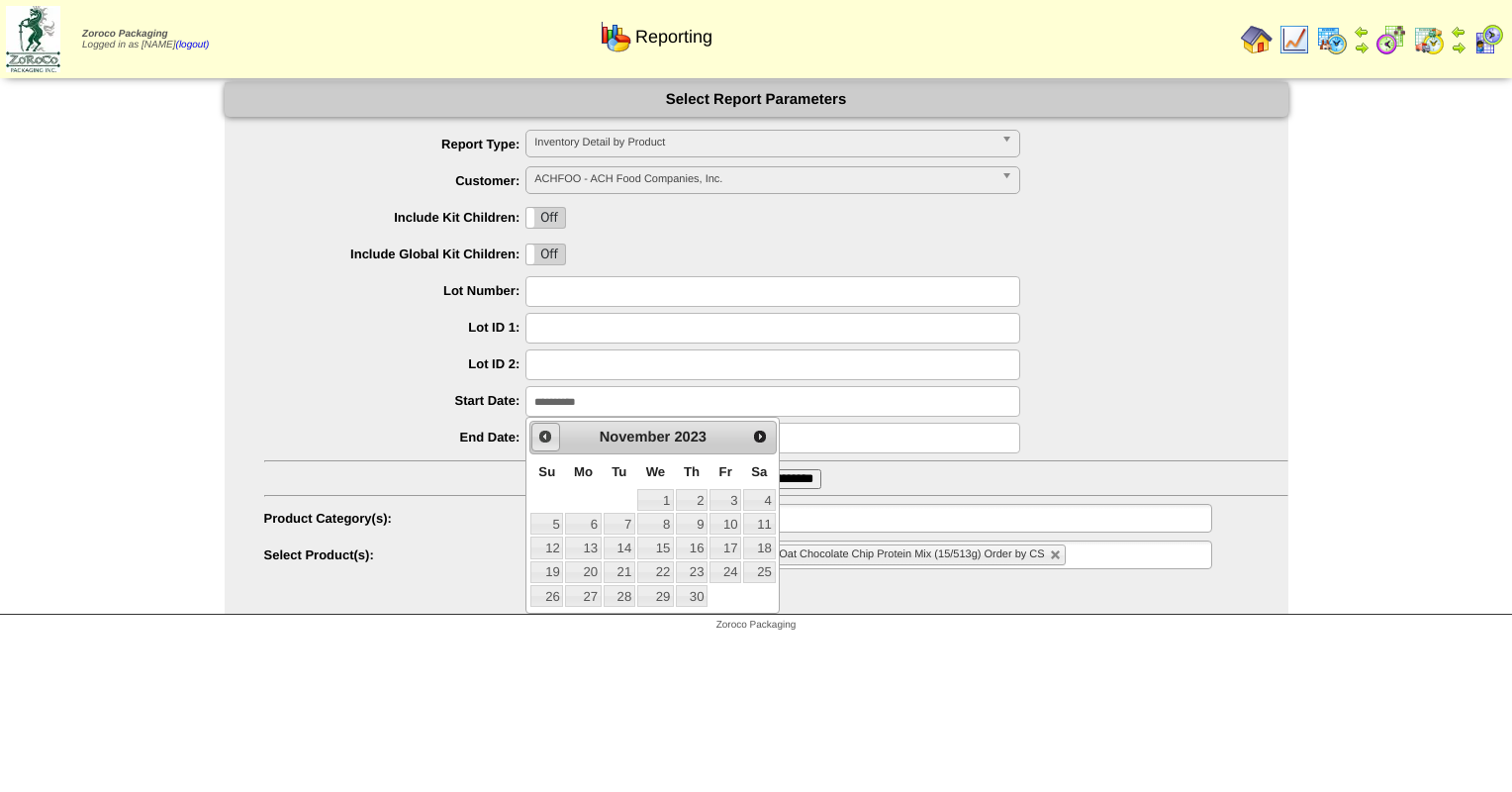 click on "Prev" at bounding box center [545, 437] 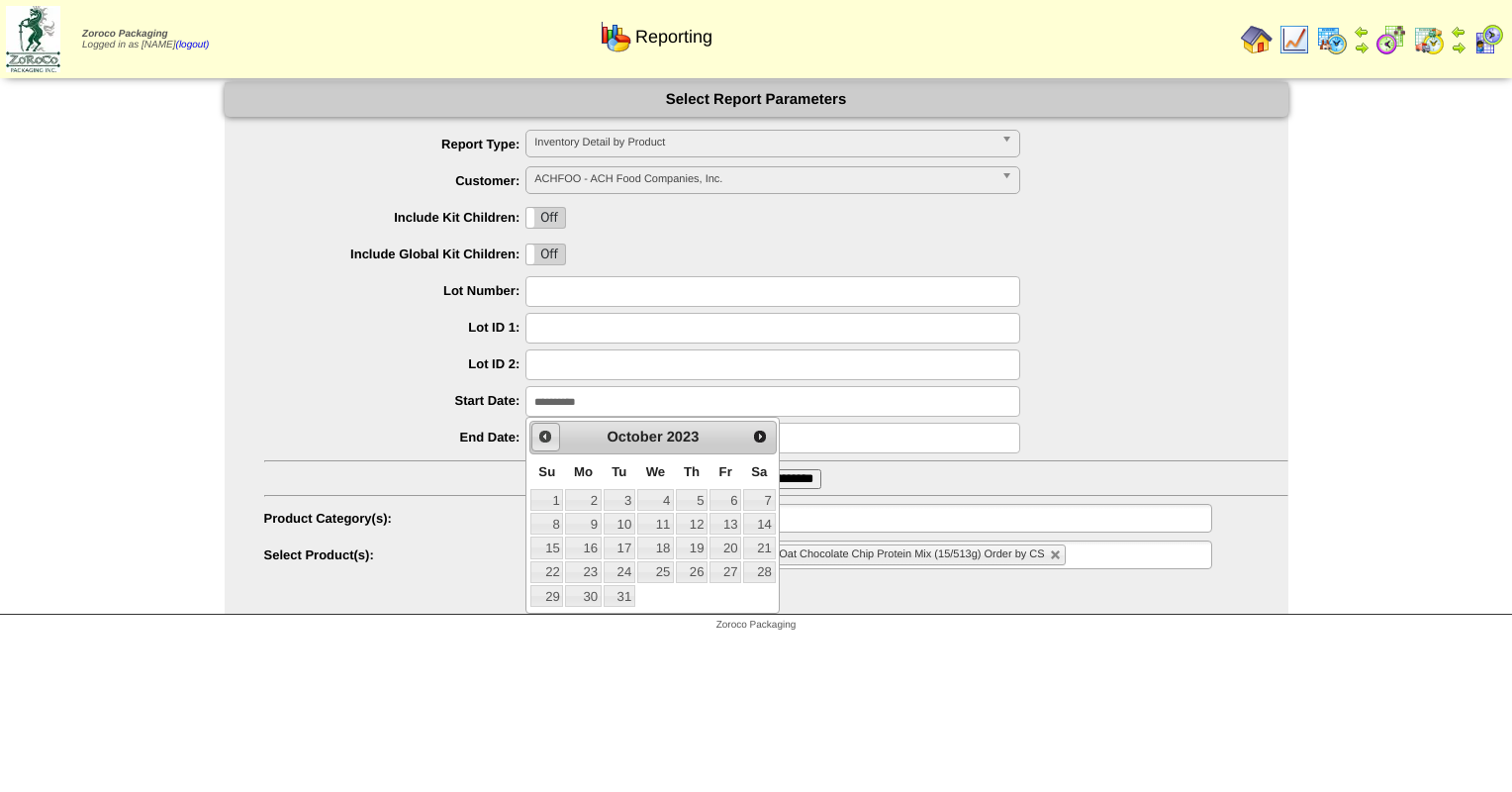 click on "Prev" at bounding box center (545, 437) 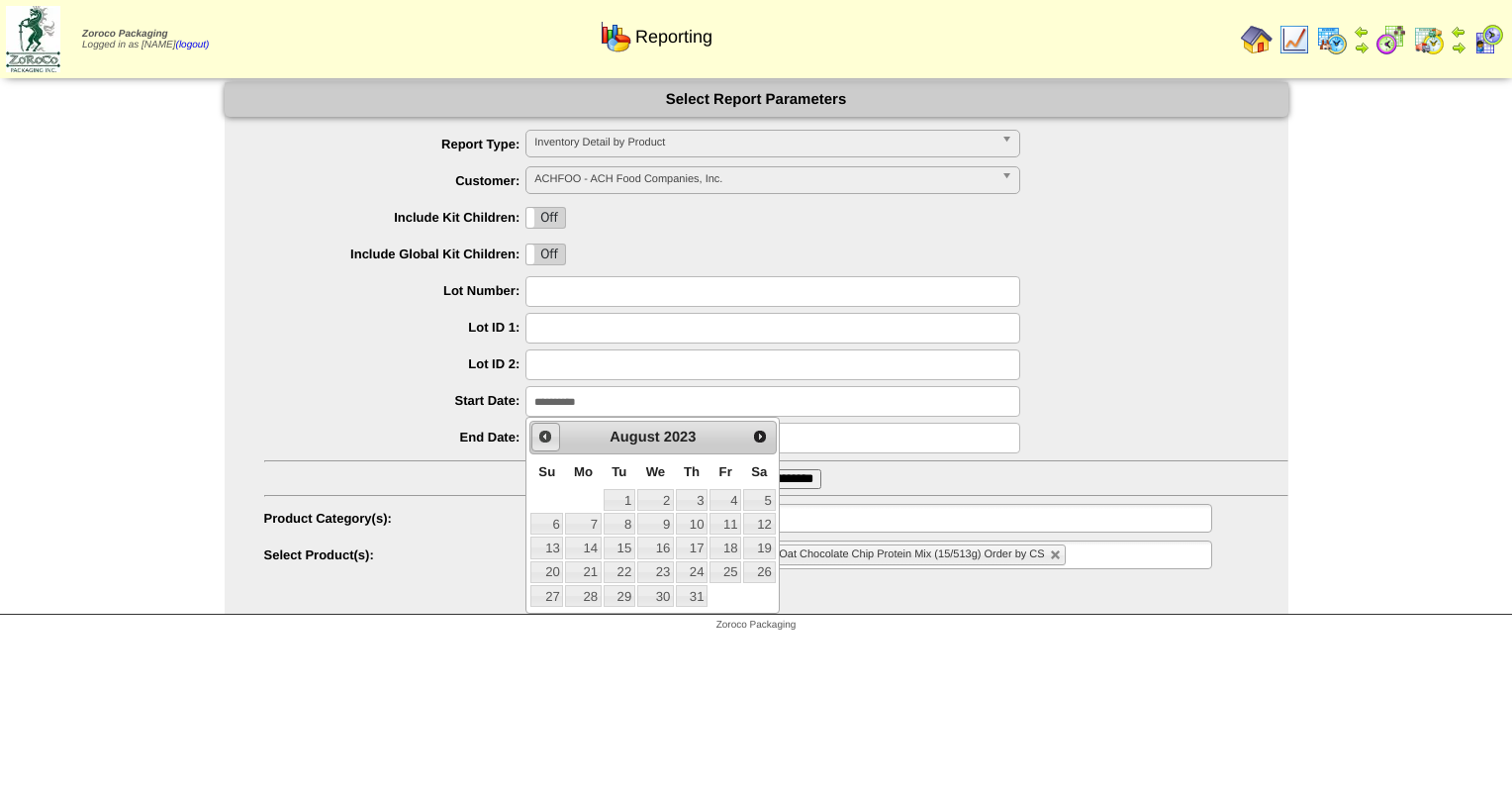 click on "Prev" at bounding box center (545, 437) 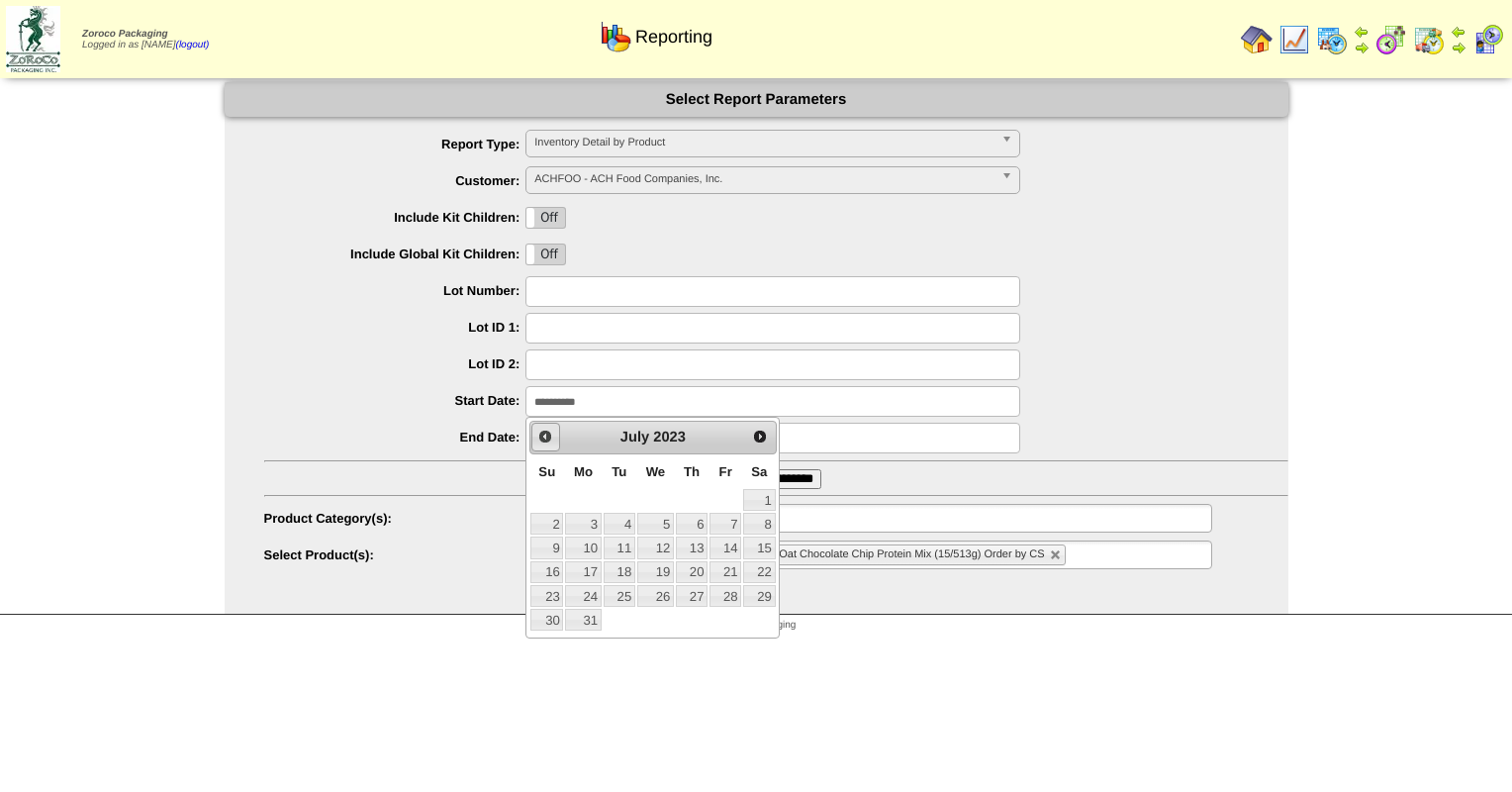 click on "Prev" at bounding box center (545, 437) 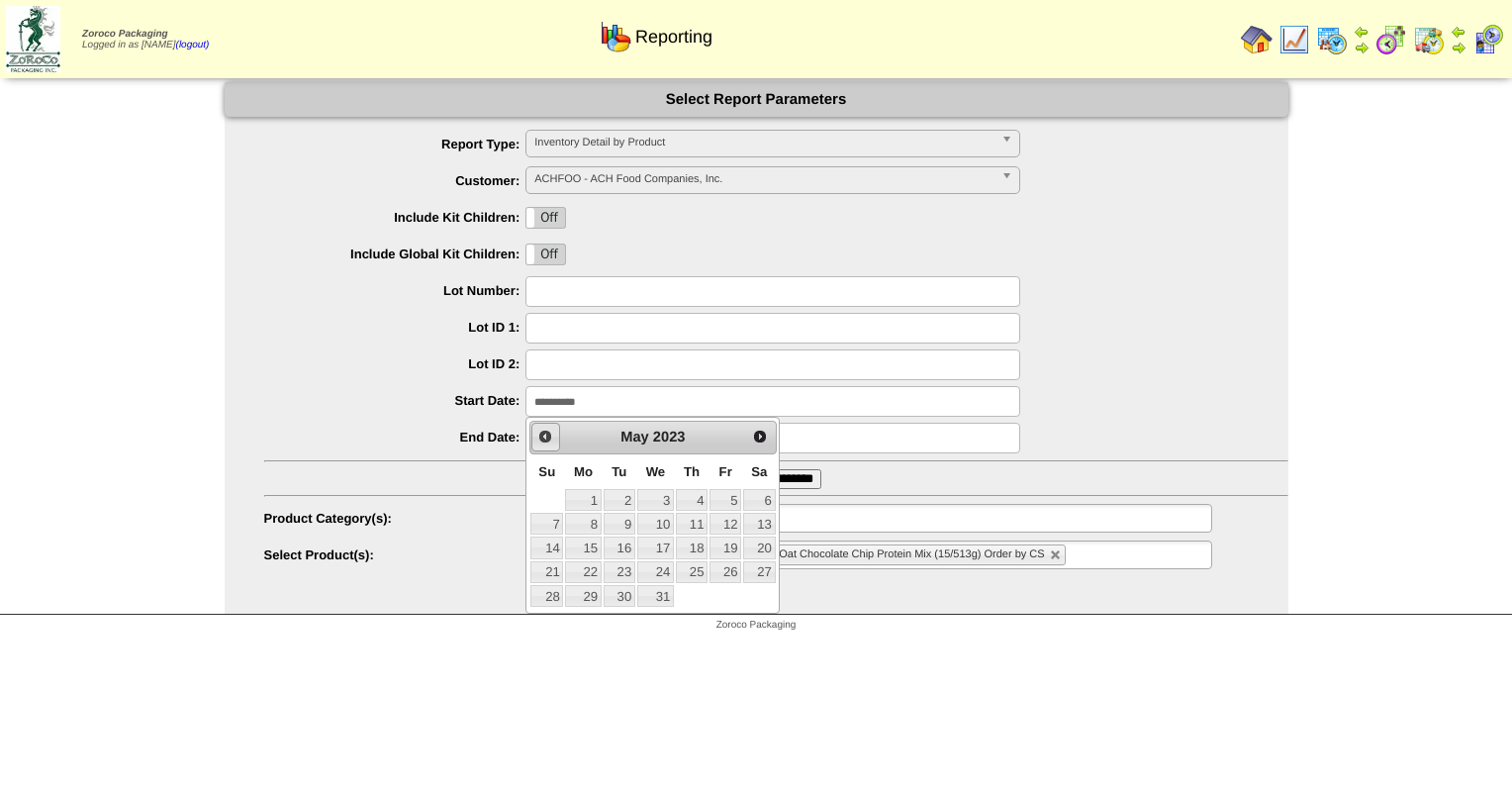 click on "Prev" at bounding box center [545, 437] 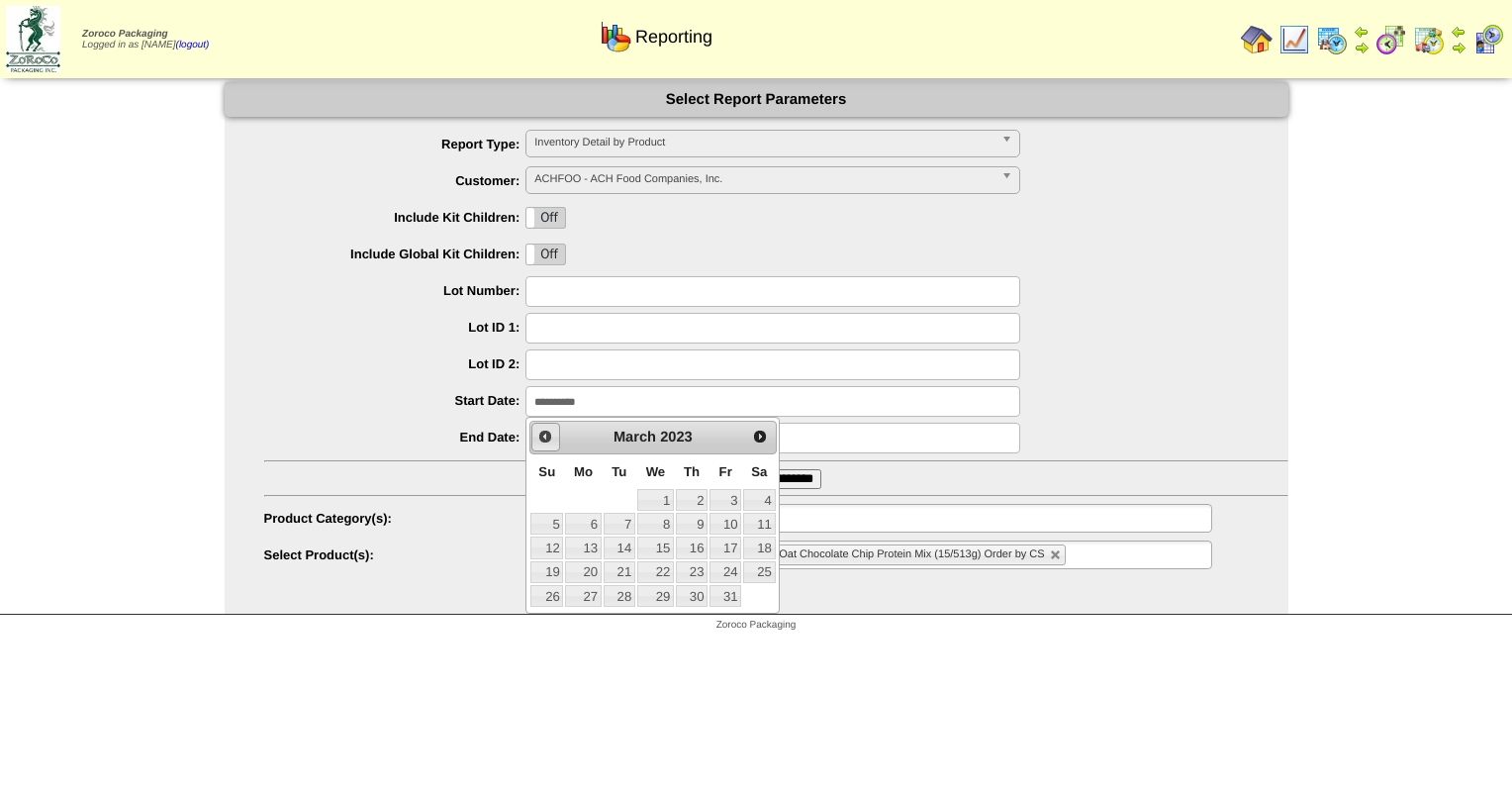 click on "Prev" at bounding box center (545, 437) 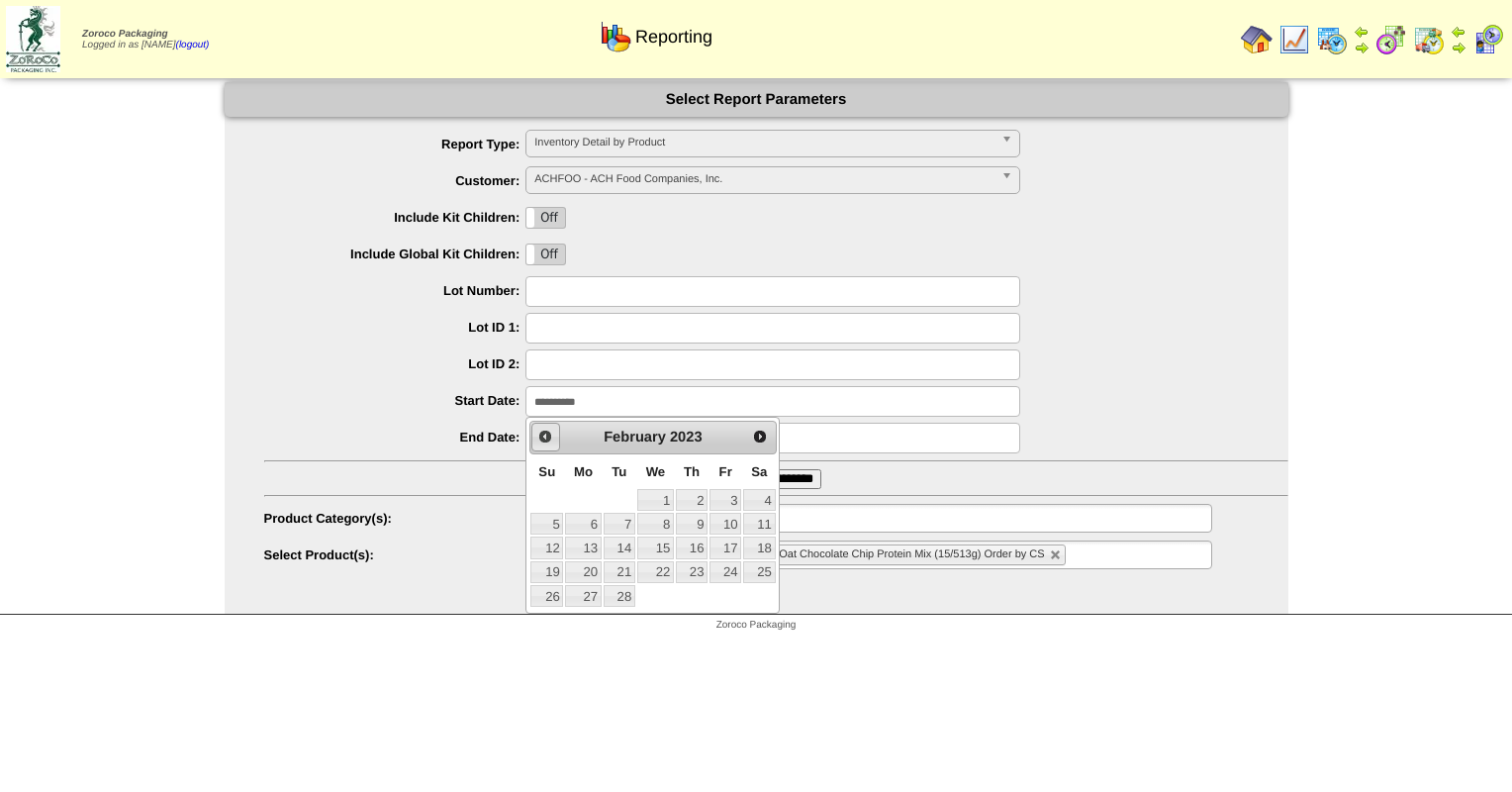 click on "Prev" at bounding box center (545, 437) 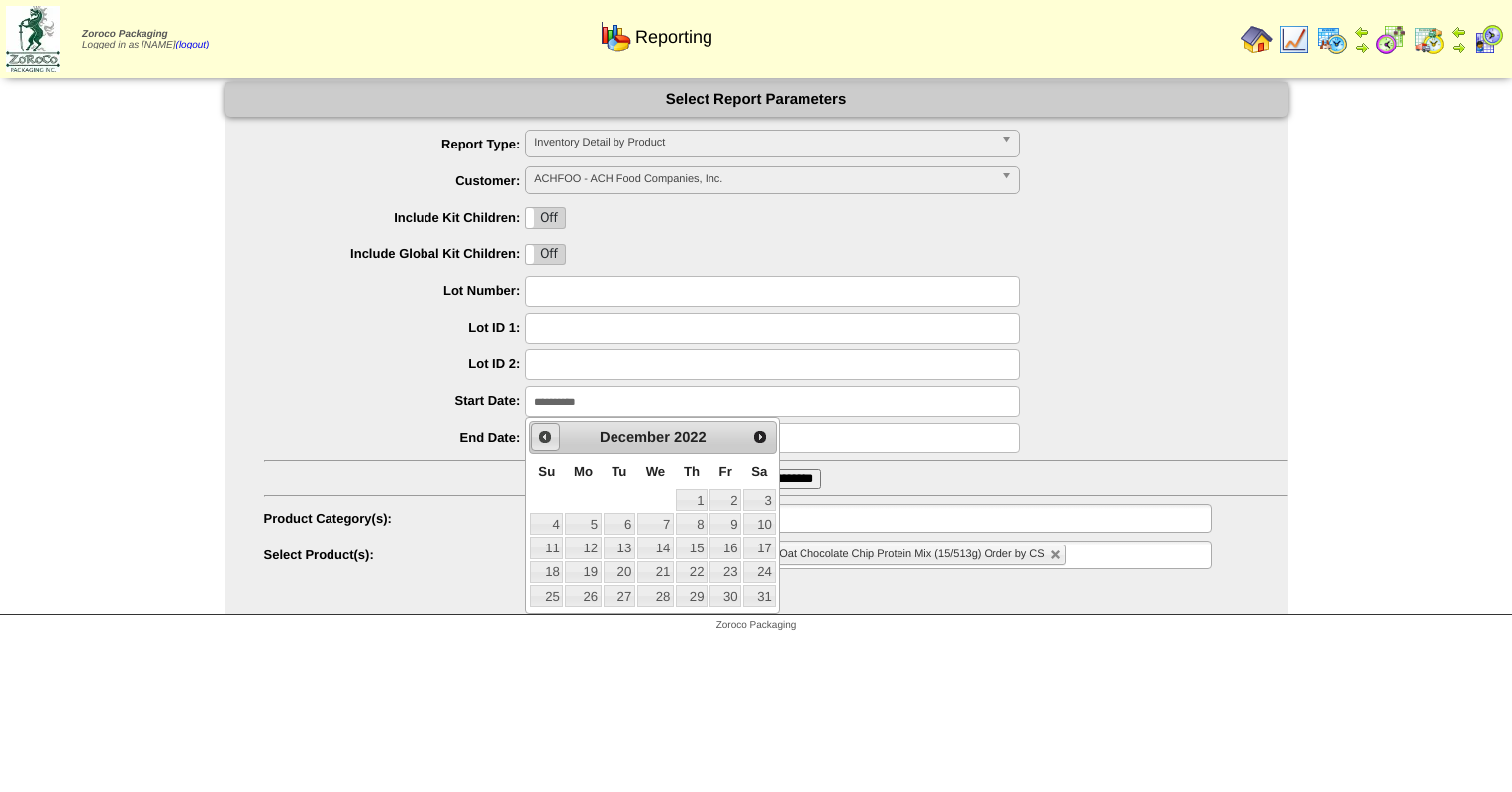 click on "Prev" at bounding box center (545, 437) 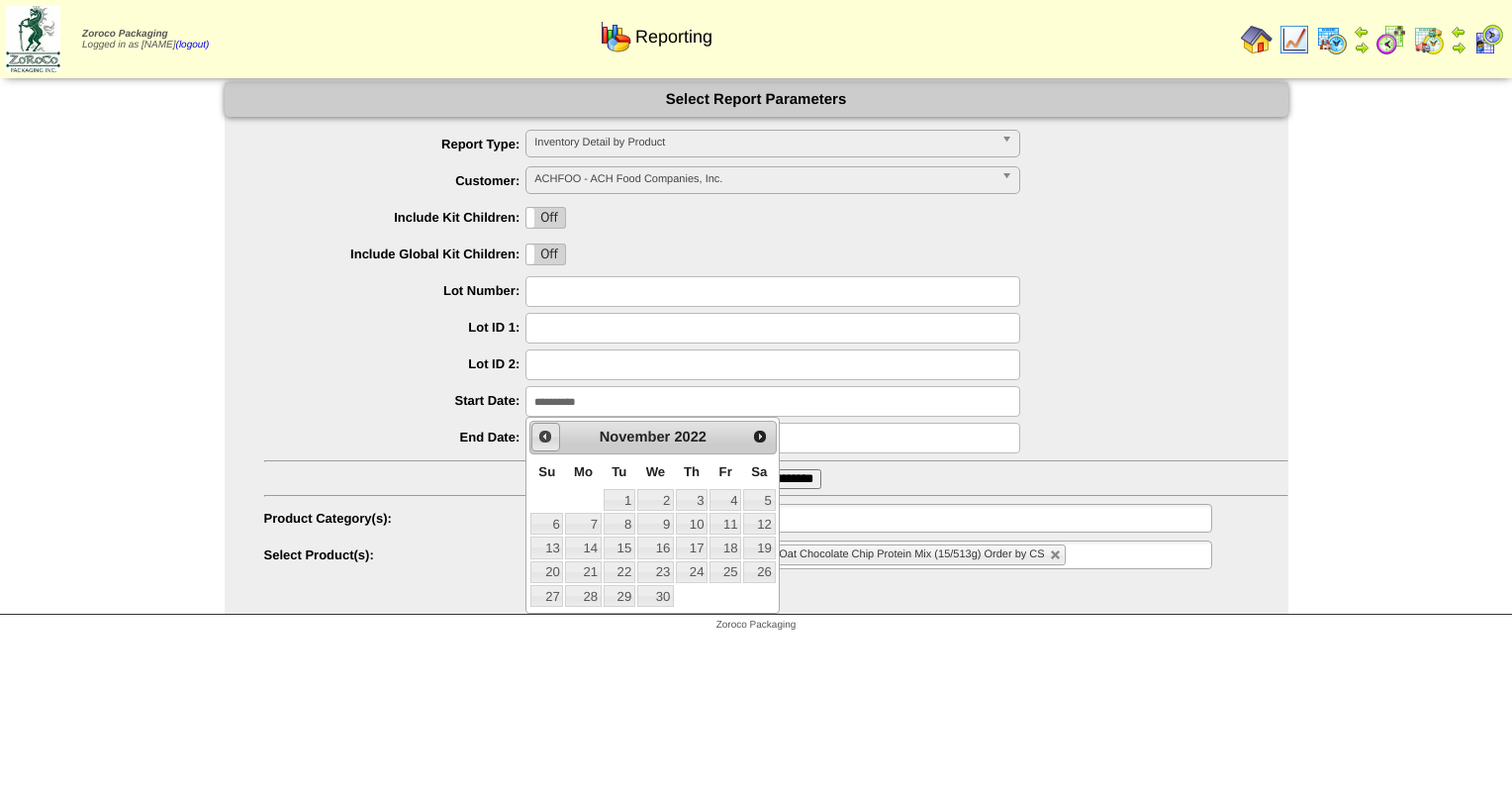 click on "Prev" at bounding box center (545, 437) 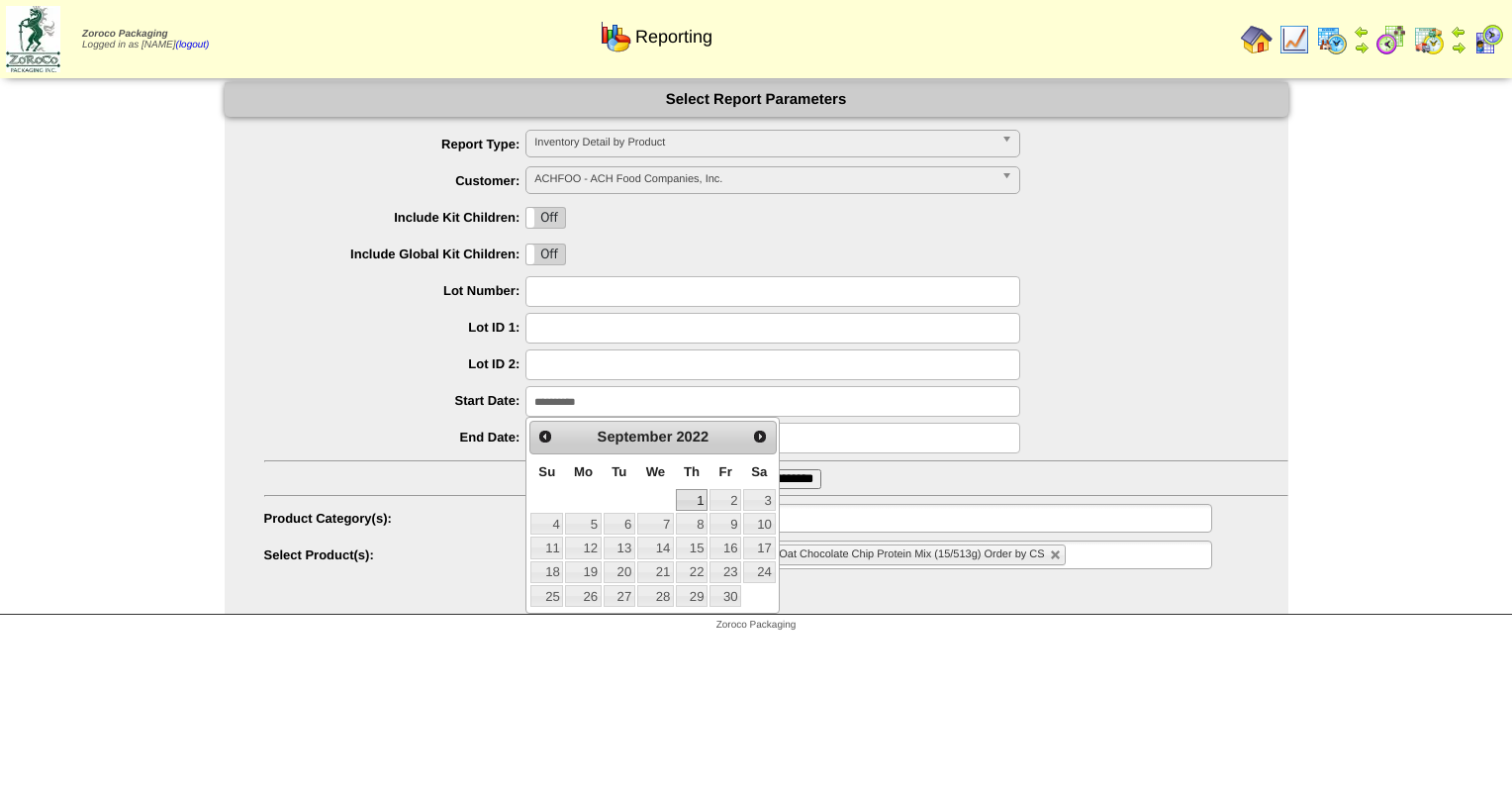 click on "1" at bounding box center [692, 500] 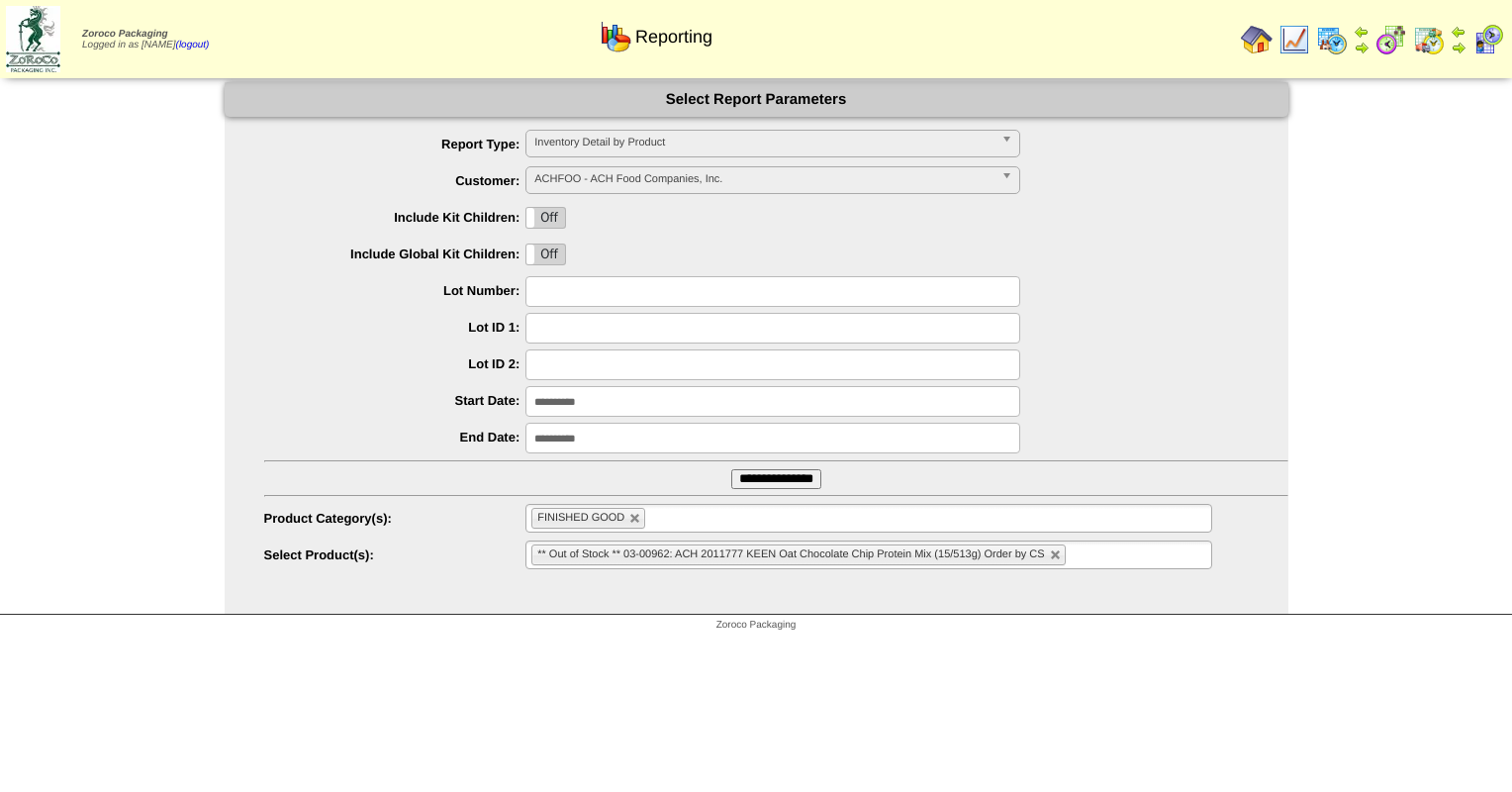 click on "**********" at bounding box center (776, 479) 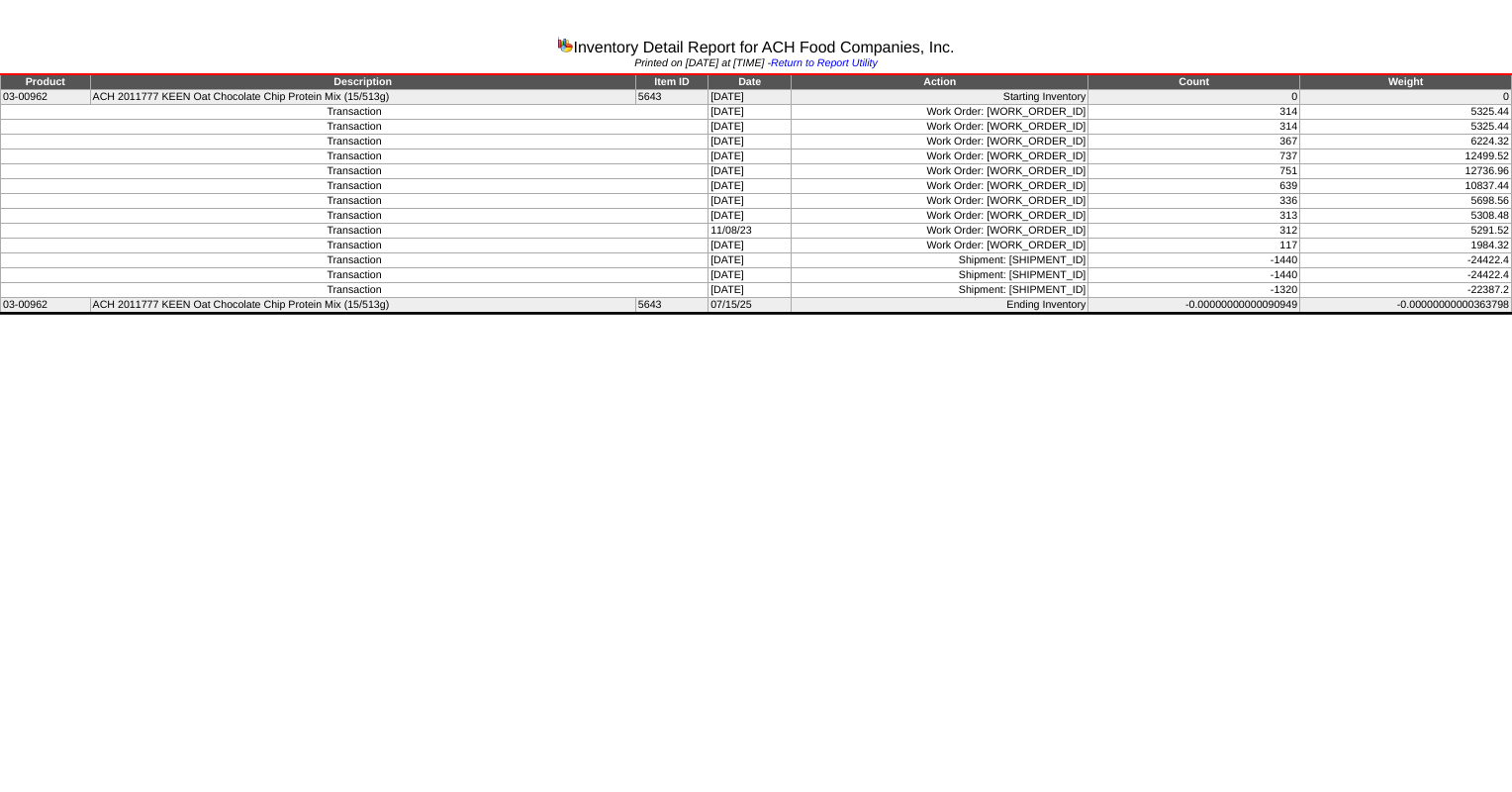 scroll, scrollTop: 0, scrollLeft: 0, axis: both 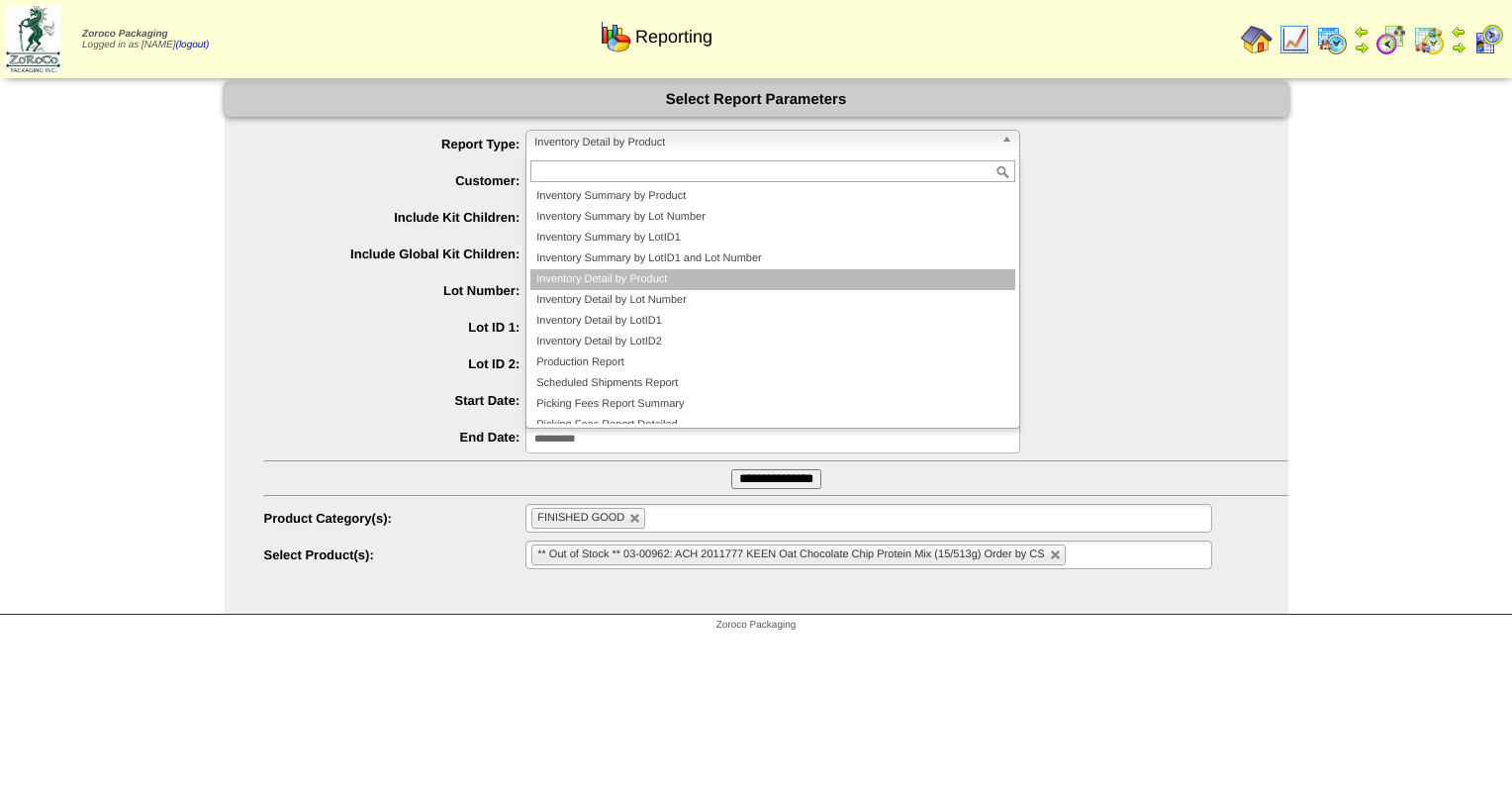 click on "Inventory Detail by Product" at bounding box center (764, 143) 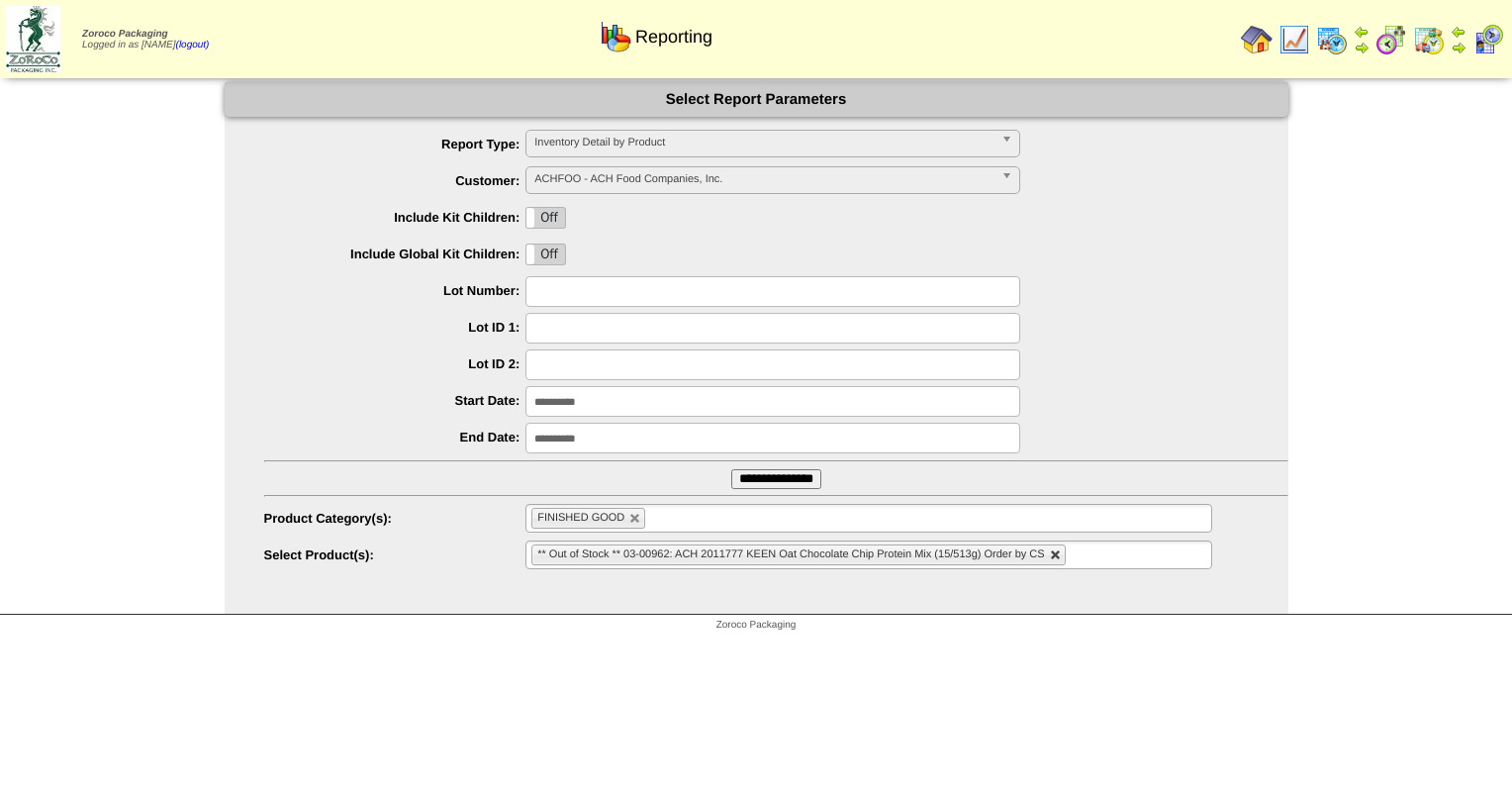 click at bounding box center [1056, 555] 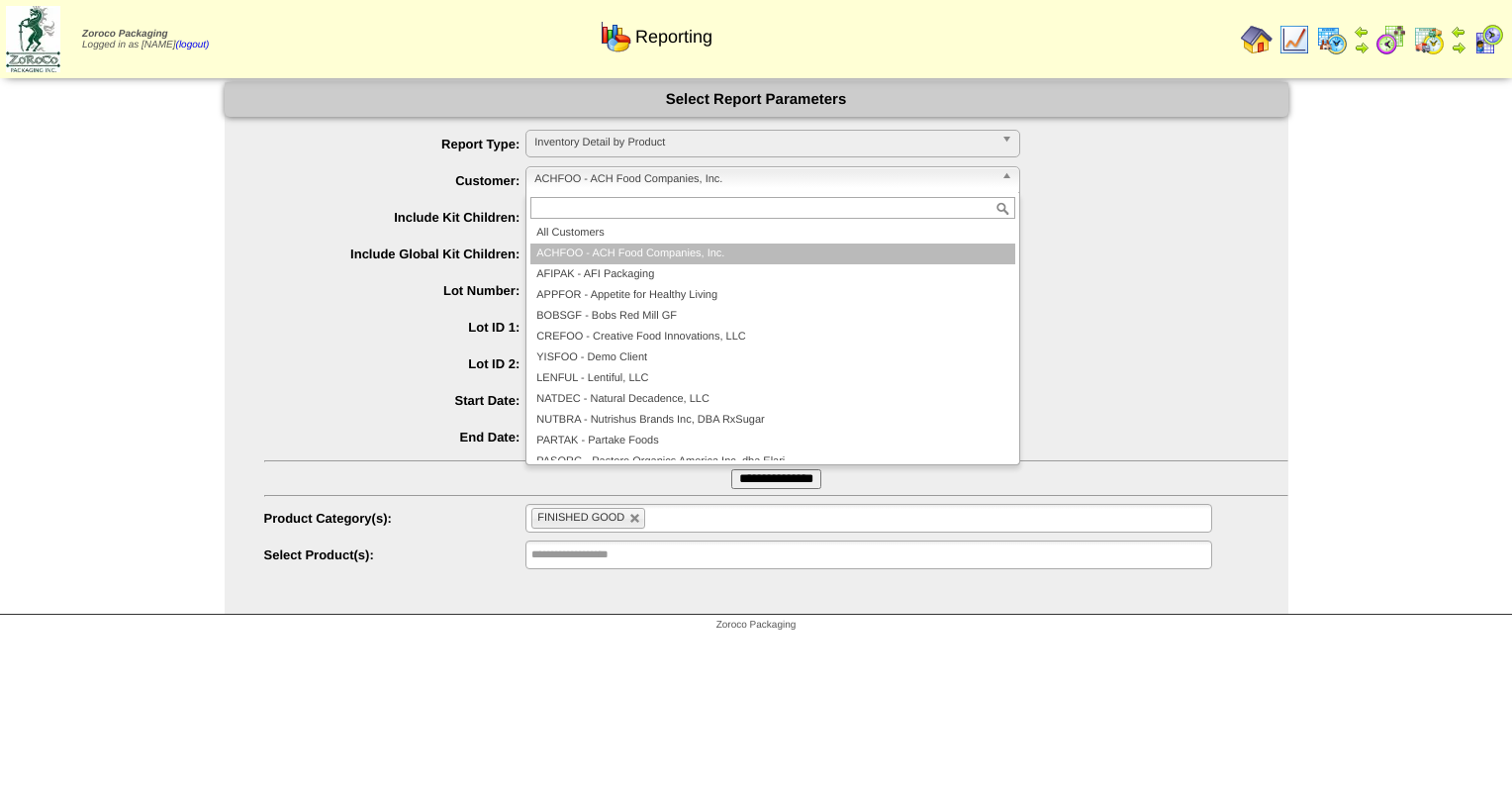 click on "ACHFOO - ACH Food Companies, Inc." at bounding box center (764, 179) 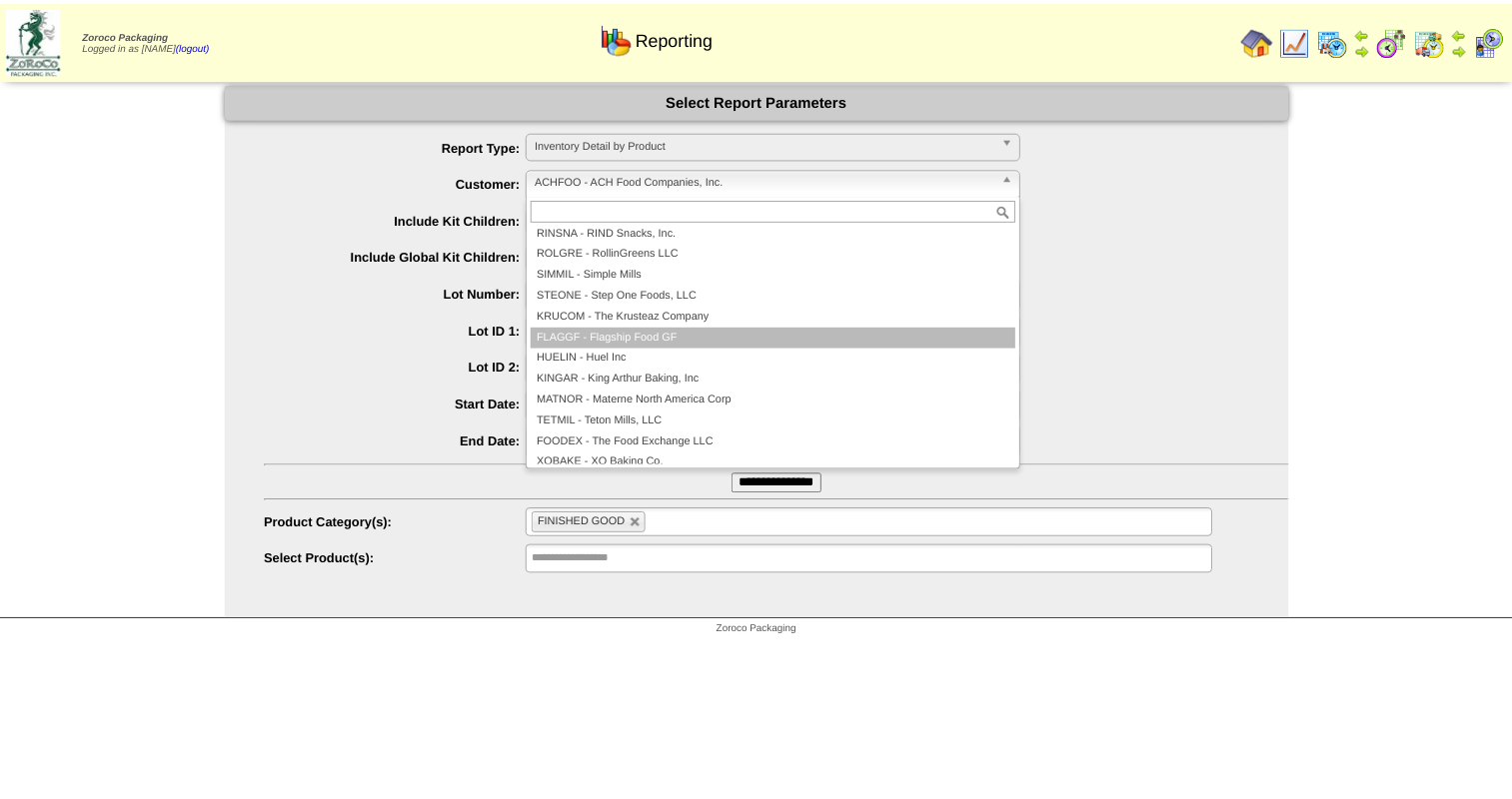 scroll, scrollTop: 250, scrollLeft: 0, axis: vertical 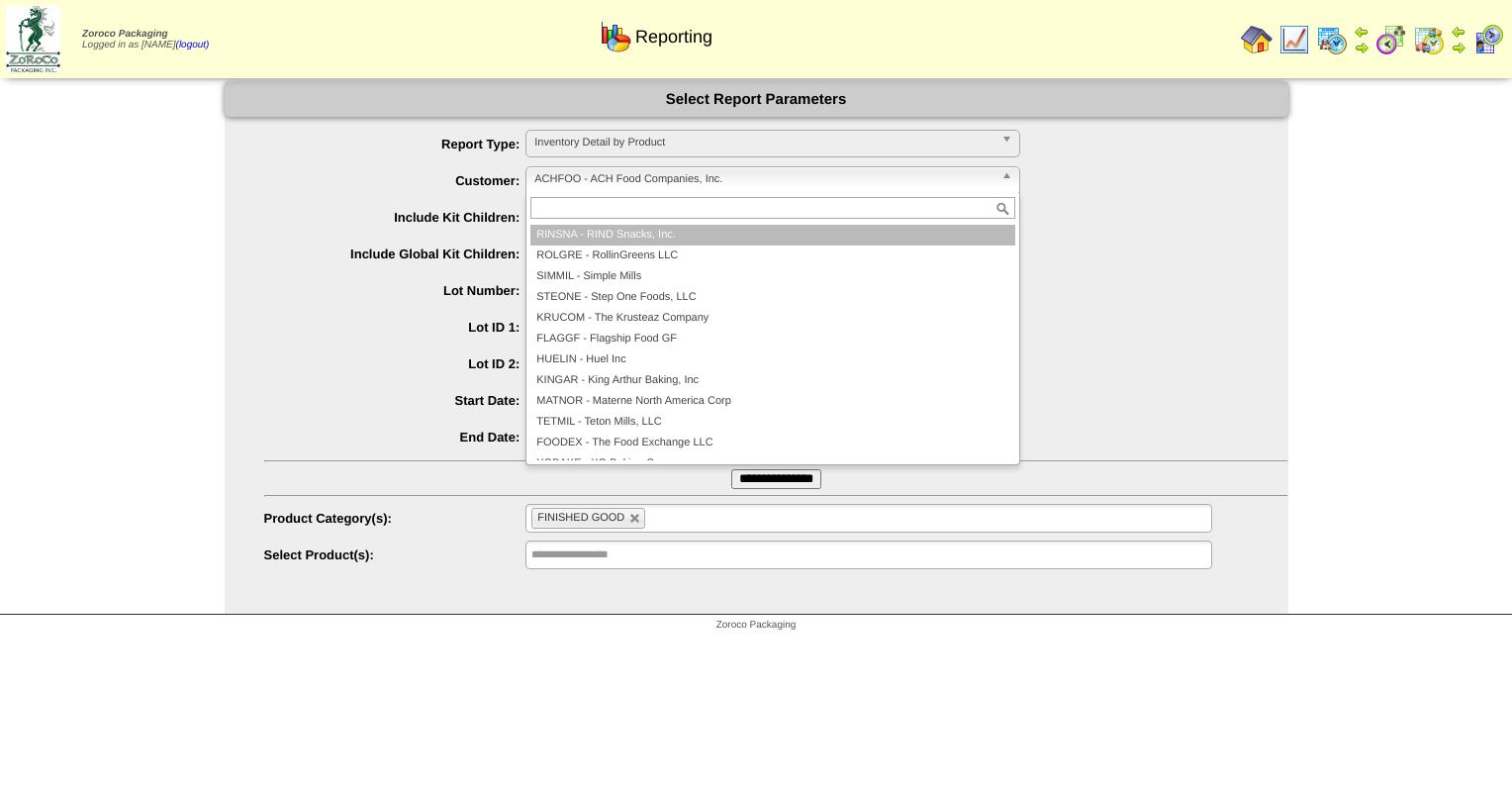 click on "RINSNA - RIND Snacks, Inc." at bounding box center [773, 235] 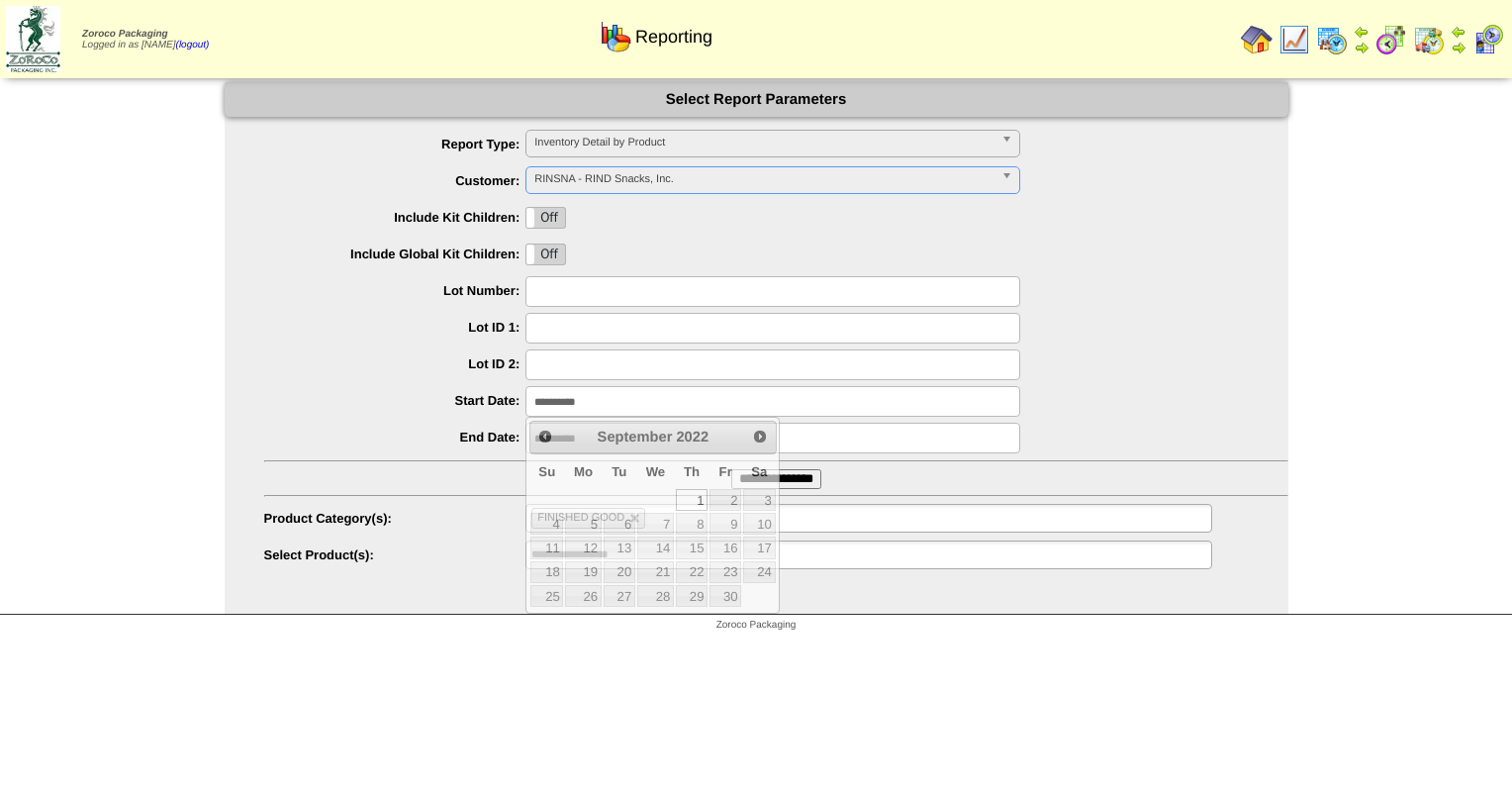 click on "**********" at bounding box center [773, 401] 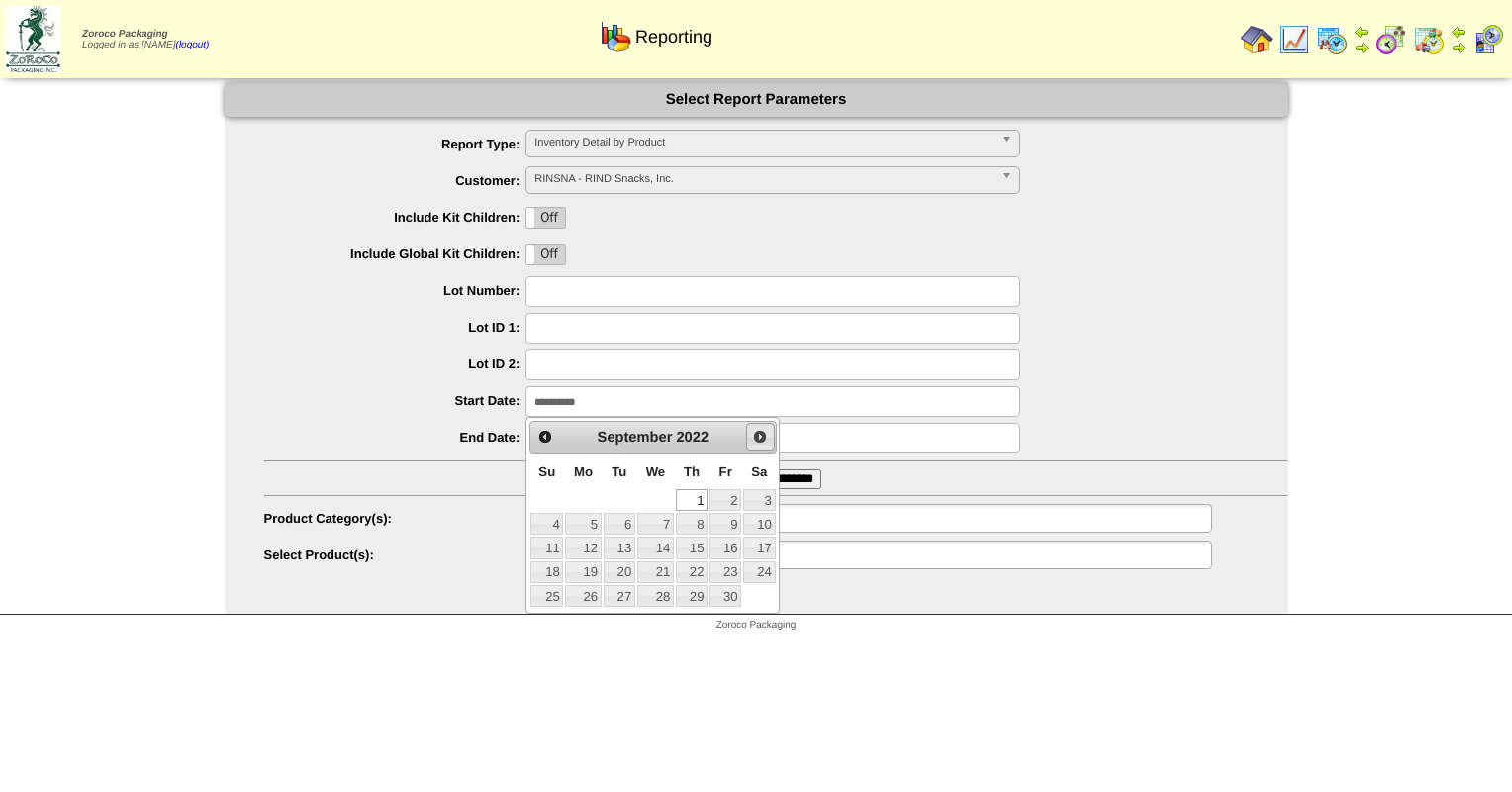 click on "Next" at bounding box center (760, 437) 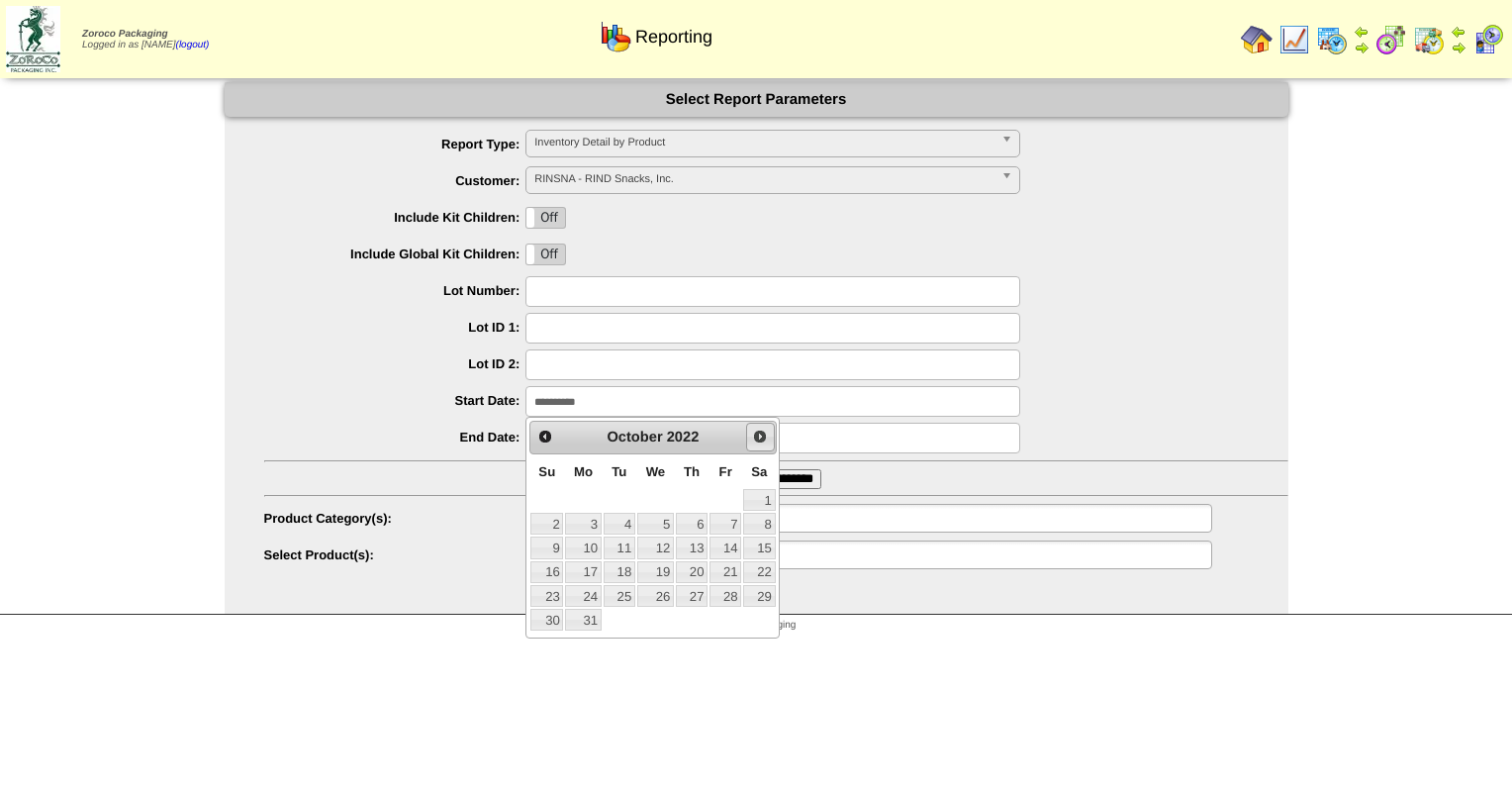 click on "Next" at bounding box center (760, 437) 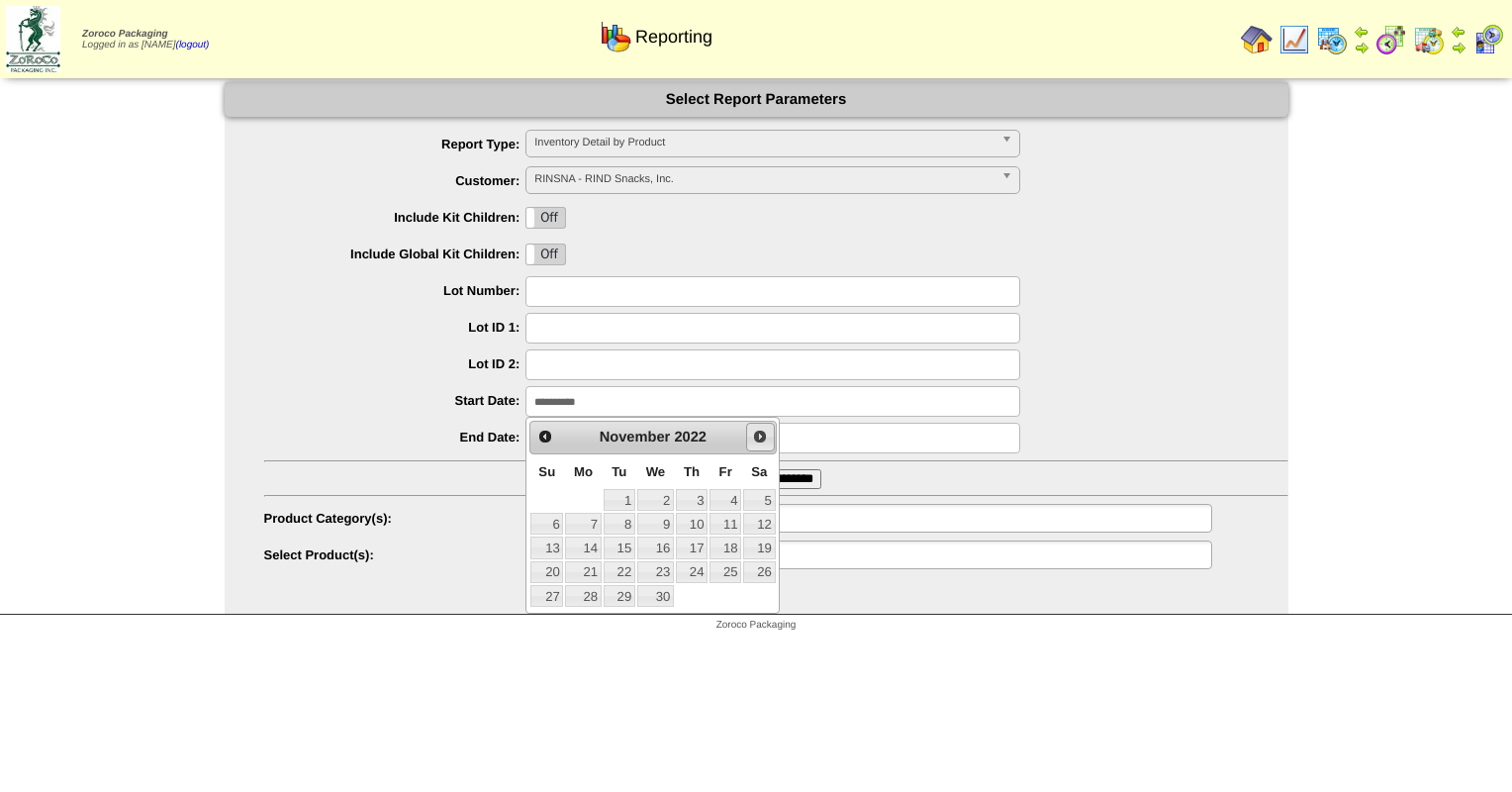click on "Next" at bounding box center (760, 437) 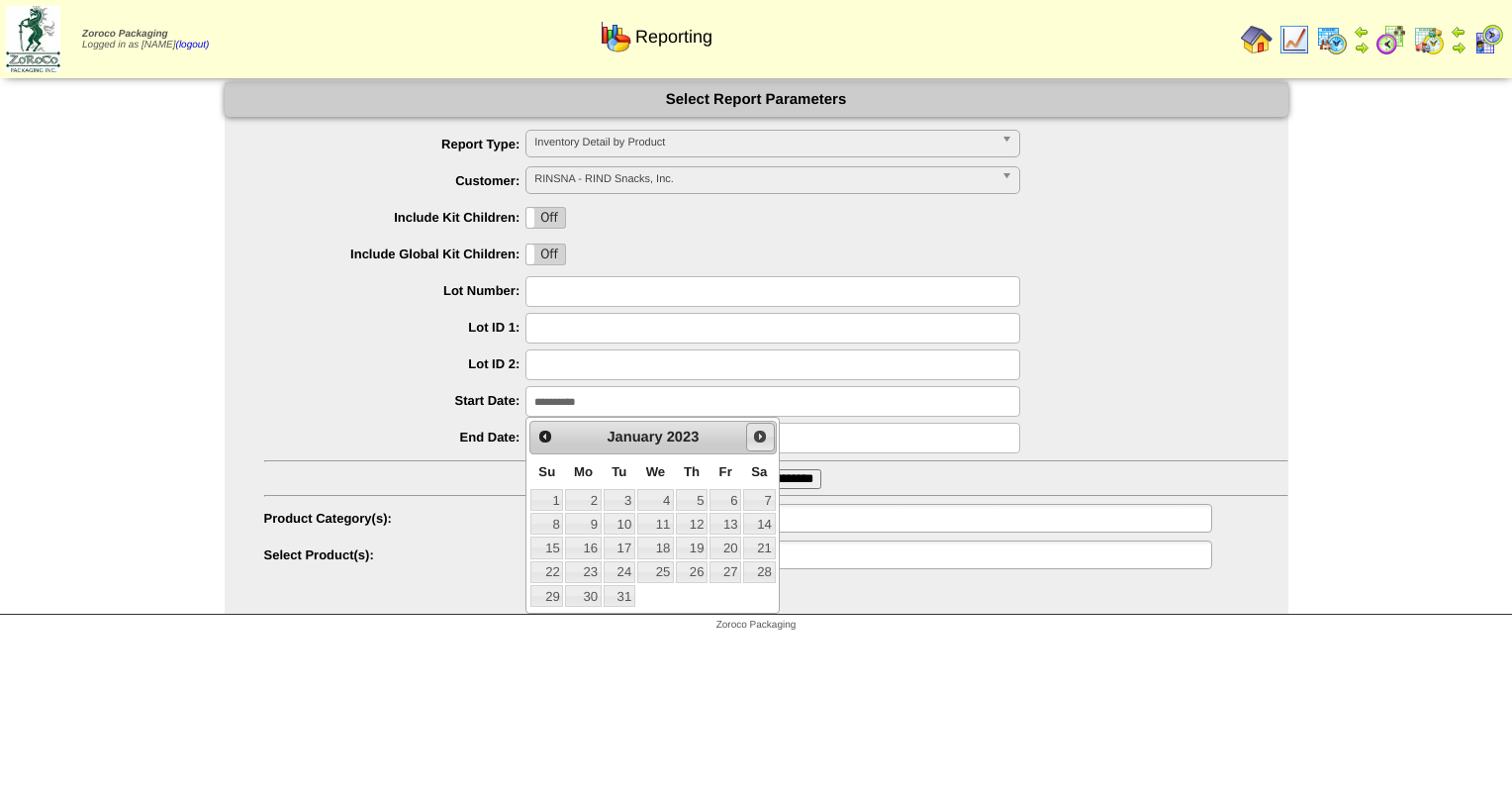 click on "Next" at bounding box center (760, 437) 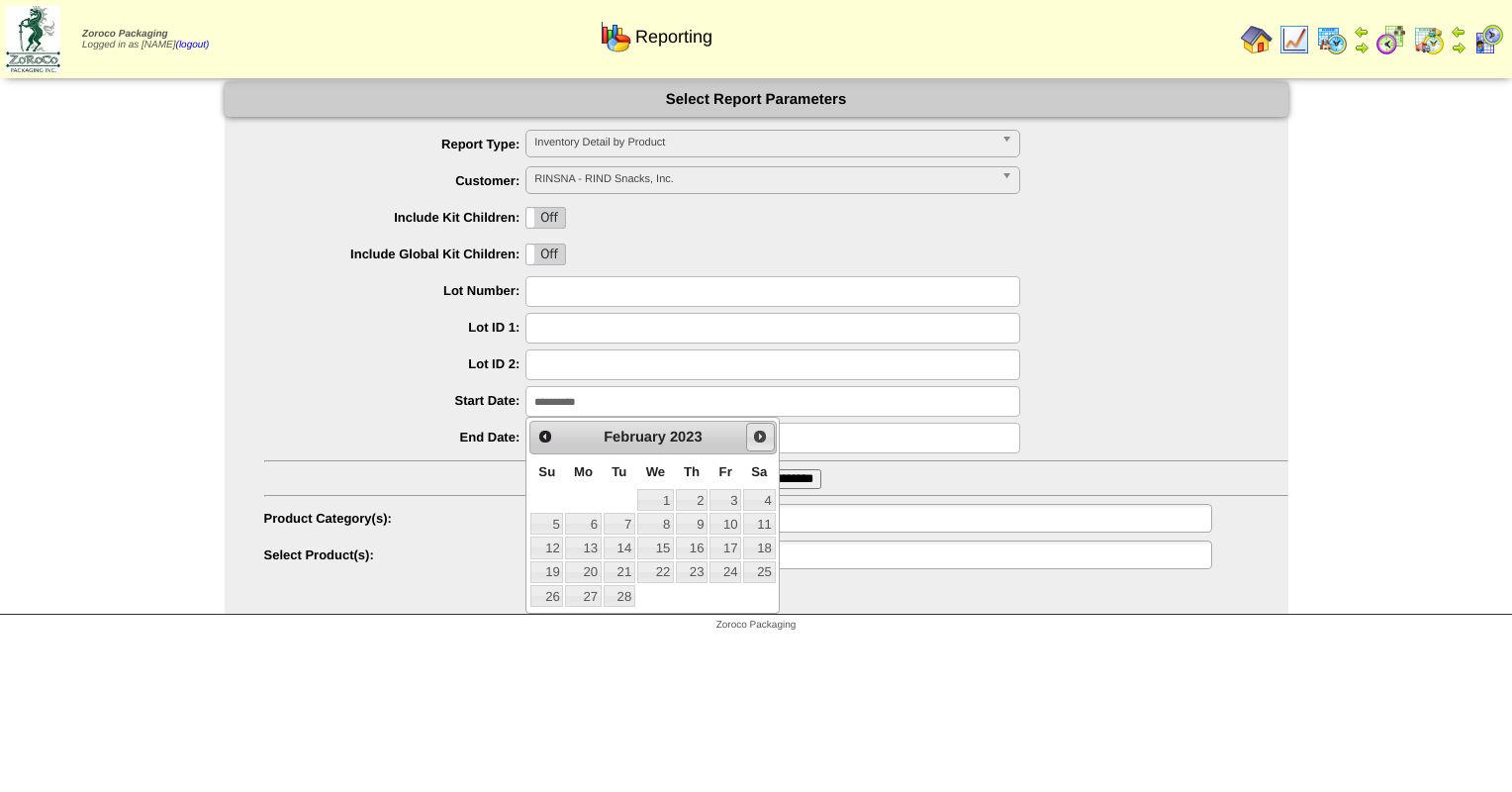 click on "Next" at bounding box center (760, 437) 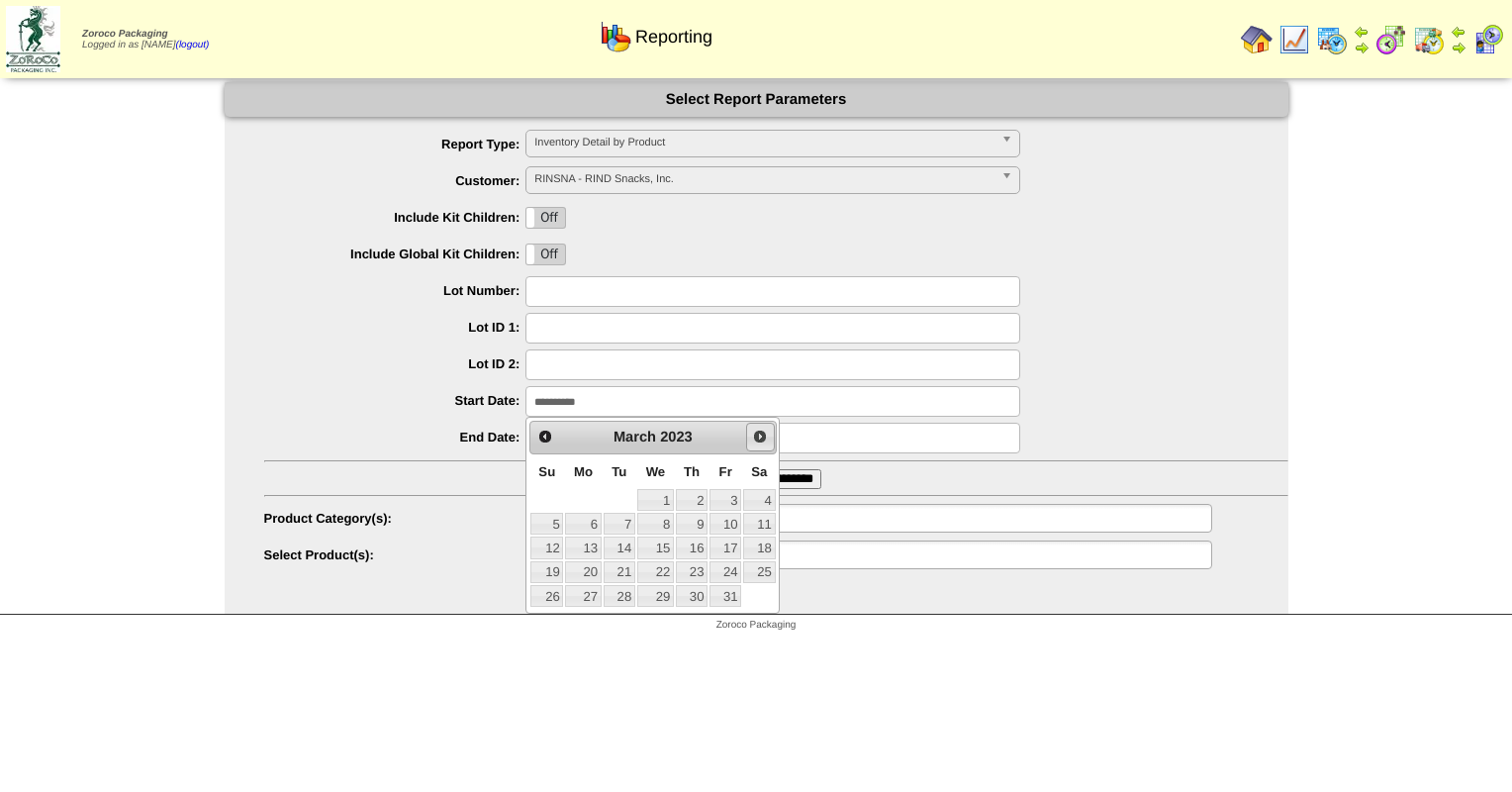 click on "Next" at bounding box center (760, 437) 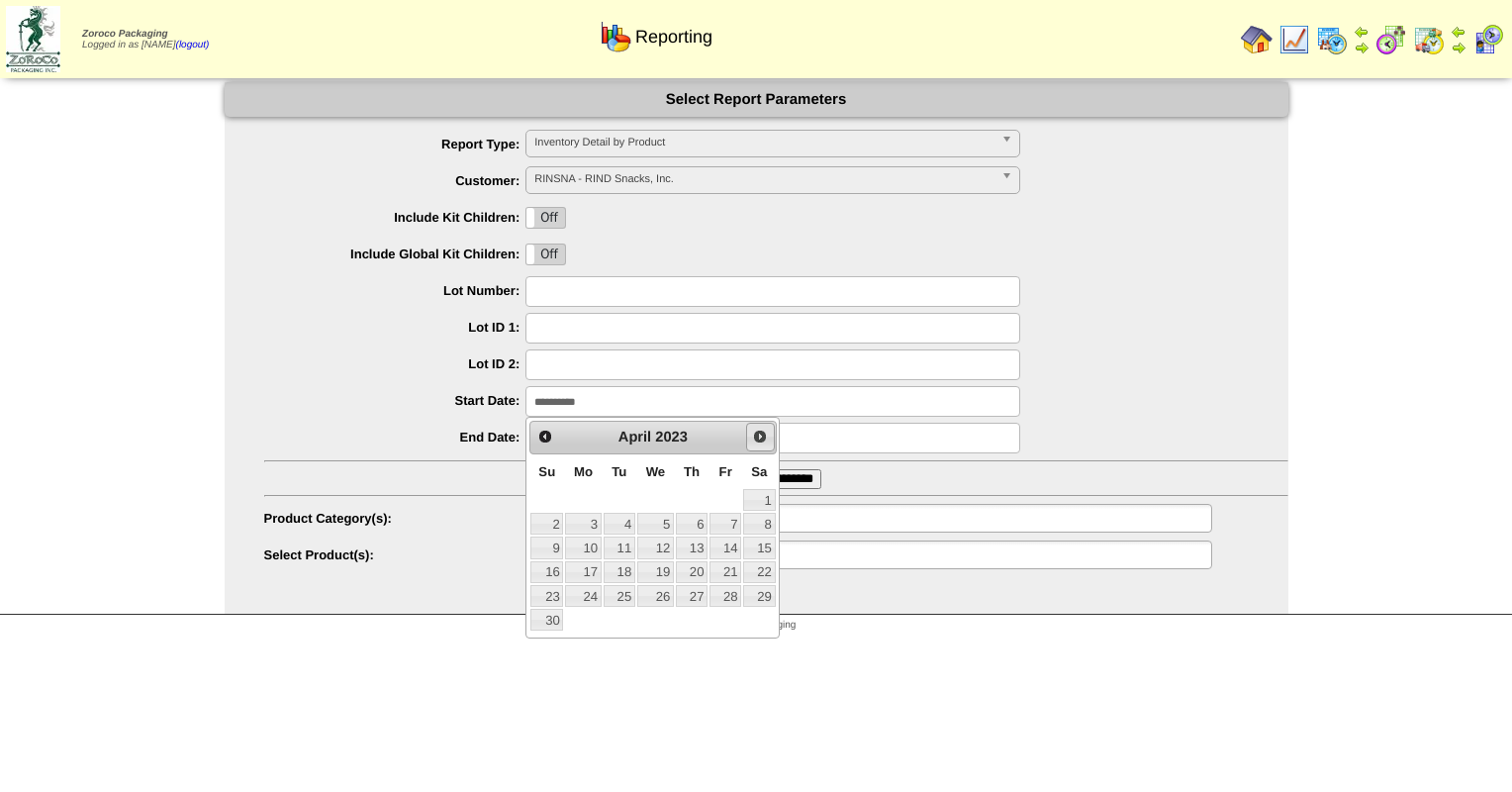 click on "Next" at bounding box center [760, 437] 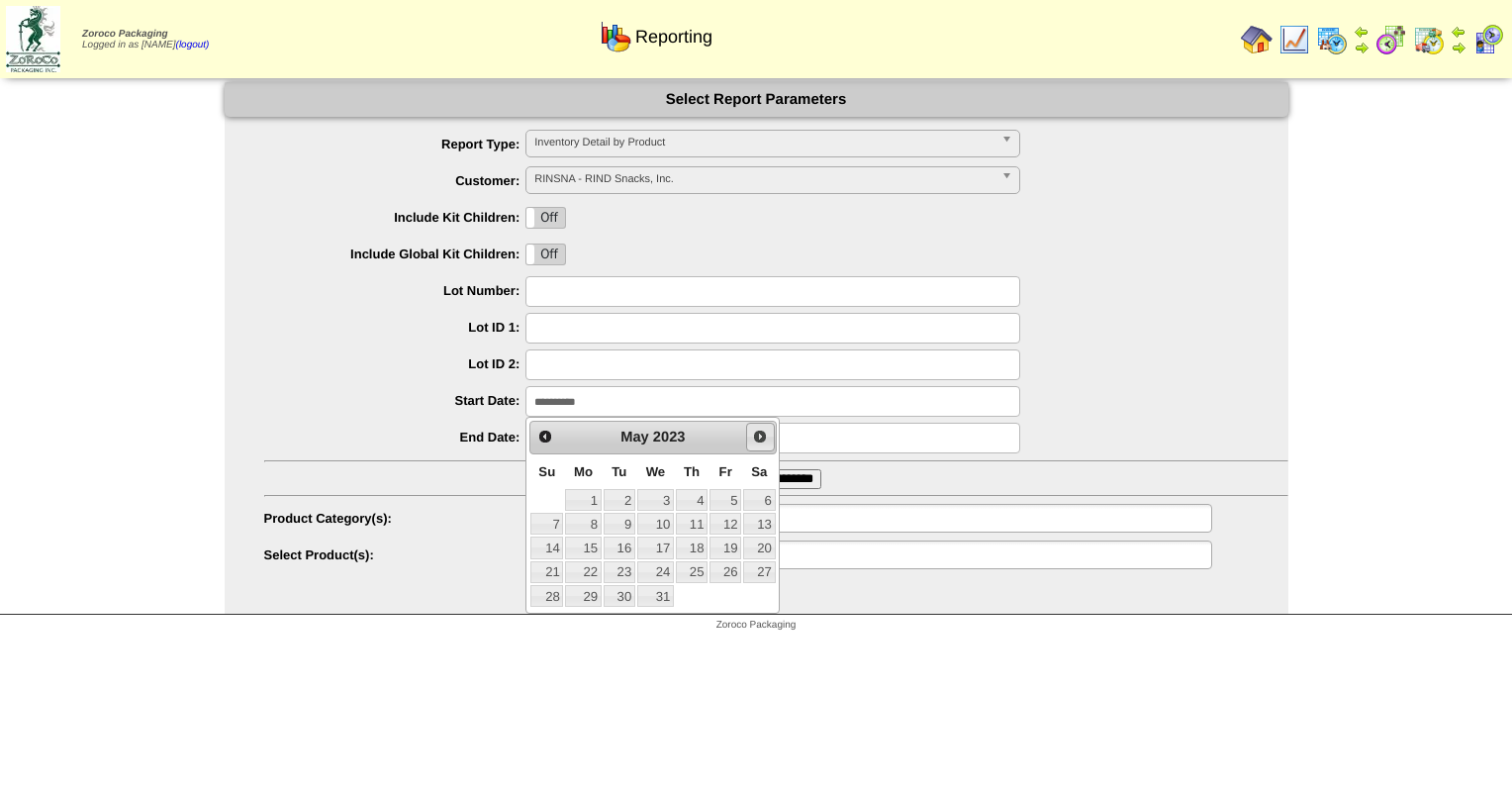 click on "Next" at bounding box center (760, 437) 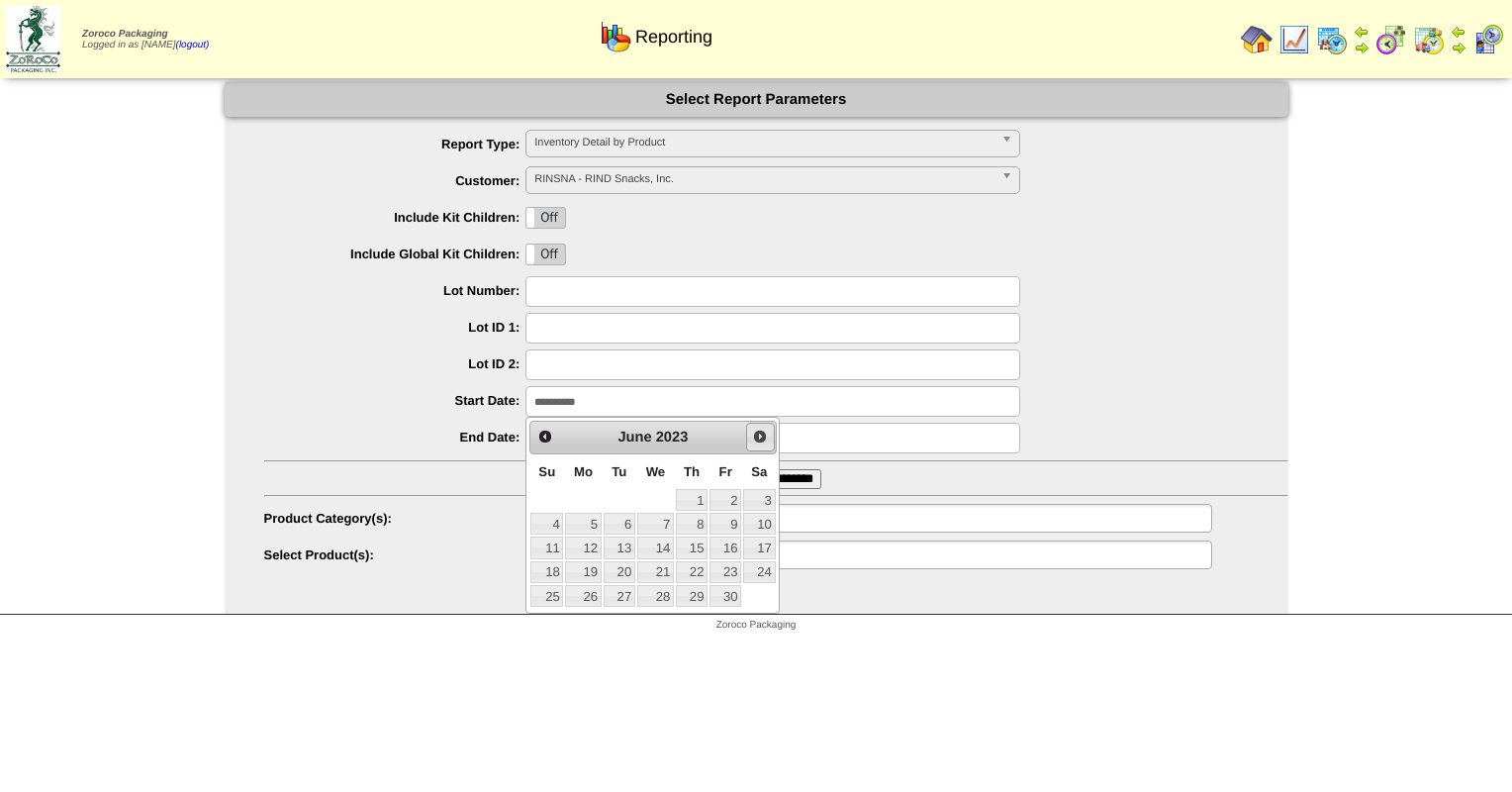 click on "Next" at bounding box center (760, 437) 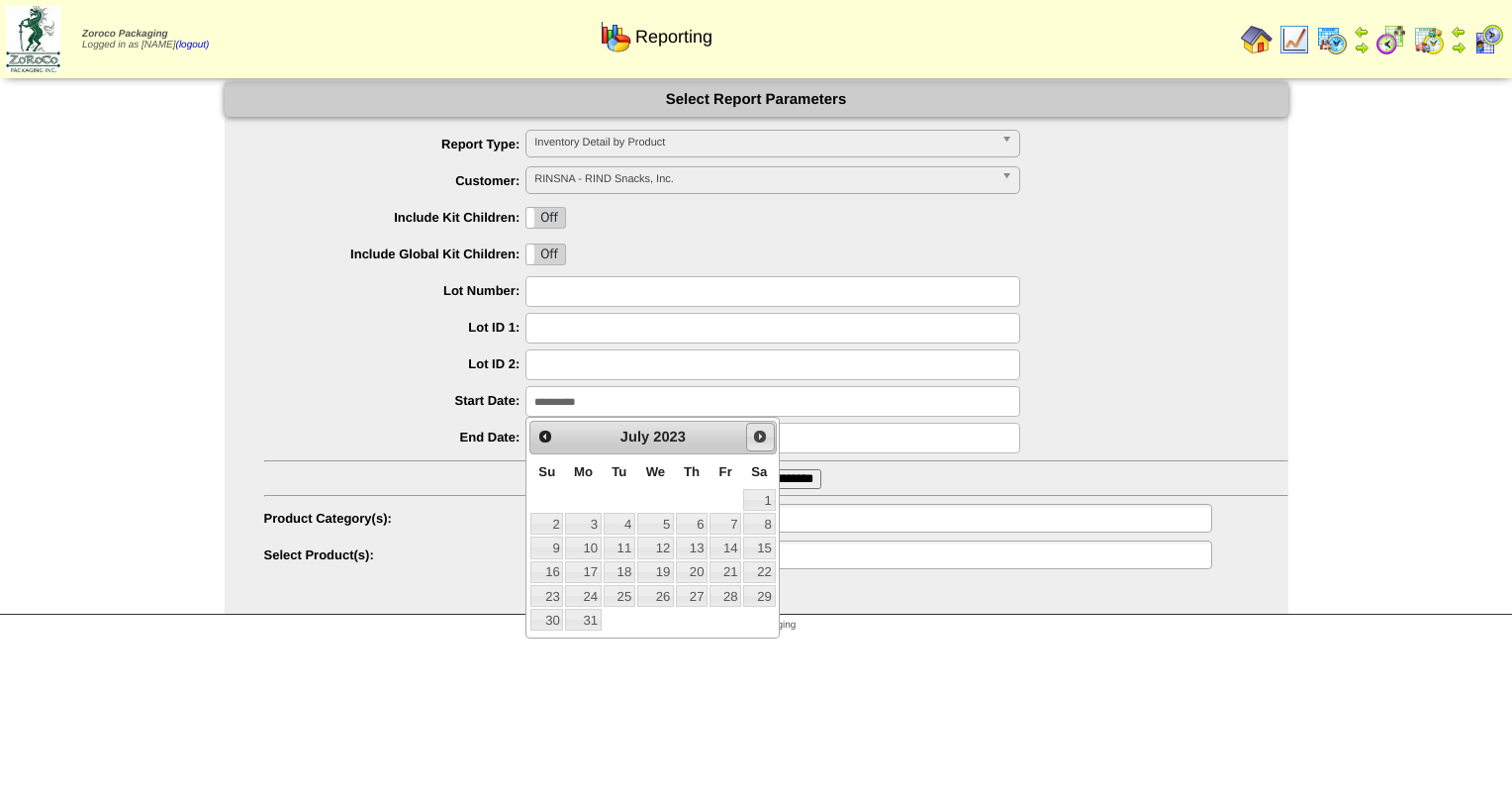 click on "Next" at bounding box center (760, 437) 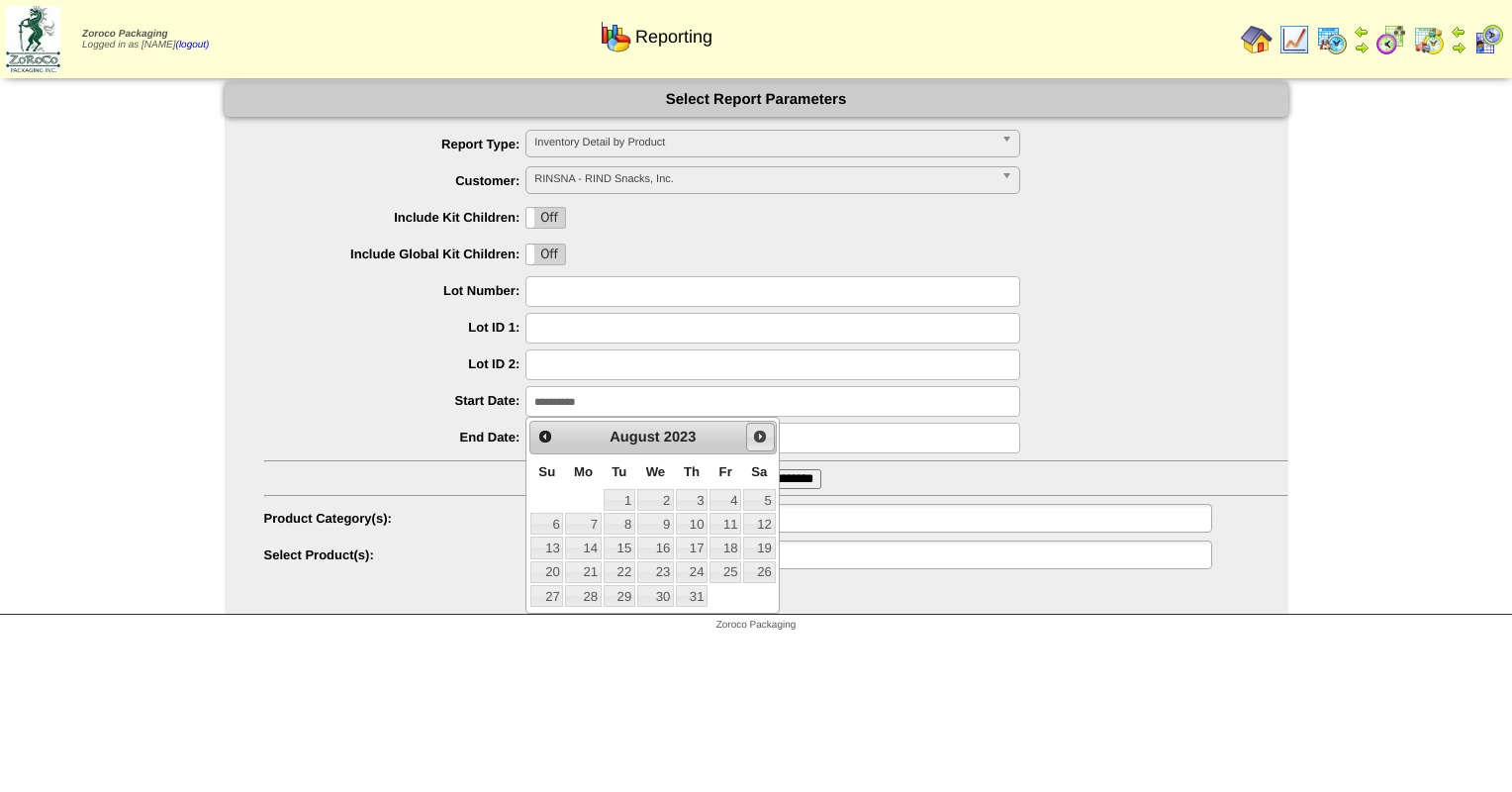 click on "Next" at bounding box center [760, 437] 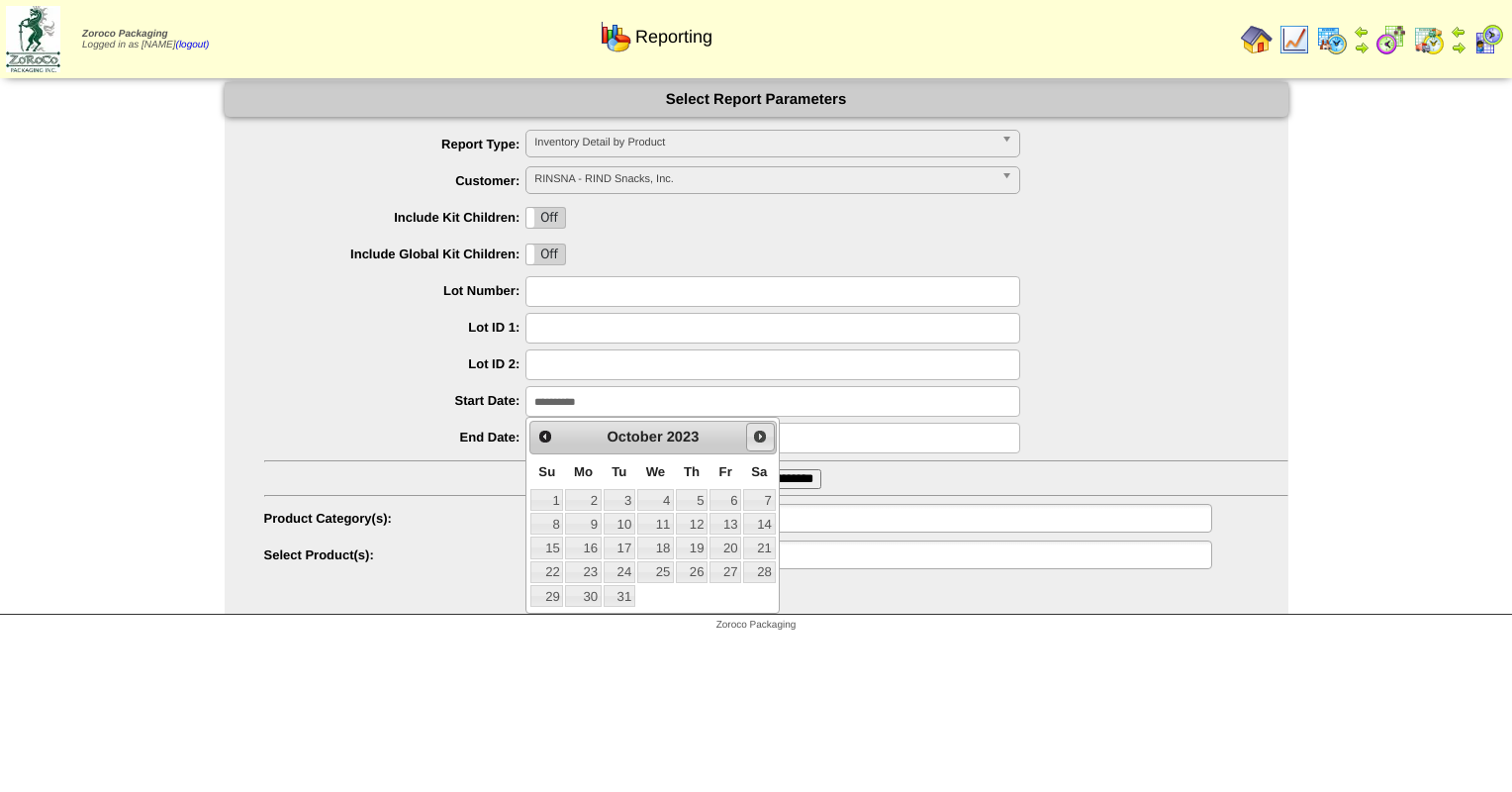click on "Next" at bounding box center (760, 437) 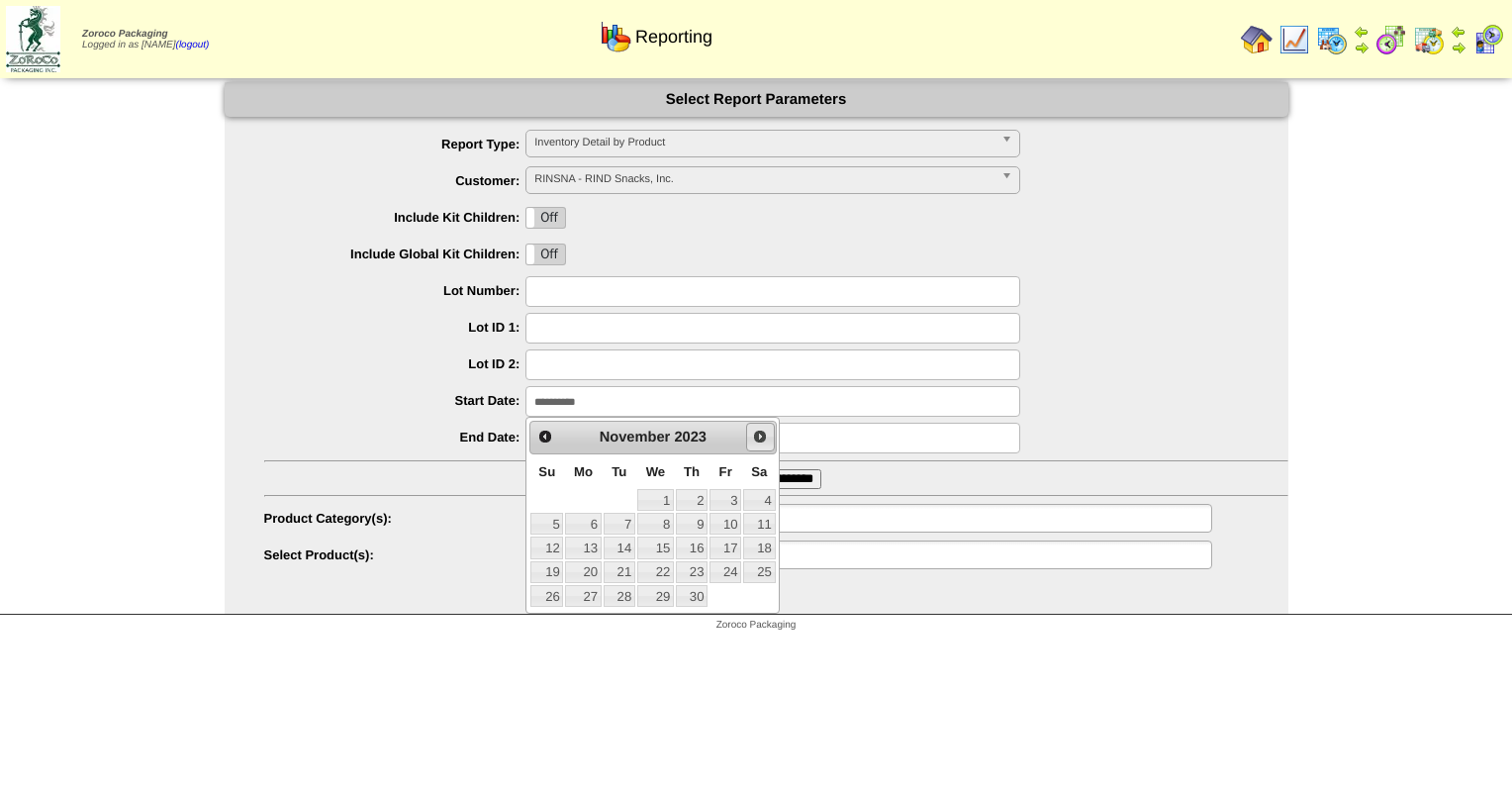 click on "Next" at bounding box center [760, 437] 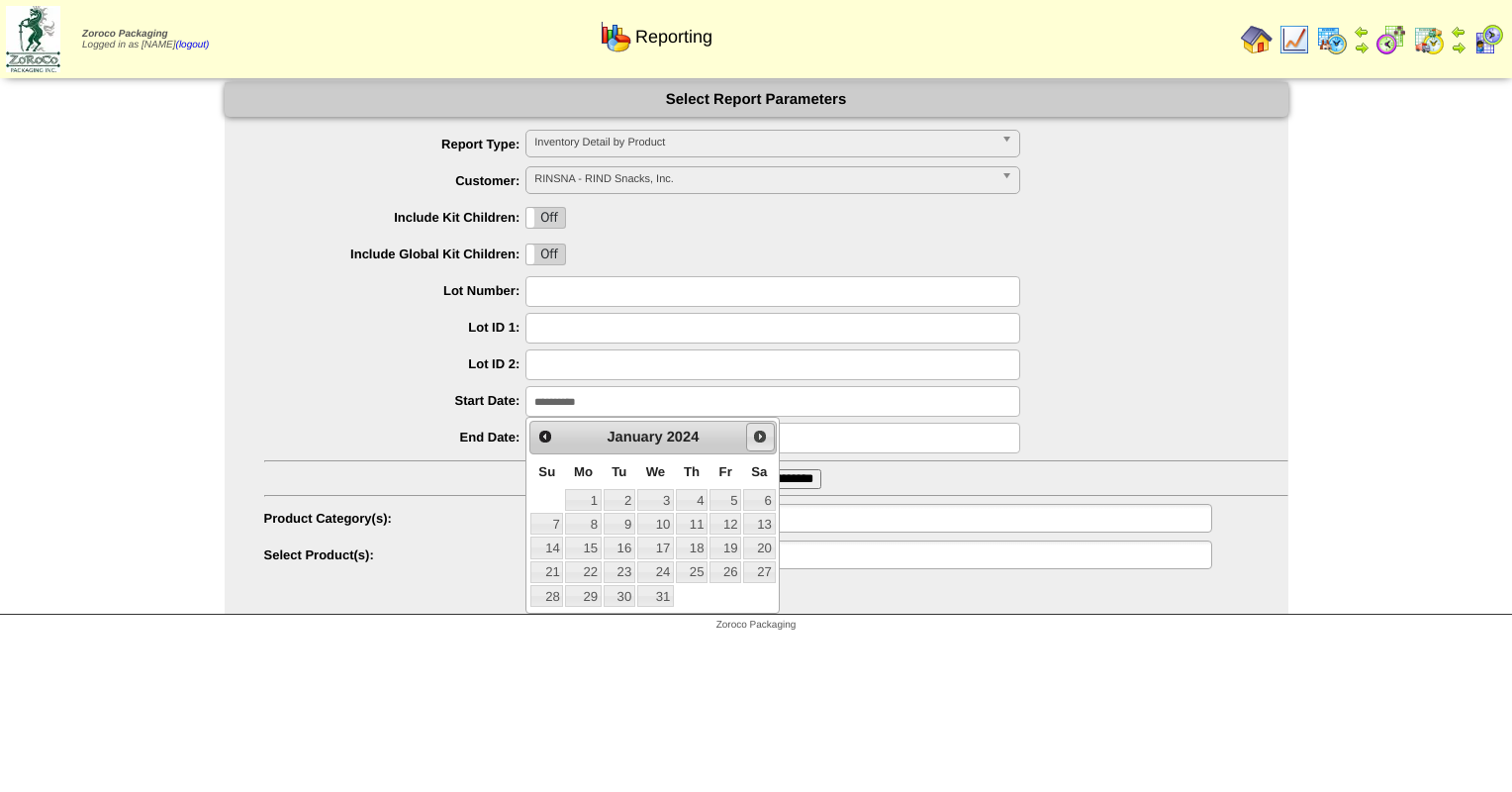 click on "Next" at bounding box center [760, 437] 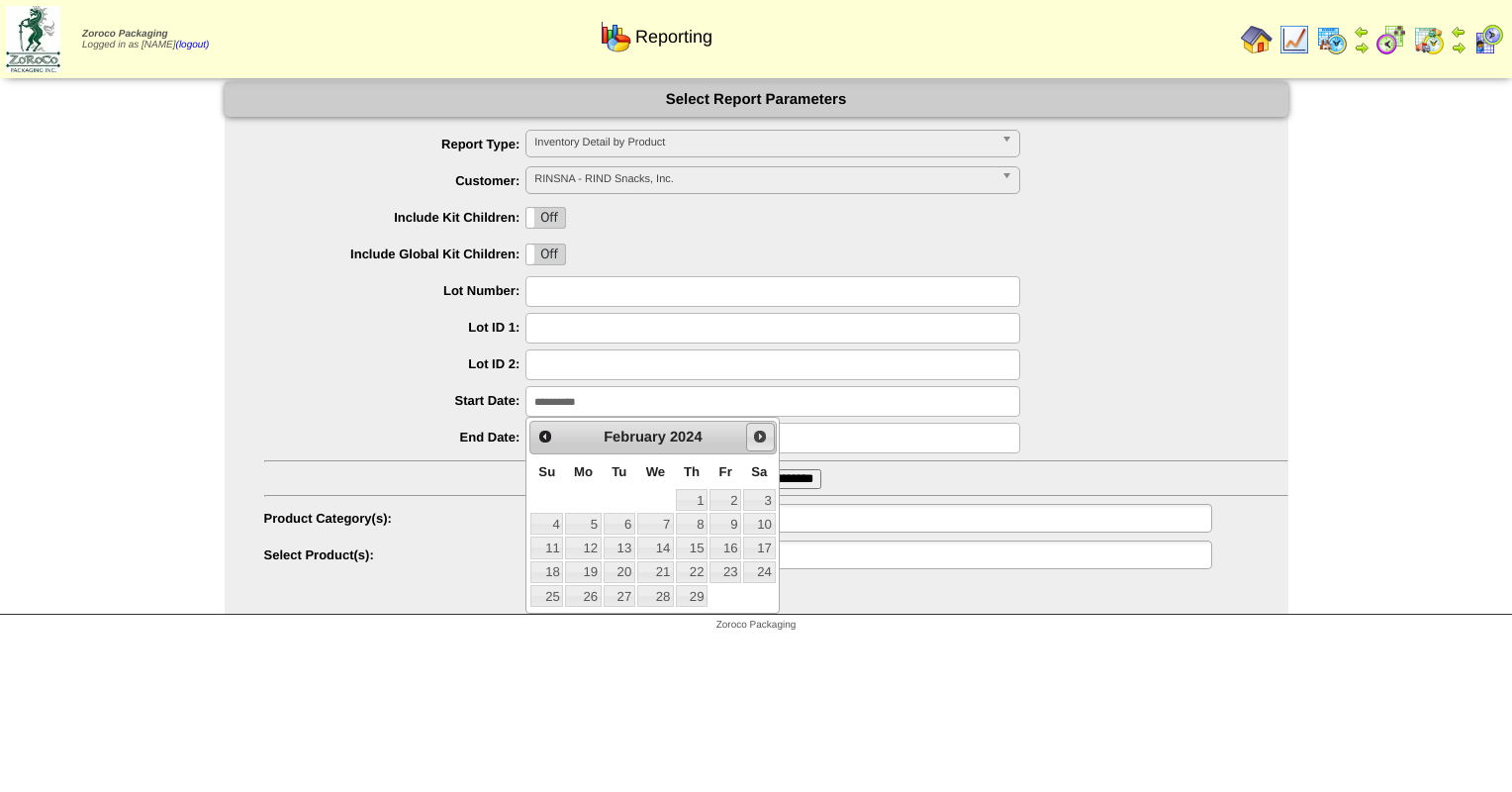 click on "Next" at bounding box center [760, 437] 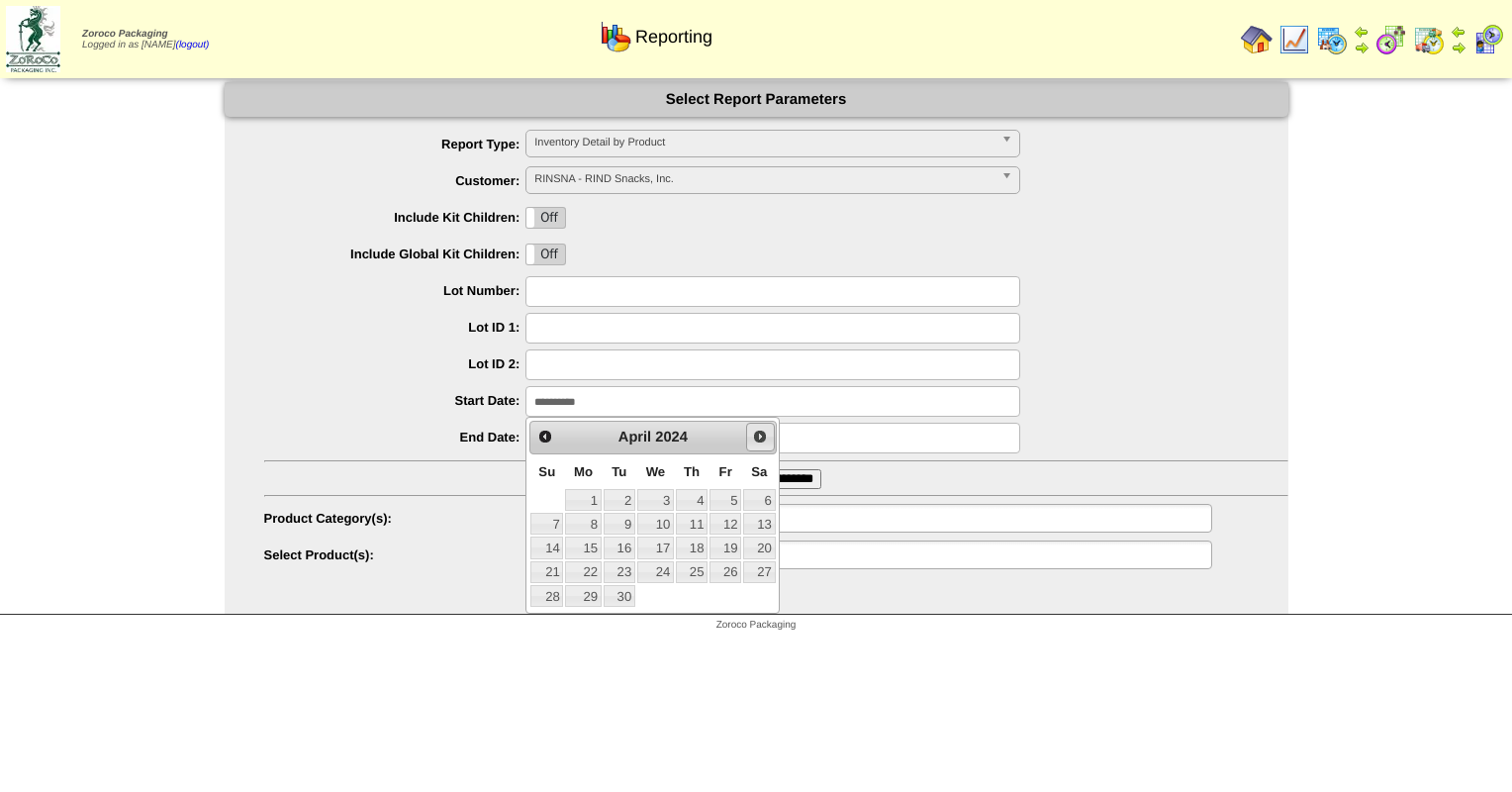 click on "Next" at bounding box center (760, 437) 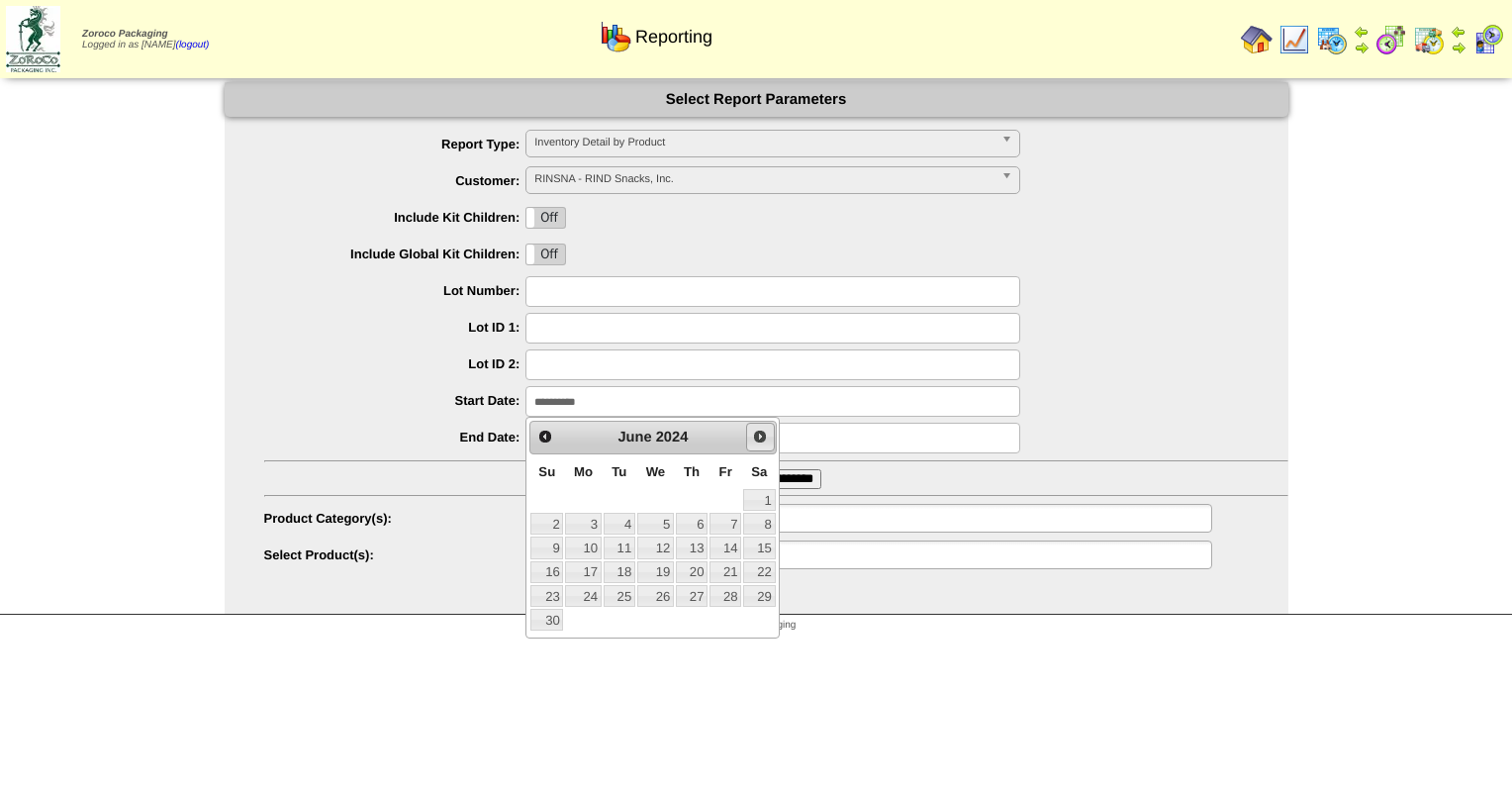 click on "Next" at bounding box center [760, 437] 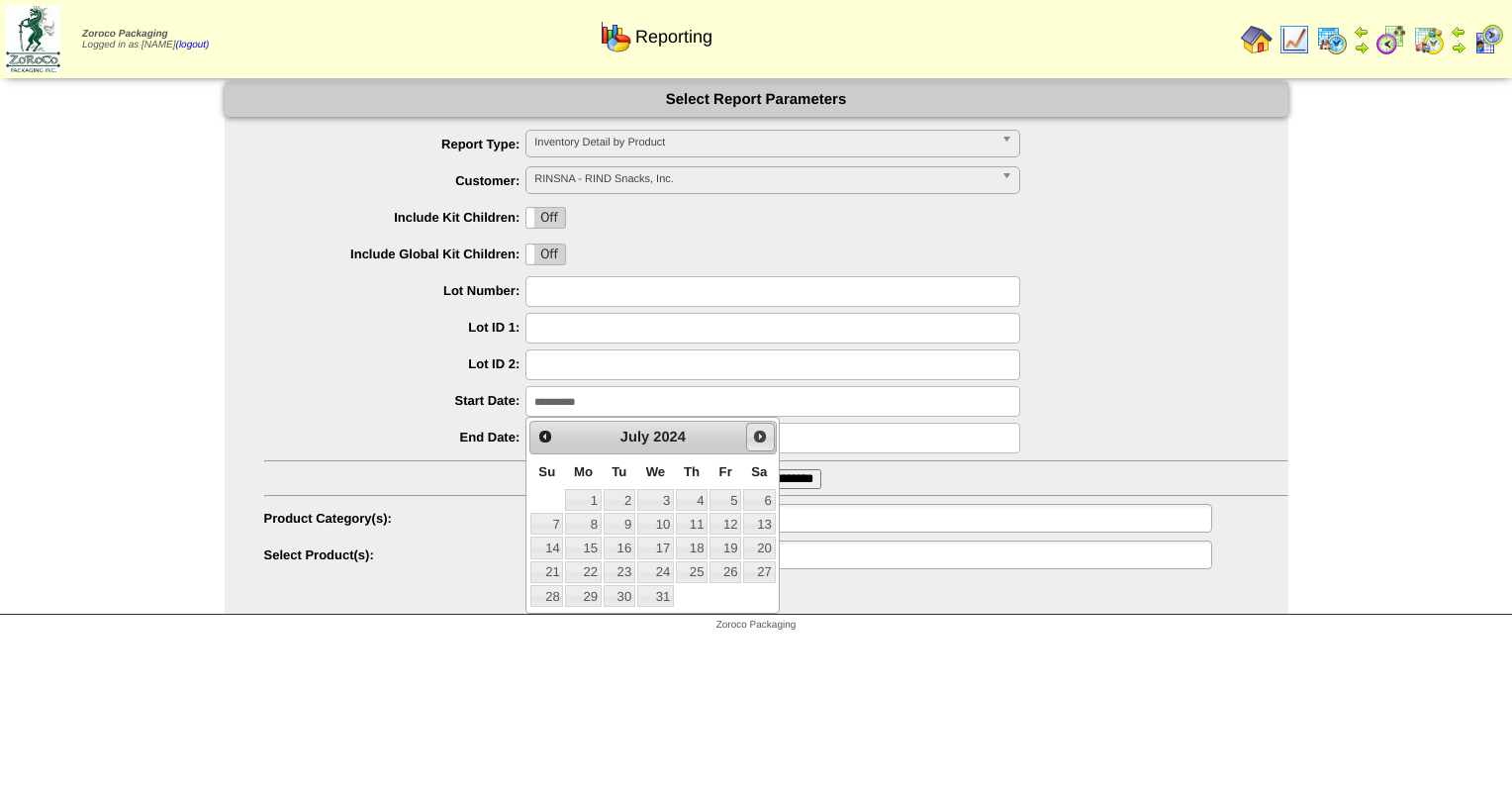 click on "Next" at bounding box center [760, 437] 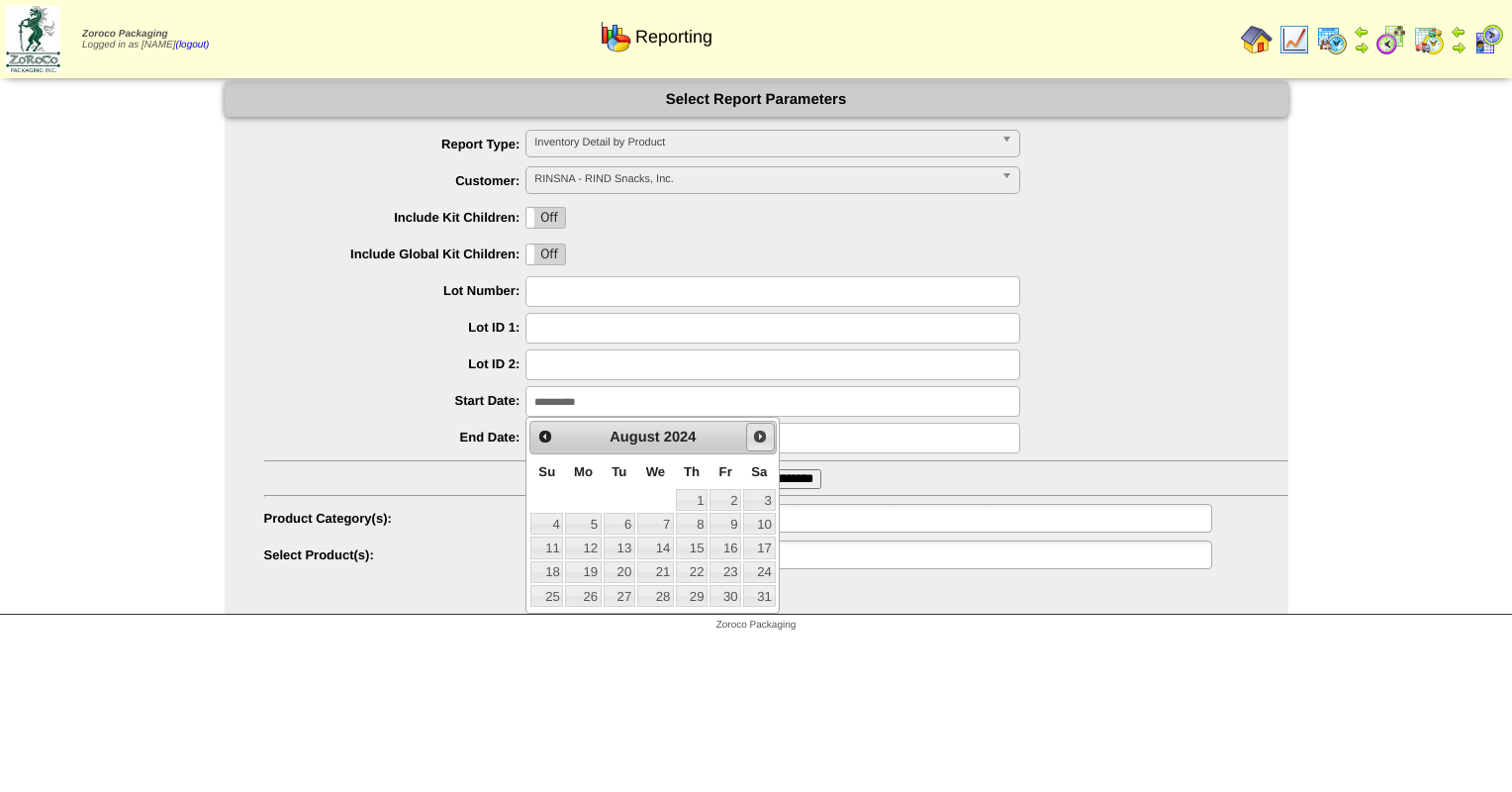 click on "Next" at bounding box center [760, 437] 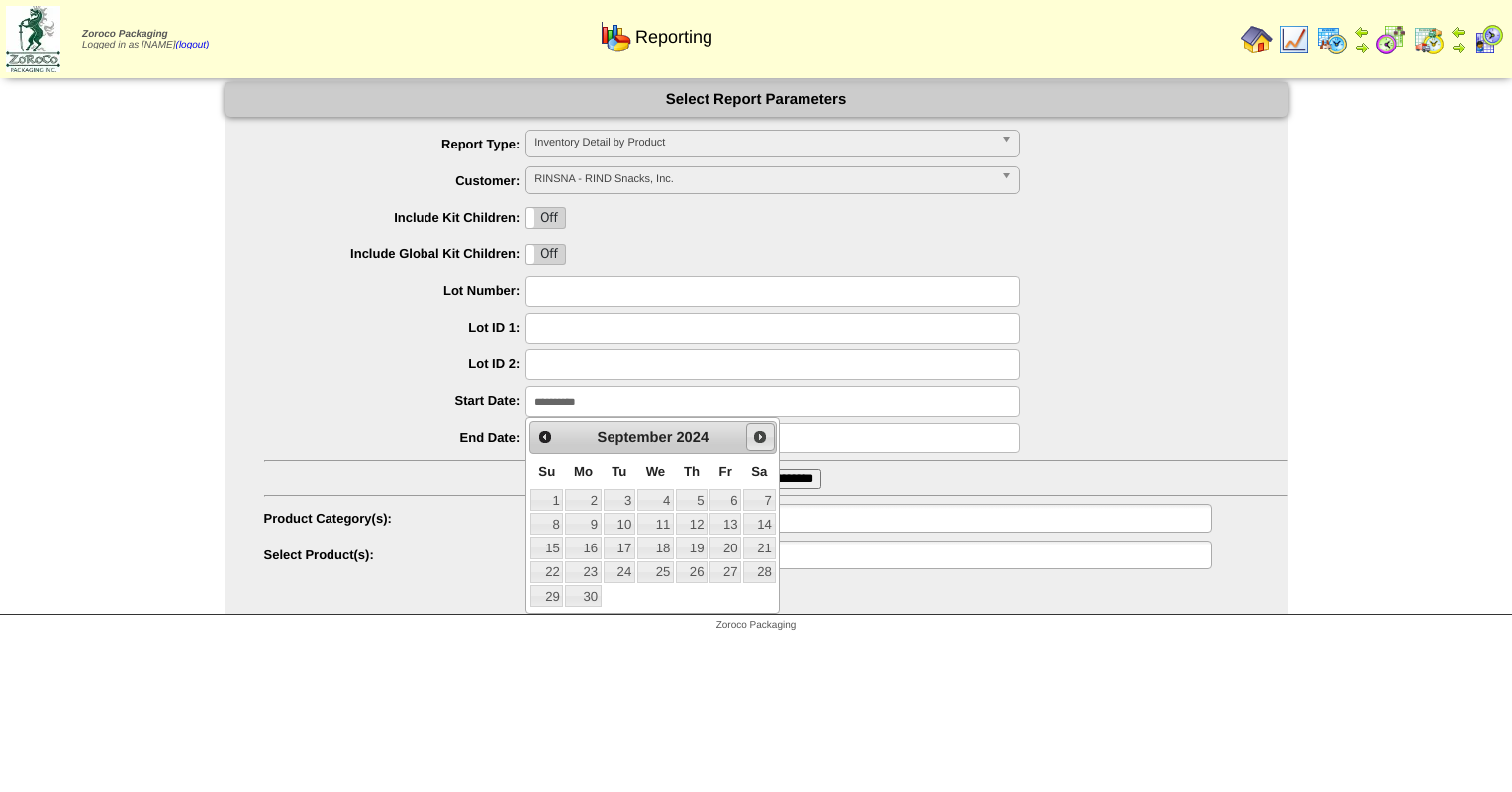 click on "Next" at bounding box center (760, 437) 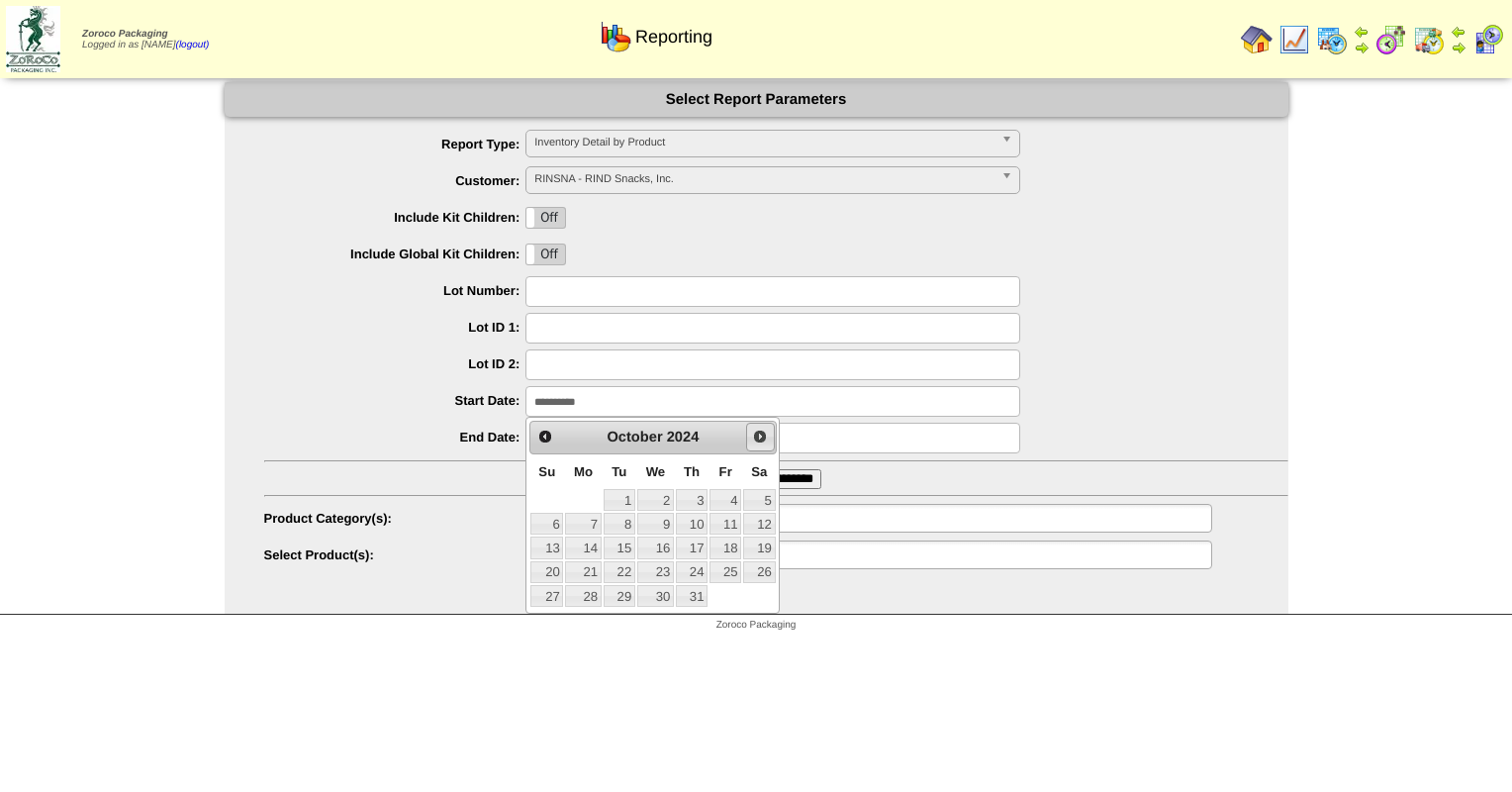 click on "Next" at bounding box center (760, 437) 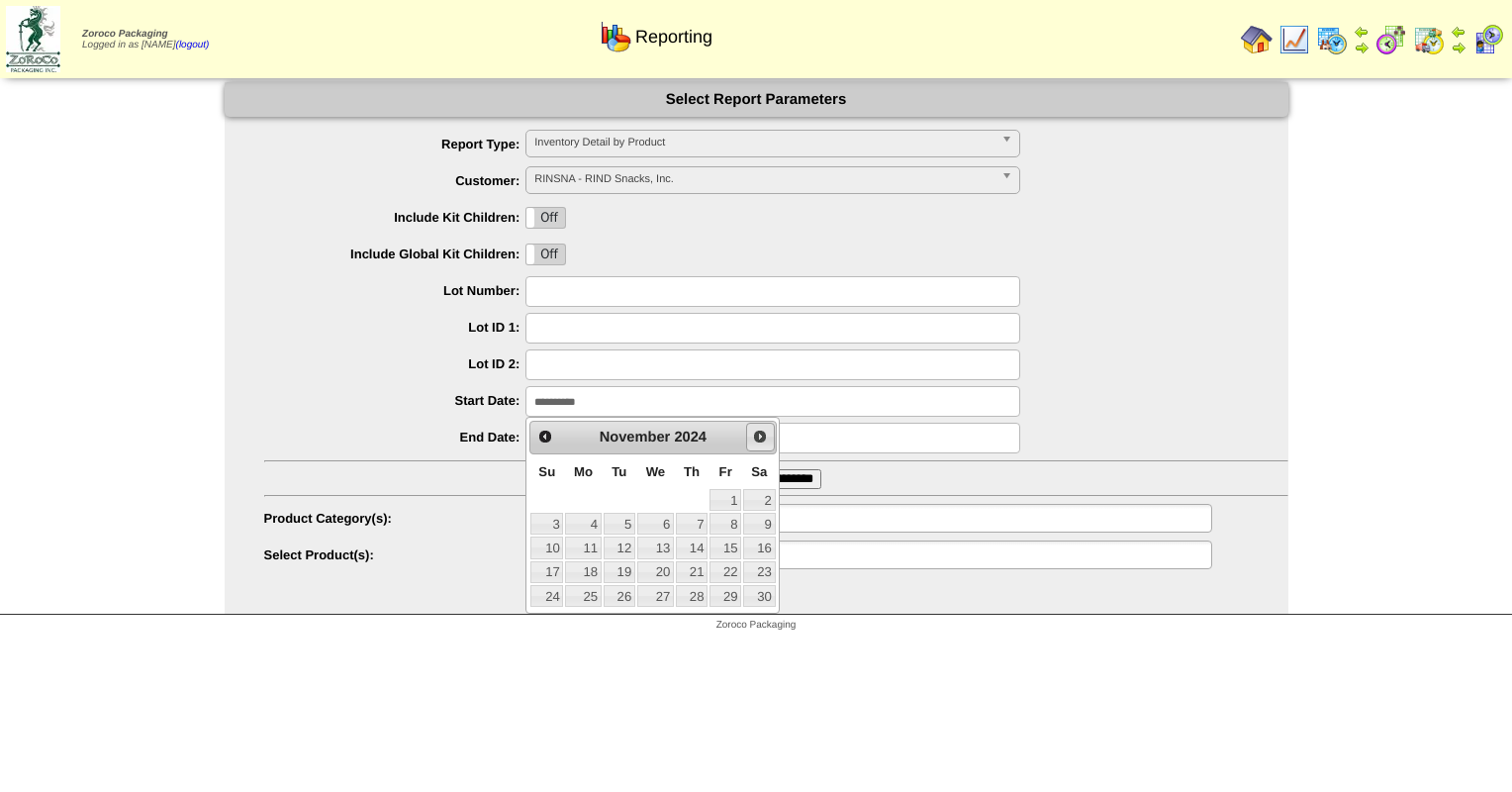 click on "Next" at bounding box center (760, 437) 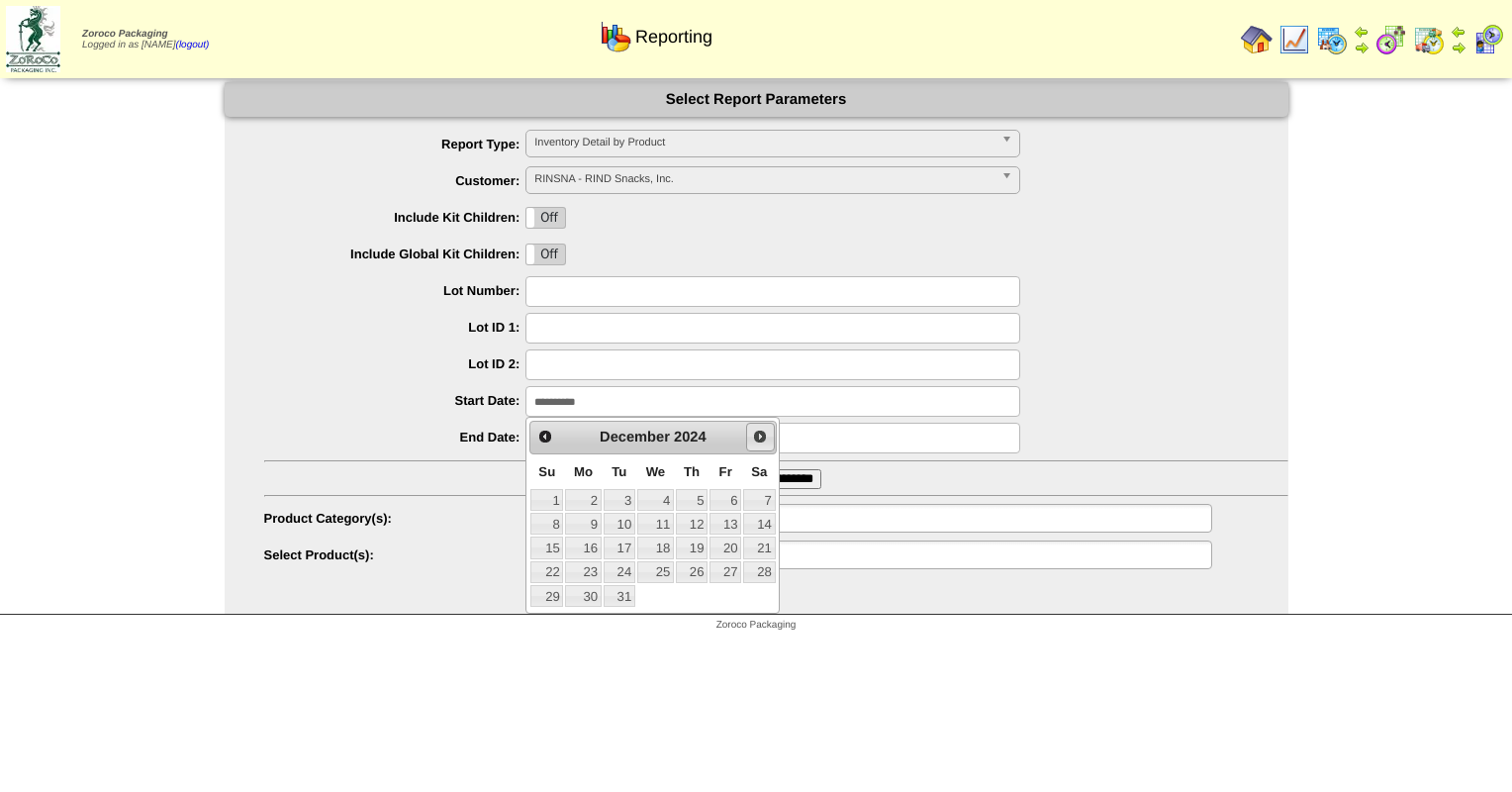 click on "Next" at bounding box center (760, 437) 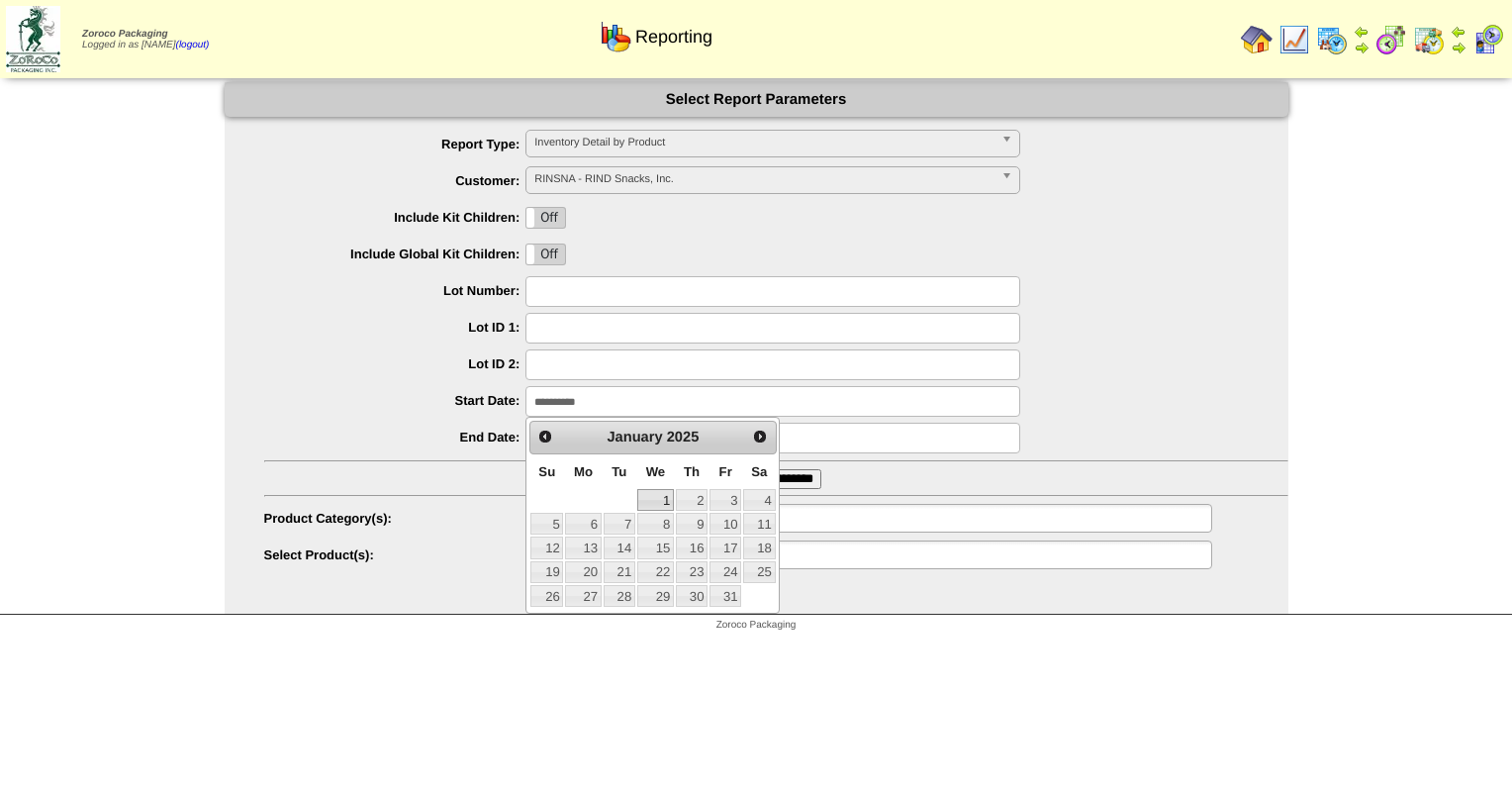 click on "1" at bounding box center [655, 500] 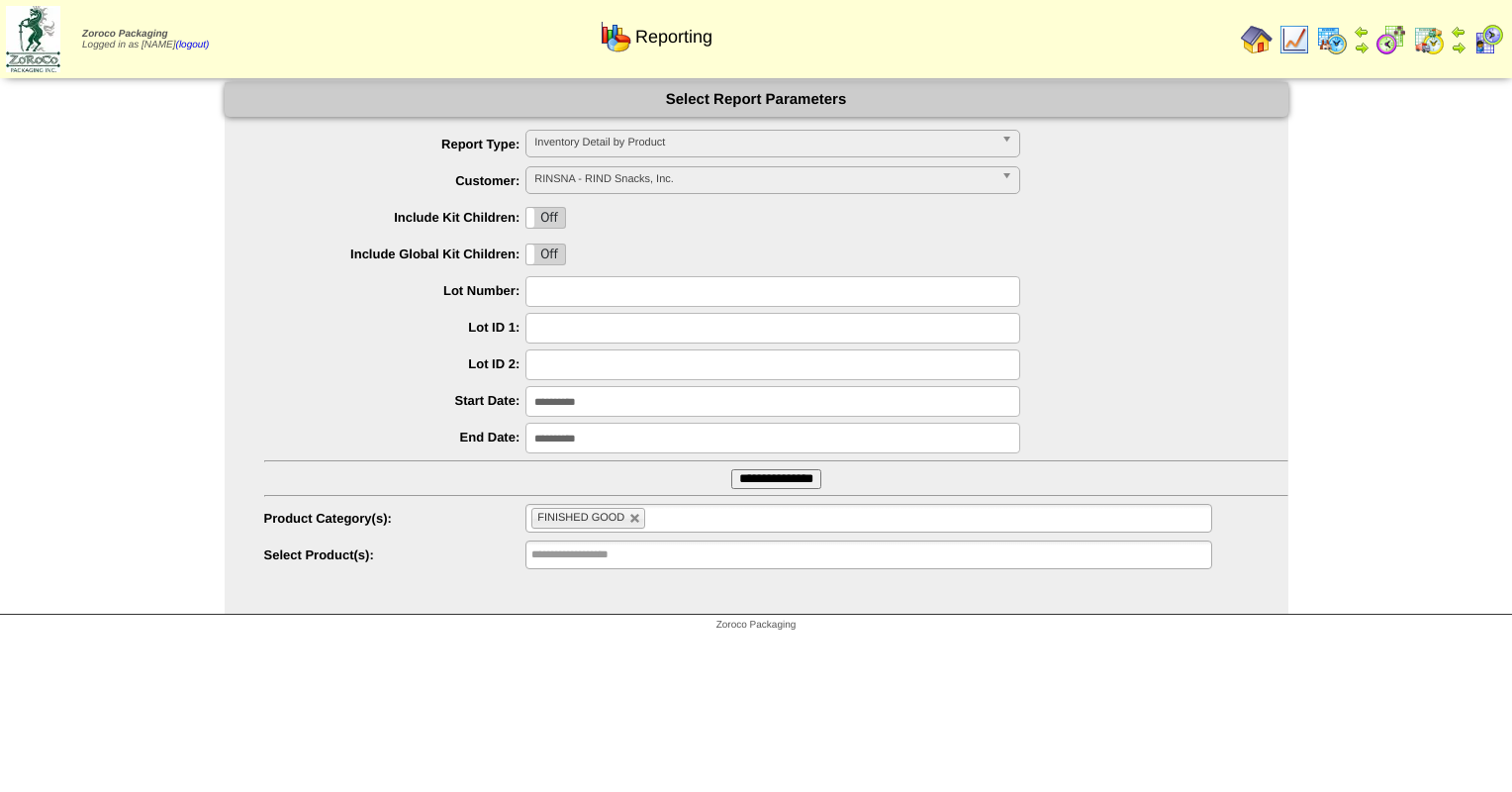 type 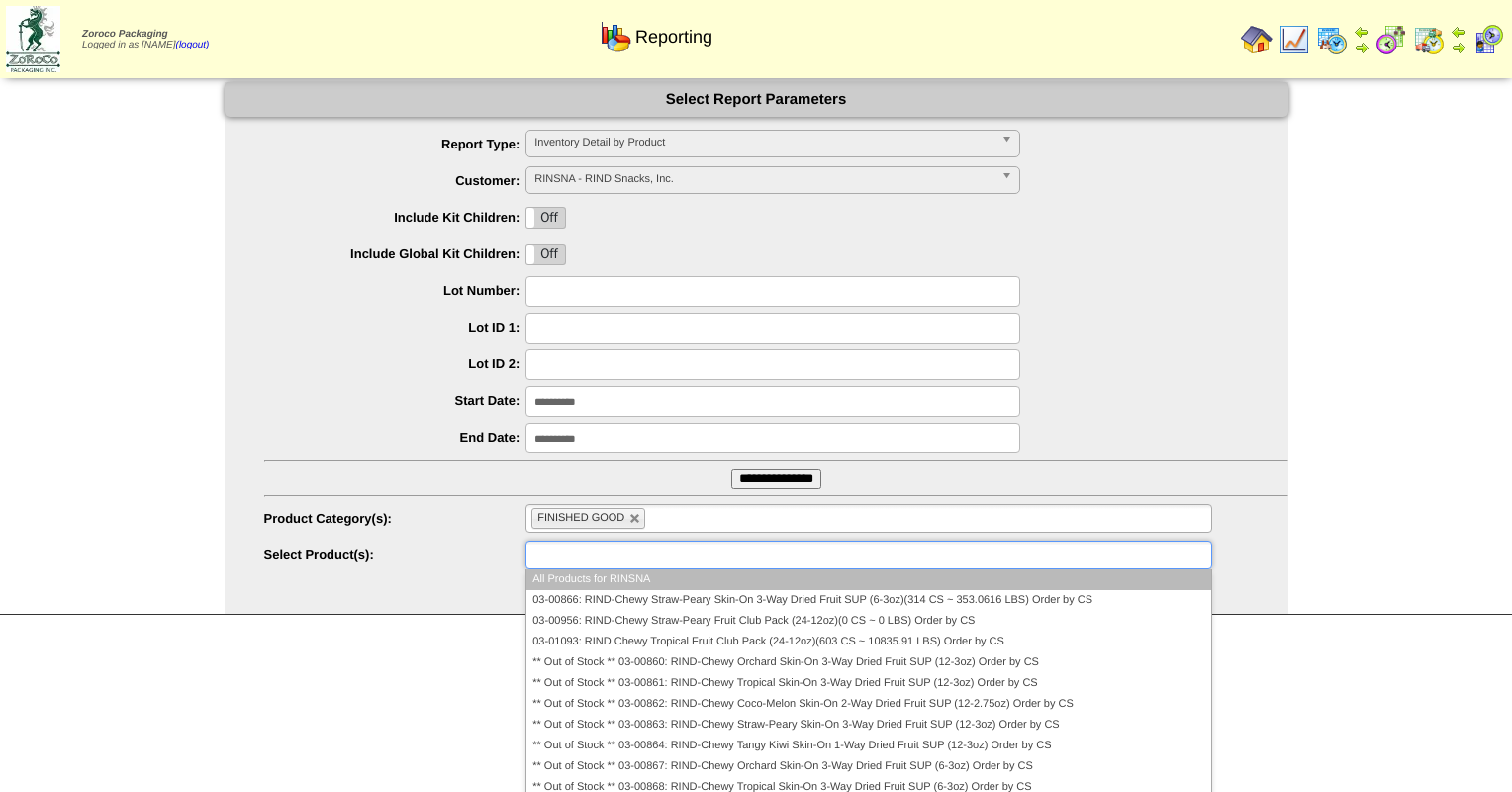 click at bounding box center (595, 554) 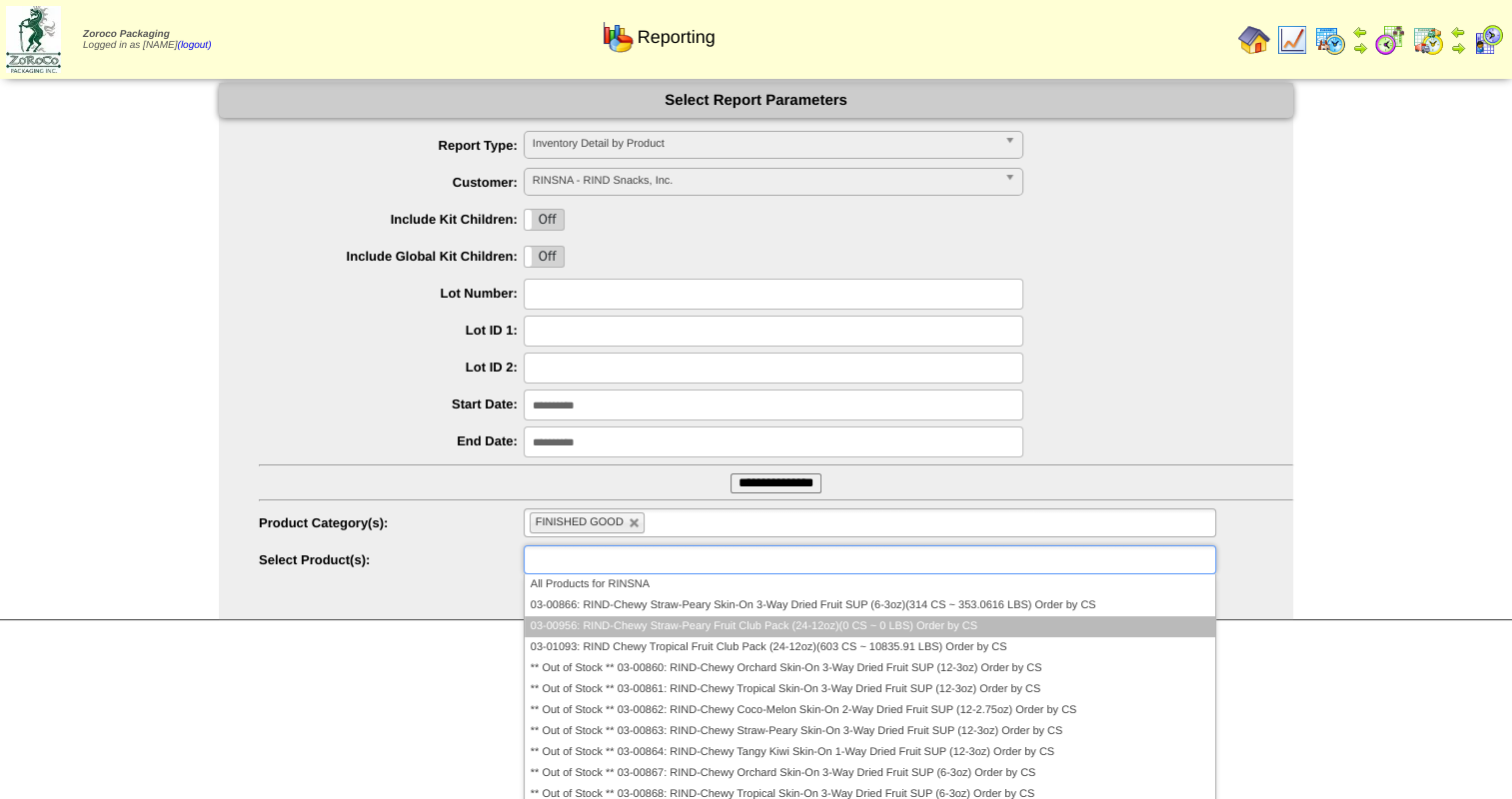 click on "03-00956: RIND-Chewy Straw-Peary Fruit Club Pack (24-12oz)(0 CS ~ 0 LBS) Order by CS" at bounding box center (869, 626) 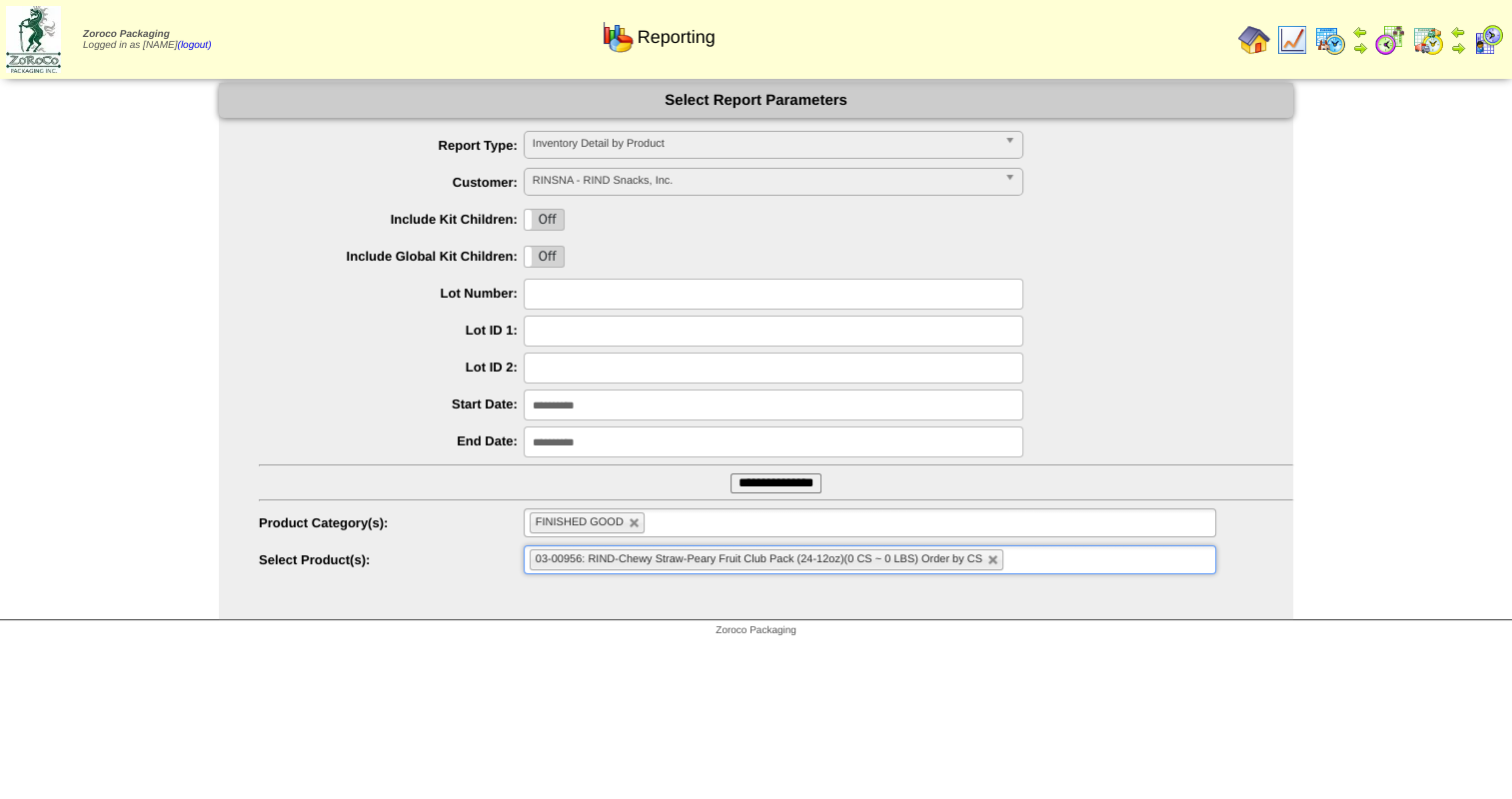 click on "**********" at bounding box center (775, 483) 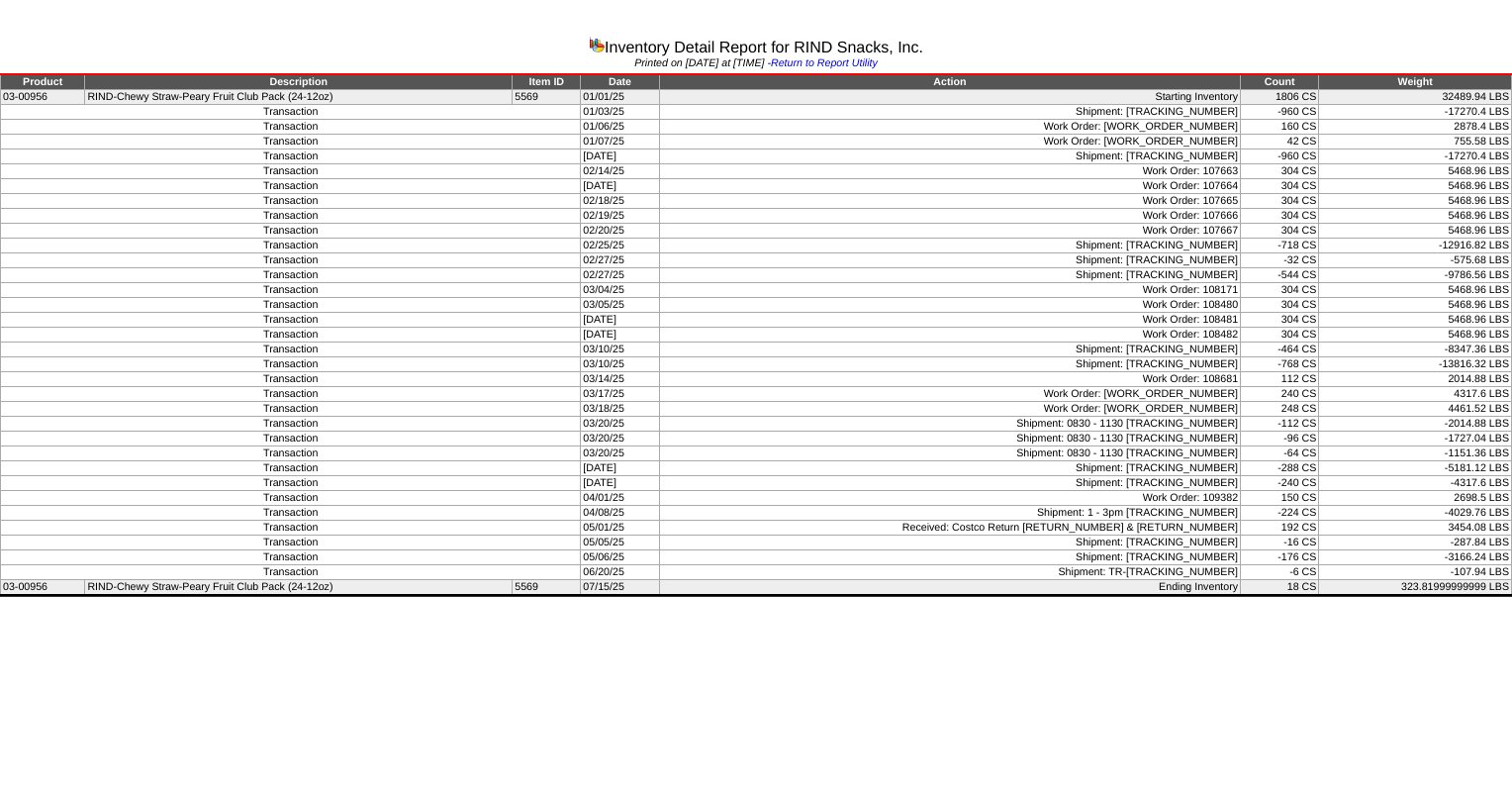 scroll, scrollTop: 0, scrollLeft: 0, axis: both 